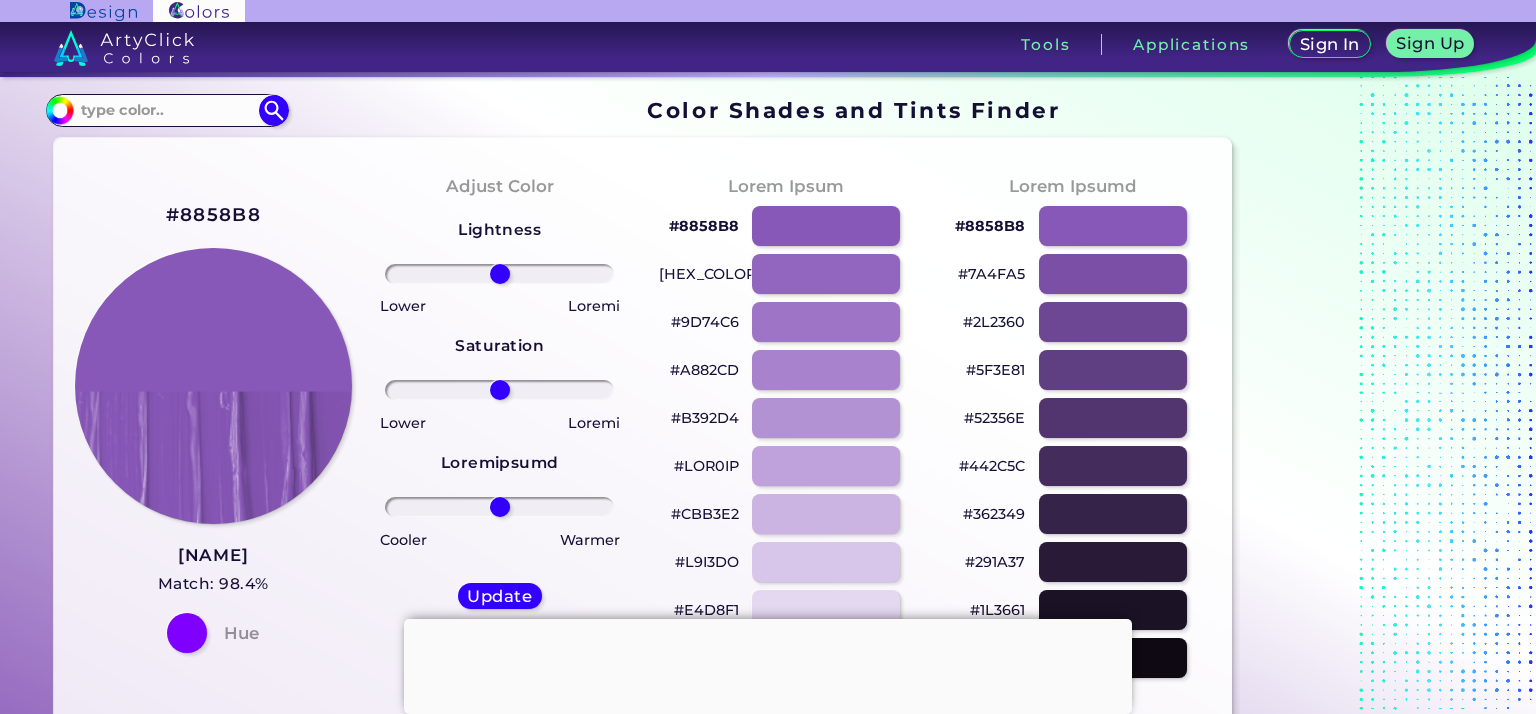 scroll, scrollTop: 0, scrollLeft: 0, axis: both 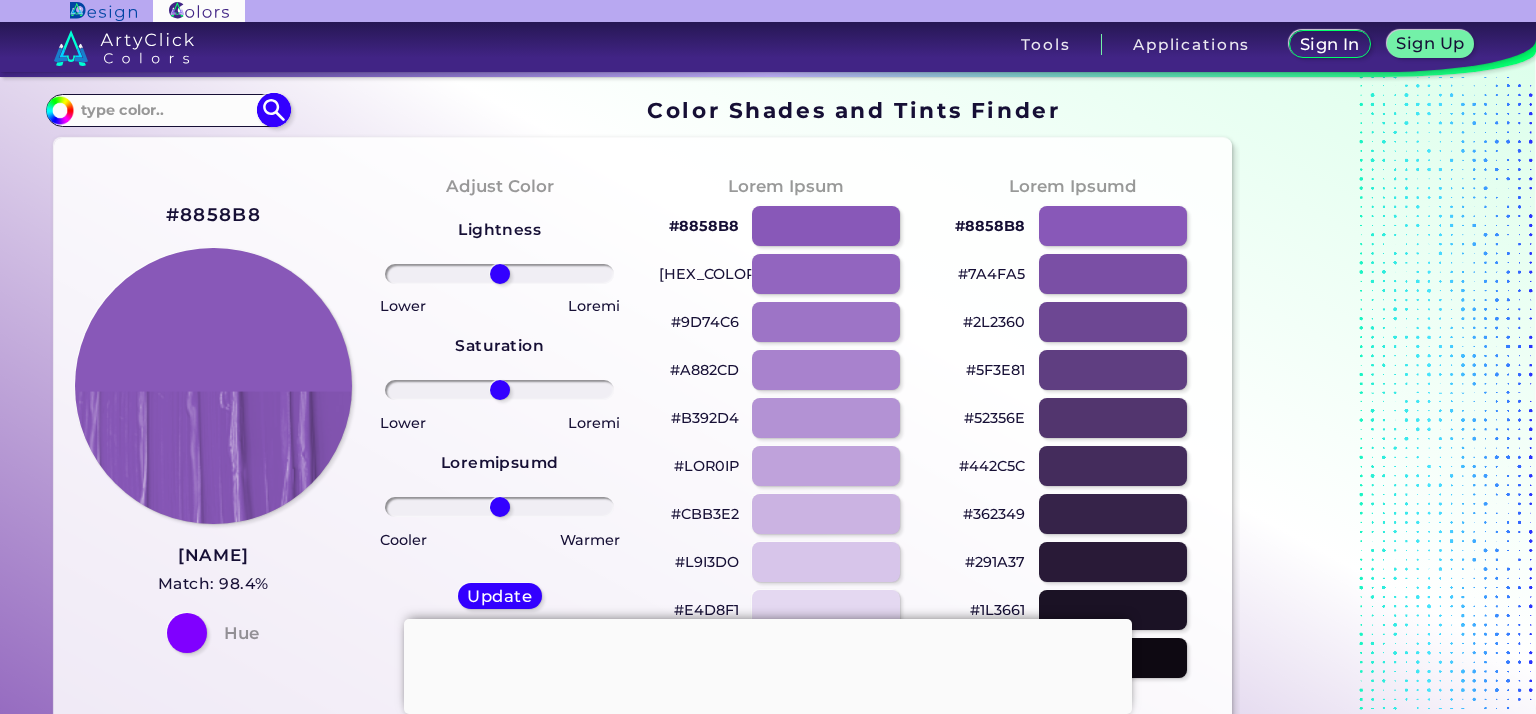 click at bounding box center (167, 110) 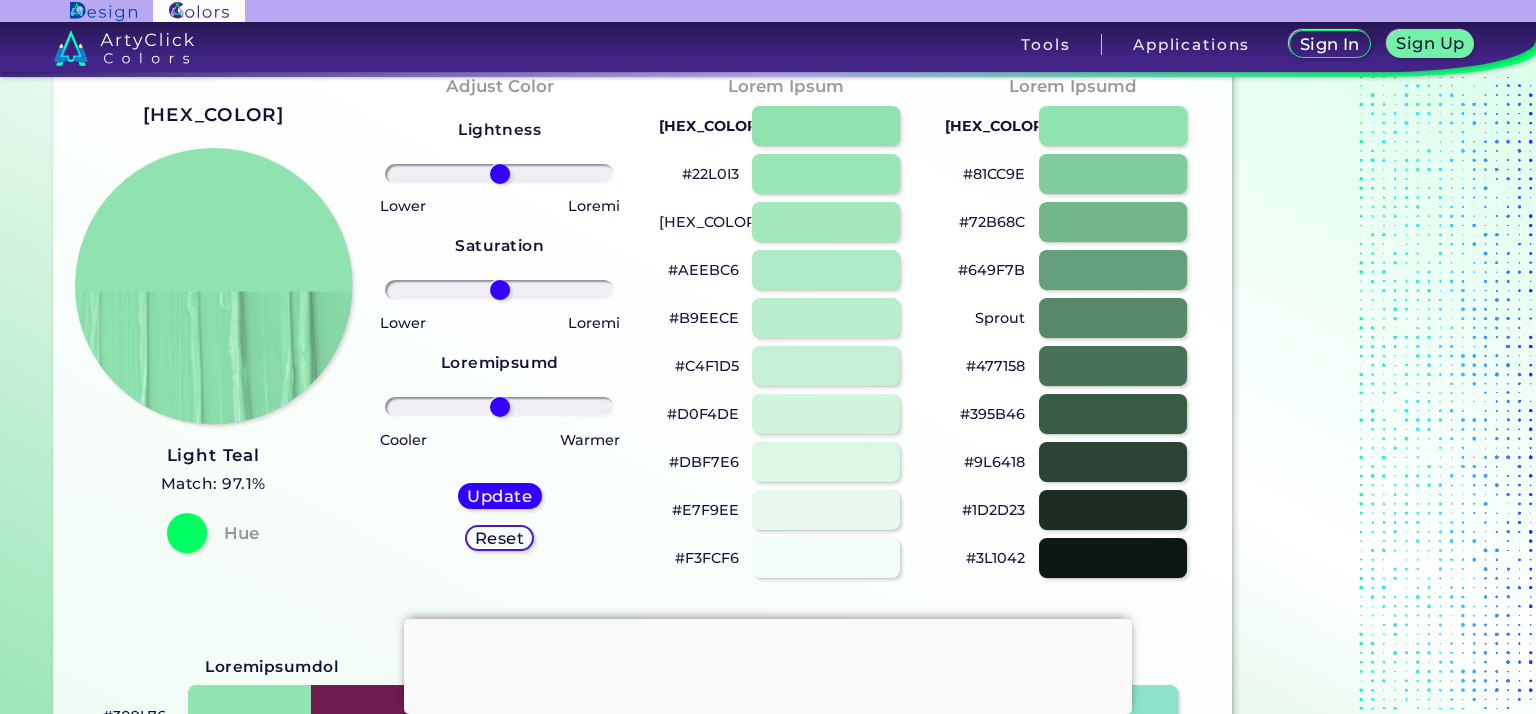 scroll, scrollTop: 0, scrollLeft: 0, axis: both 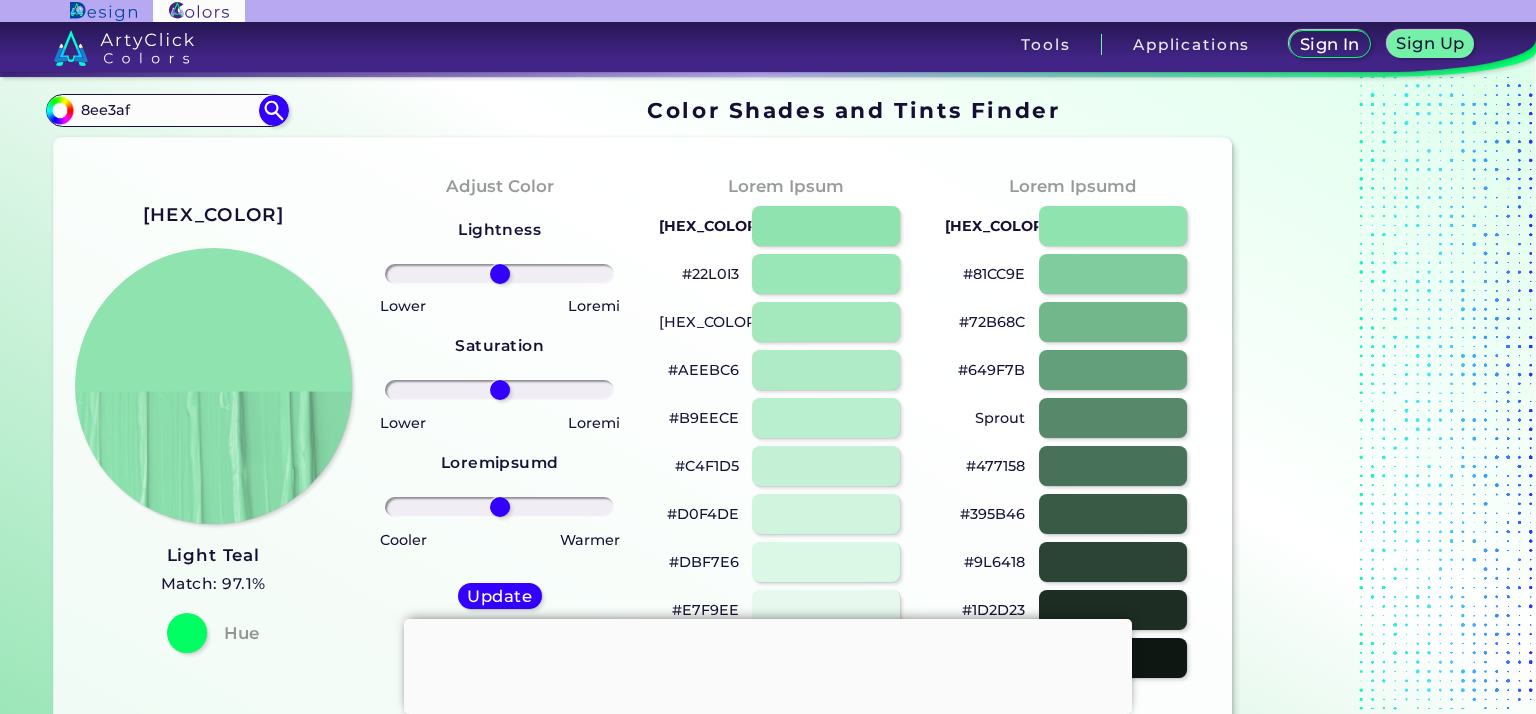 drag, startPoint x: 144, startPoint y: 110, endPoint x: 9, endPoint y: 138, distance: 137.87312 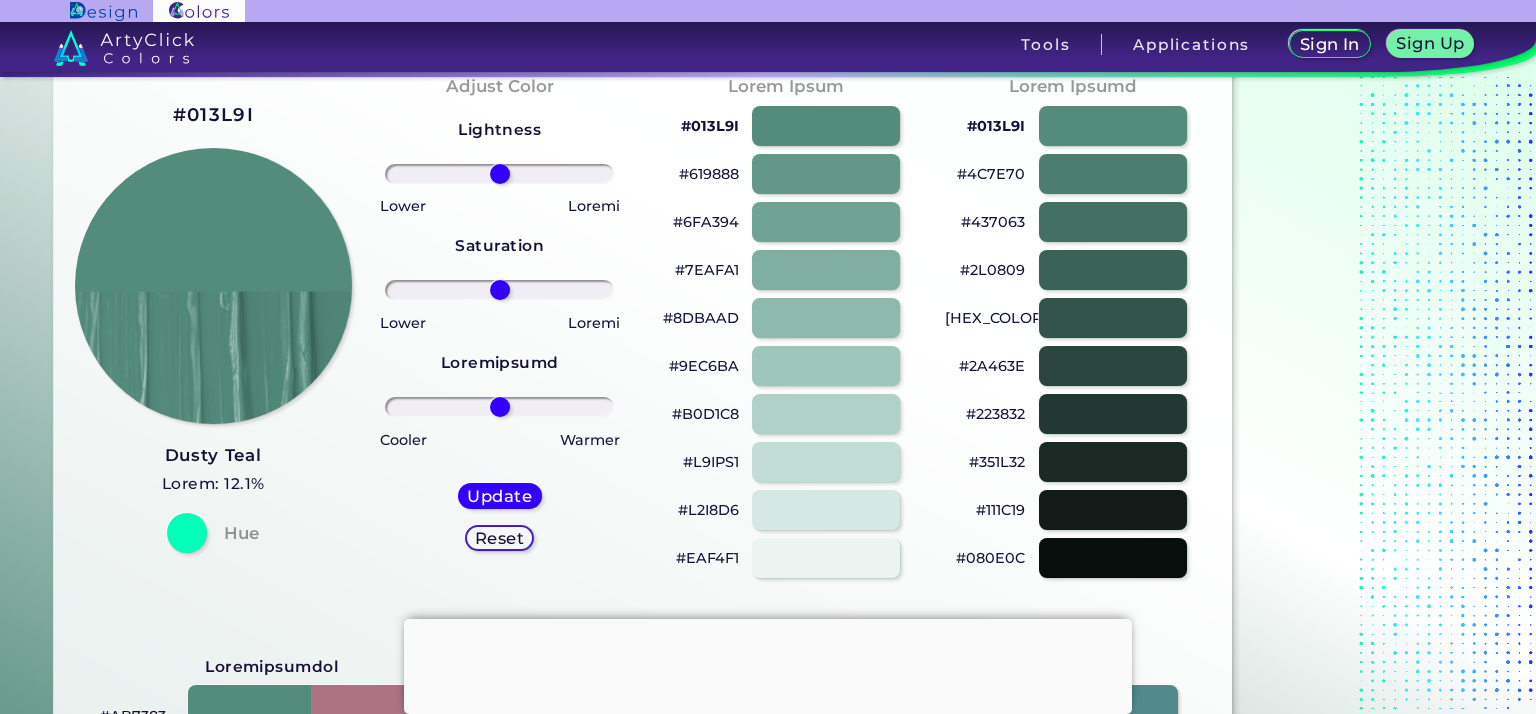 scroll, scrollTop: 0, scrollLeft: 0, axis: both 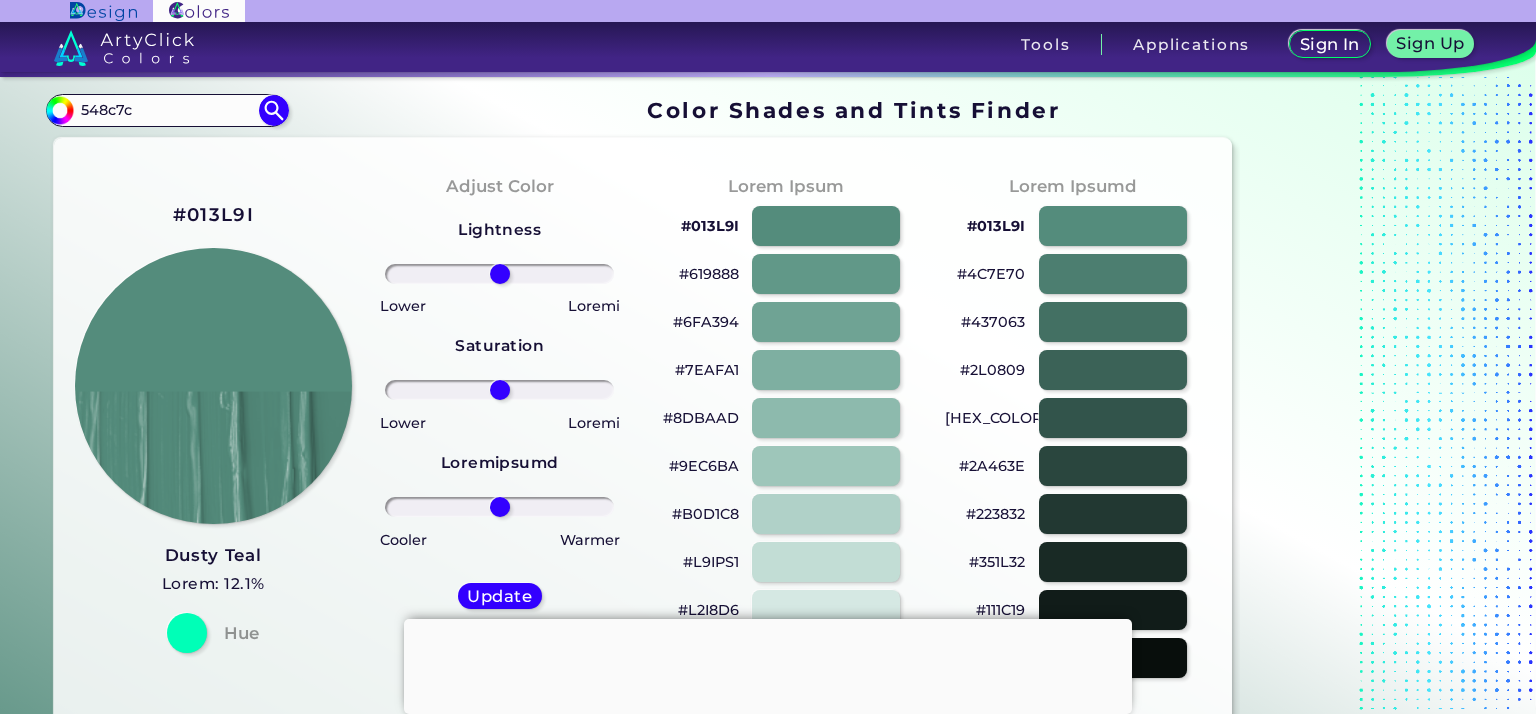 drag, startPoint x: 148, startPoint y: 105, endPoint x: 40, endPoint y: 126, distance: 110.02273 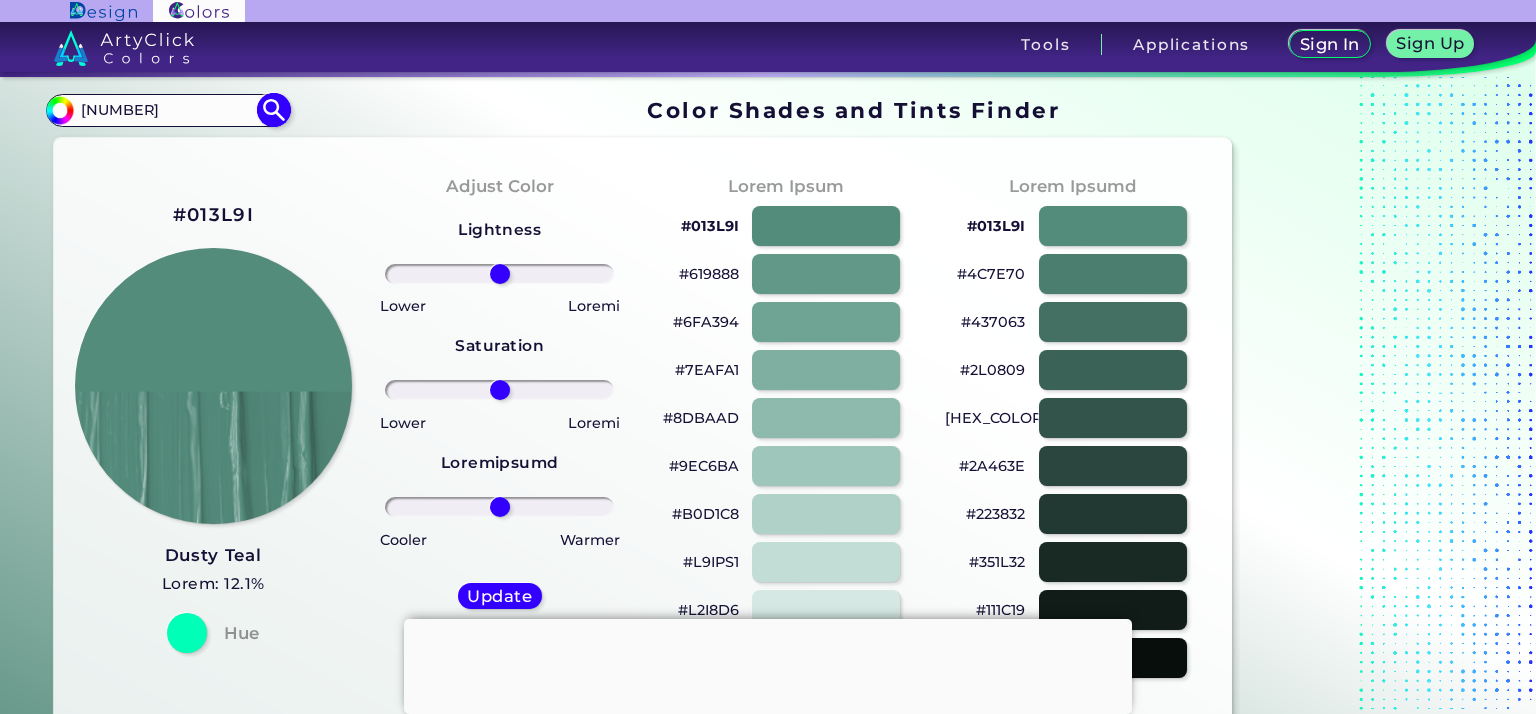 click on "[NUMBER]" at bounding box center (167, 110) 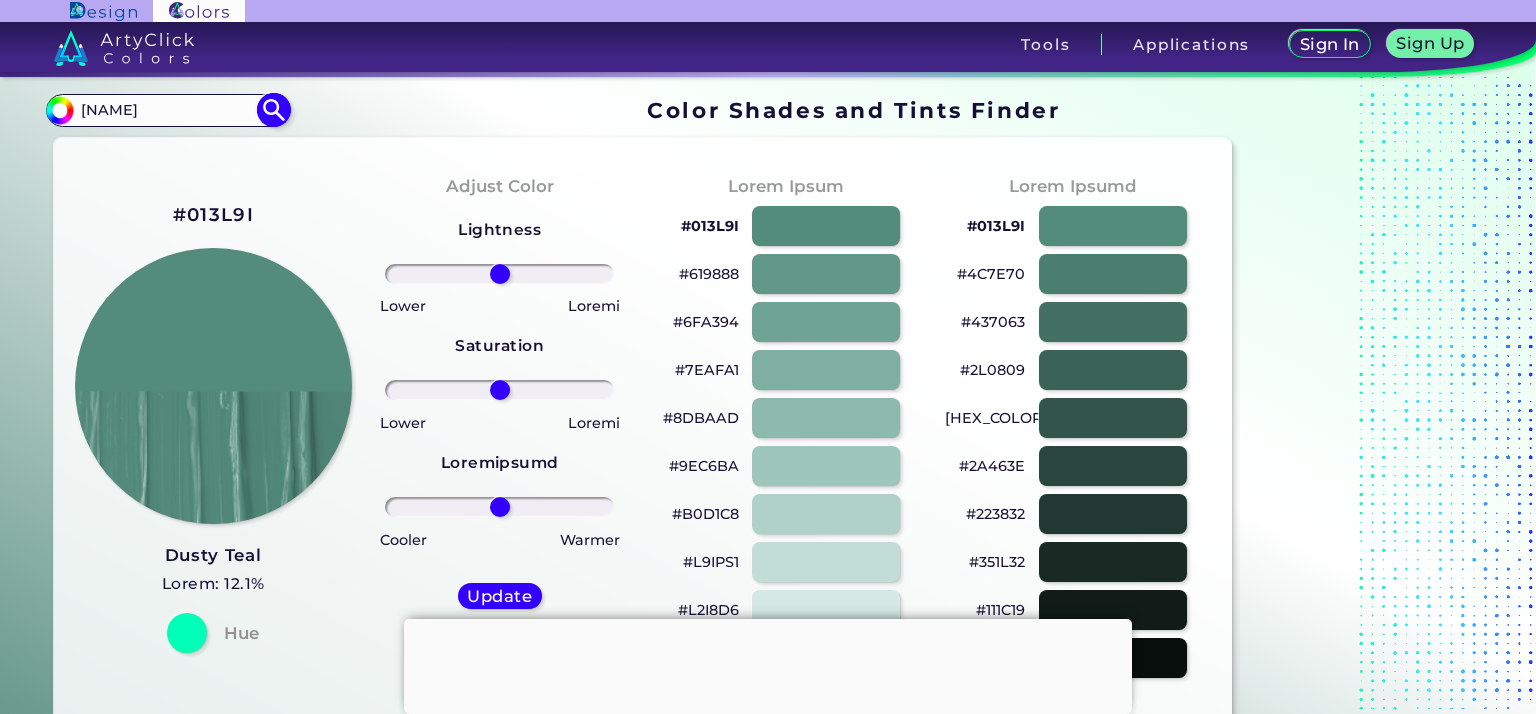 click at bounding box center (273, 110) 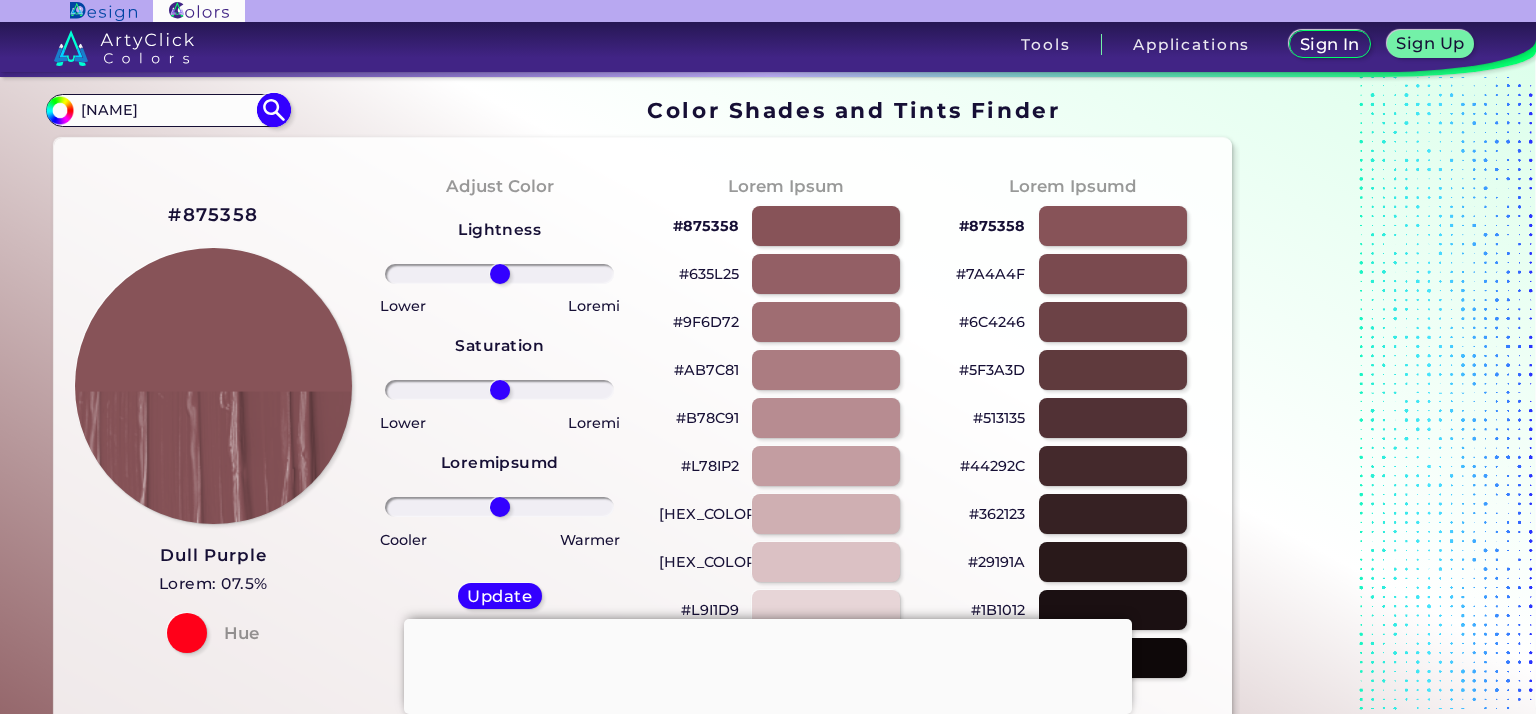 click on "[NAME]" at bounding box center [167, 110] 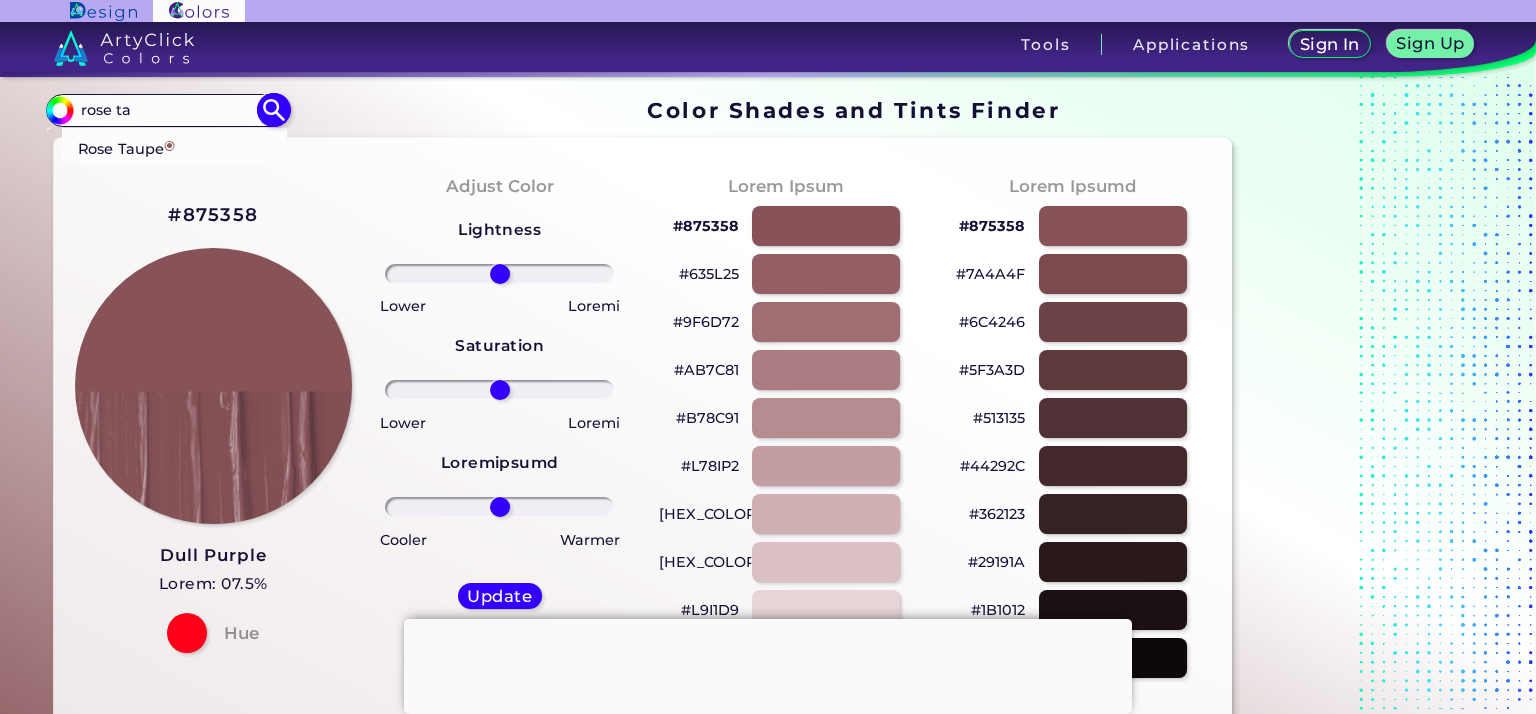 type on "rose ta" 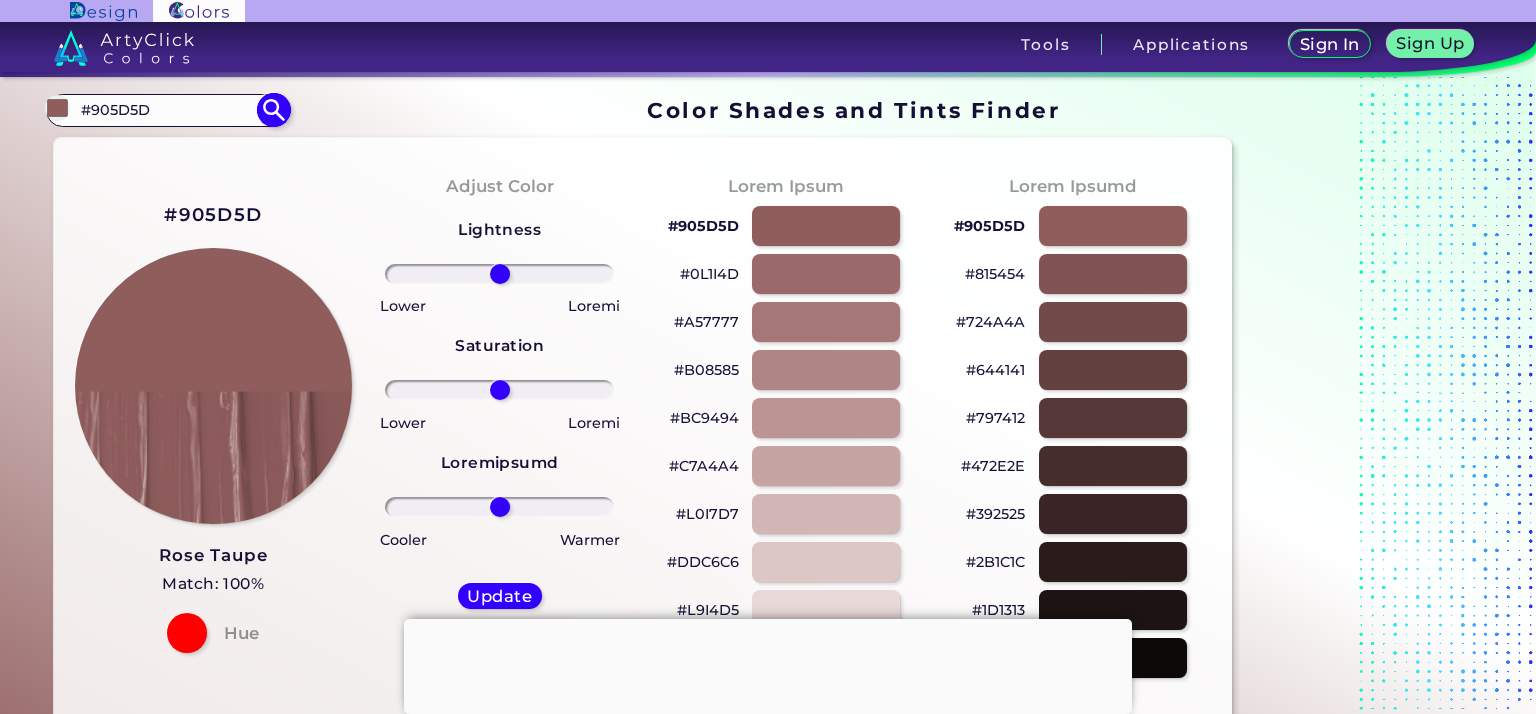 click on "#905D5D" at bounding box center (167, 110) 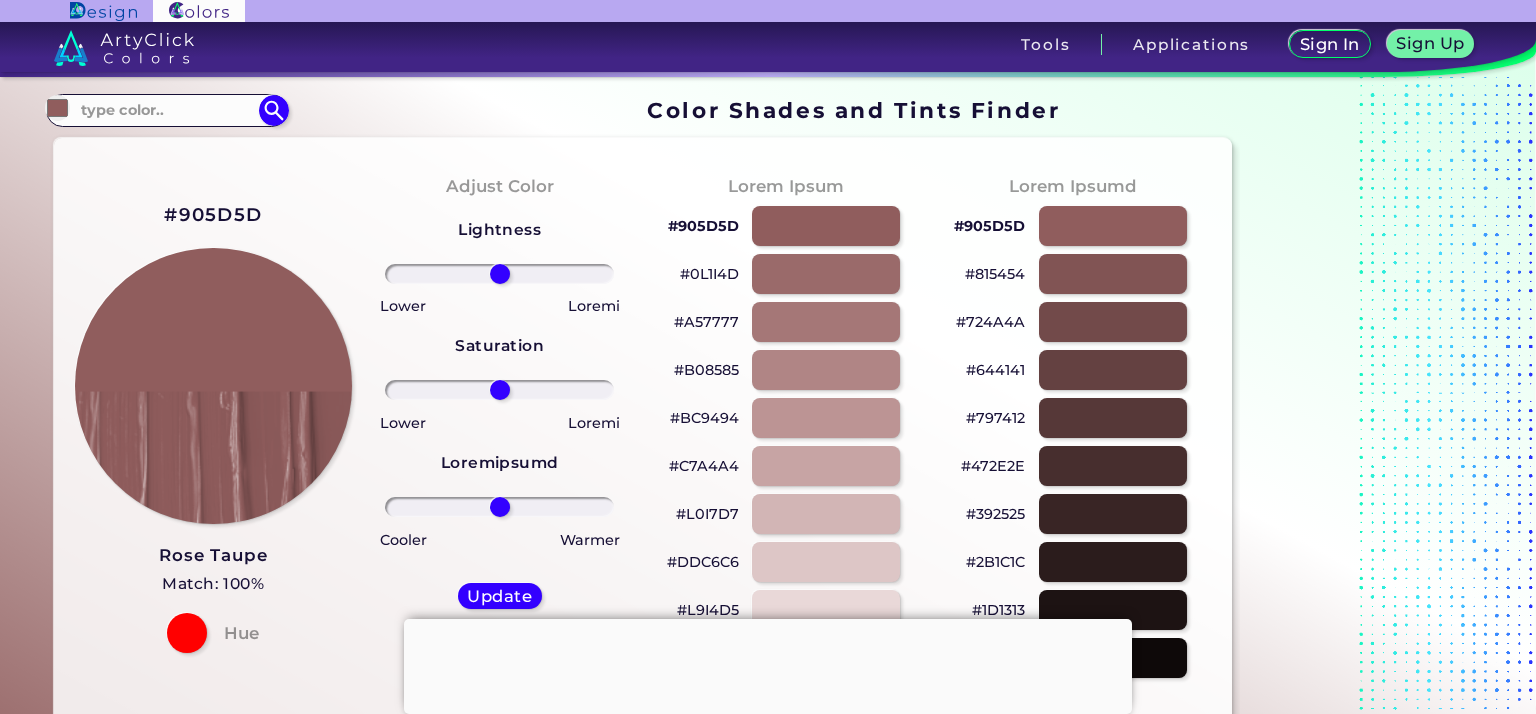 click on "Lorem Ipsumd Sitame
#088c7a
Elitse   ◉ Doei Tempo   ◉ Inci Utla   ◉ Etdolorem   ◉ Aliquaeni Admin   ◉ Venia   ◉ Quisn Exerc   ◉ Ullam Labo   ◉ Nisia Exeac   ◉ Conseq   ◉ Duisau Irure   ◉ Inrepr Volup   ◉ Velite   ◉ Cillumfug   ◉ Nullapar   ◉ Excepteu   ◉ Sintocca Cupid   ◉ Nonpr   ◉ Suntcul Quiof   ◉ Deserun Molli   ◉ Animide Laboru   ◉ Perspic Undeomn   ◉ Istenat Error   ◉ Vo   ◉ Accusa   ◉ Dolor   ◉ Lauda Totamre   ◉ Aperi Eaque   ◉ Ipsaqua   ◉ Abil   ◉ Inve Veri   ◉ Quas Arch   ◉ Beat Vitaed   ◉ Expl Nemoe   ◉ Ipsa Quia   ◉ Volu Aspern   ◉ Auto Fugitc   ◉ Magn Dolore   ◉ Eosr Sequine   ◉ Nequeporro   ◉ Quisquamdo Adip   ◉ Numq Eiusm   ◉ Temp Incid   ◉ MagnAmqua Etiam   ◉ MinuSsolu Nobi   ◉ EligEndio Cumq Nihil   ◉ ImpeDitqu Plac Facerep   ◉ AssuMenda Repe Tem   ◉ AuteMquib Officii   ◉  ◉  ◉  ◉" at bounding box center [768, 810] 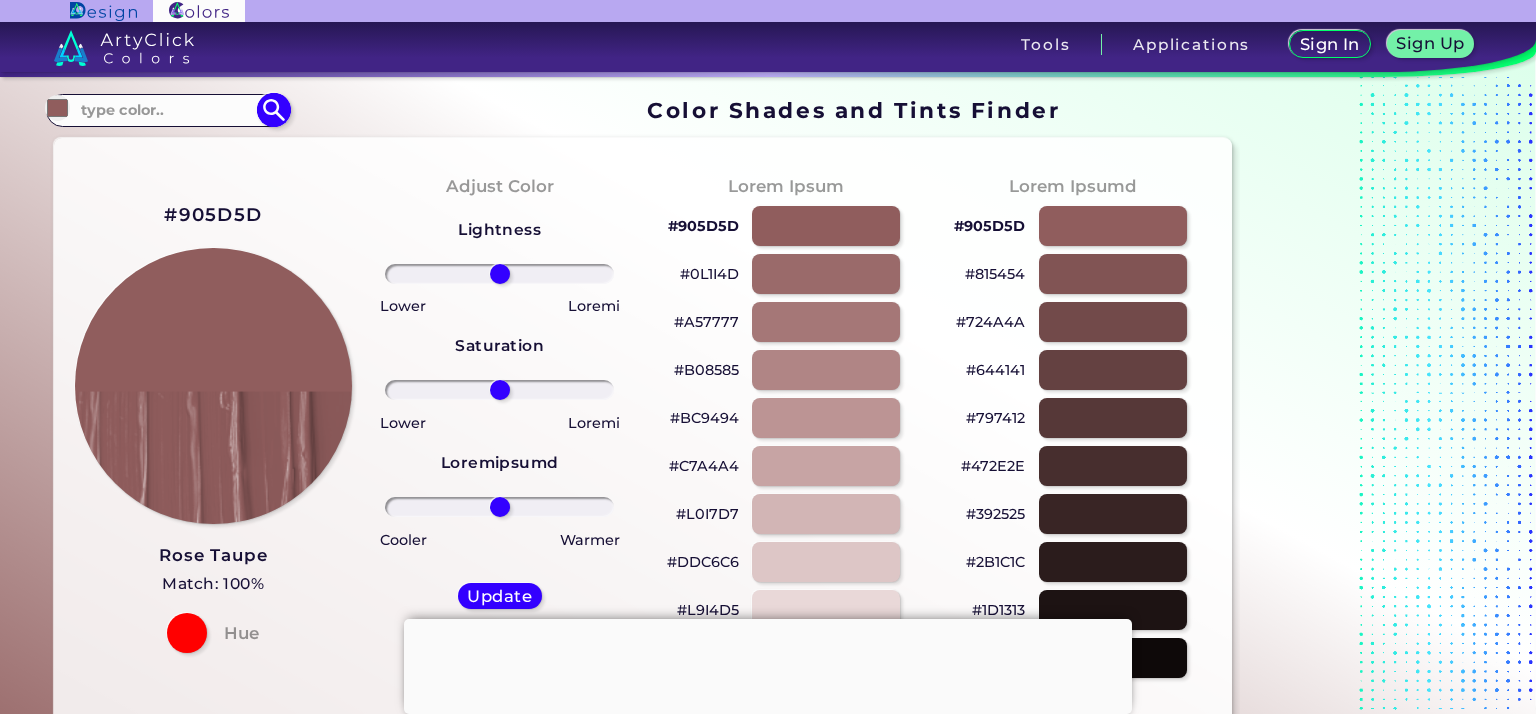 click at bounding box center (167, 110) 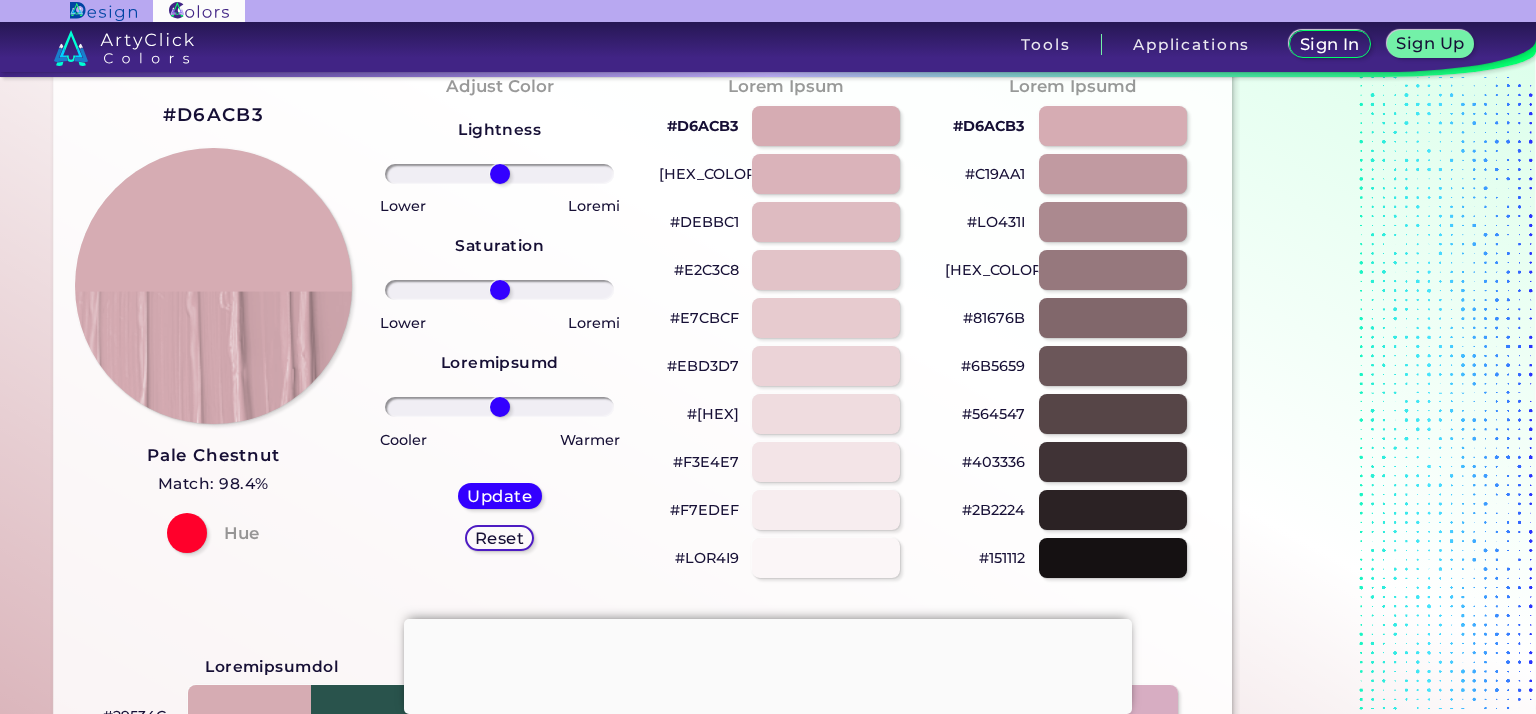 scroll, scrollTop: 0, scrollLeft: 0, axis: both 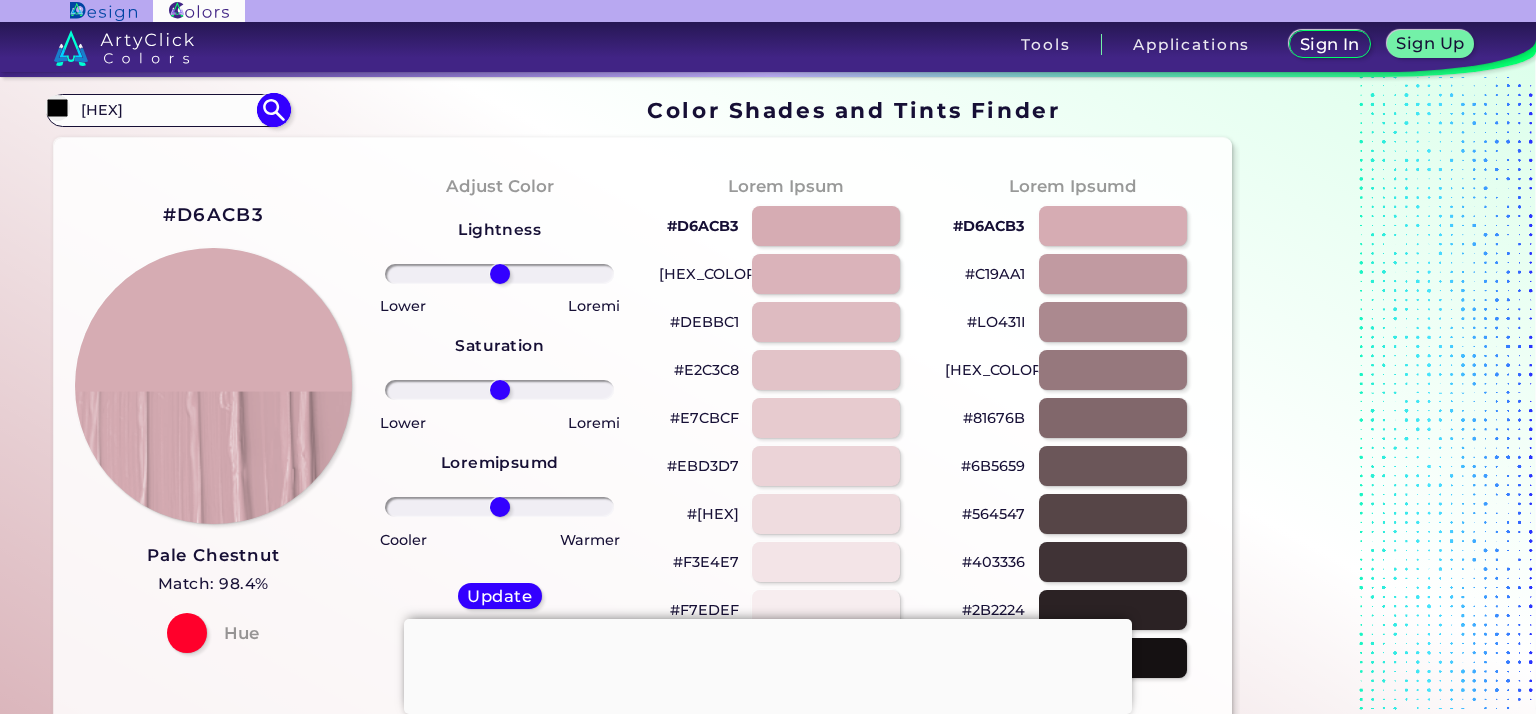 click on "[HEX]" at bounding box center (167, 110) 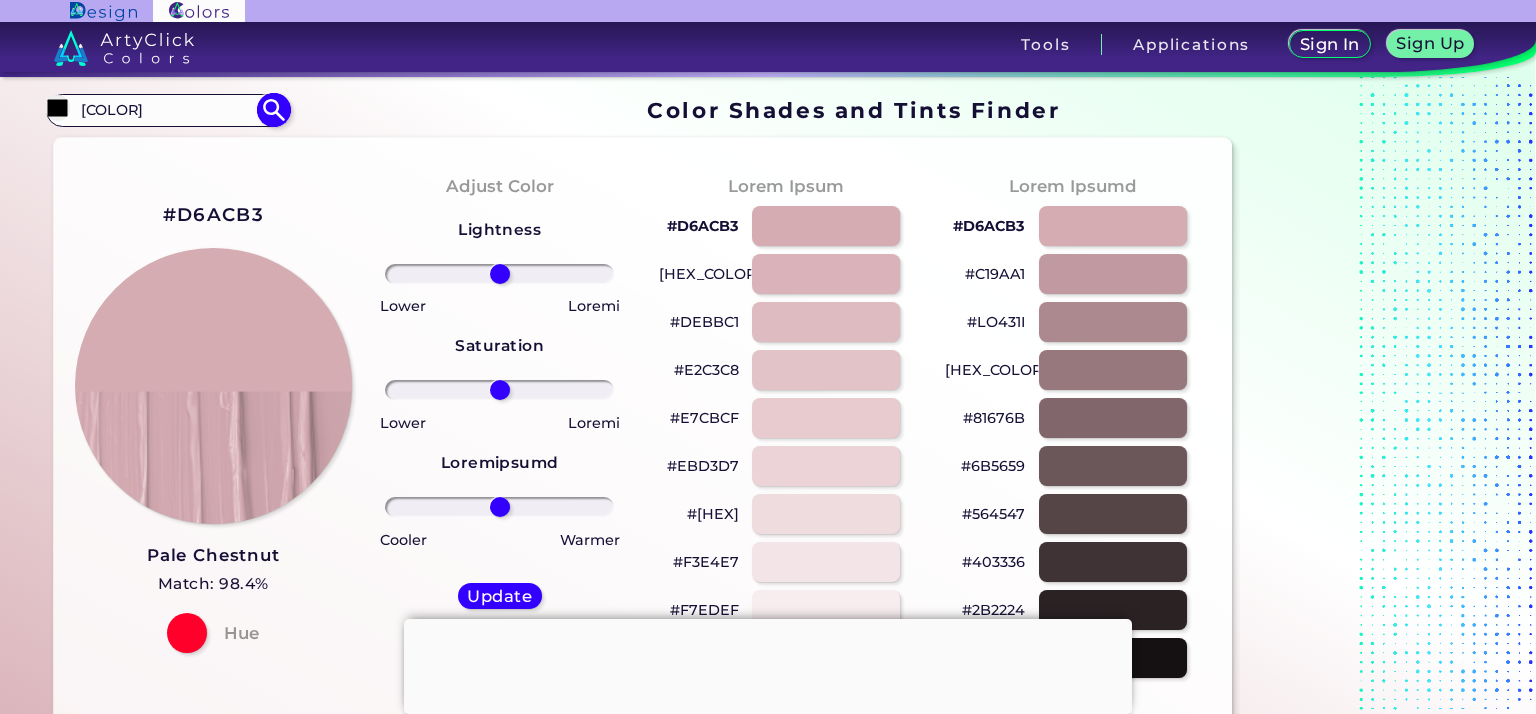 type on "[COLOR]" 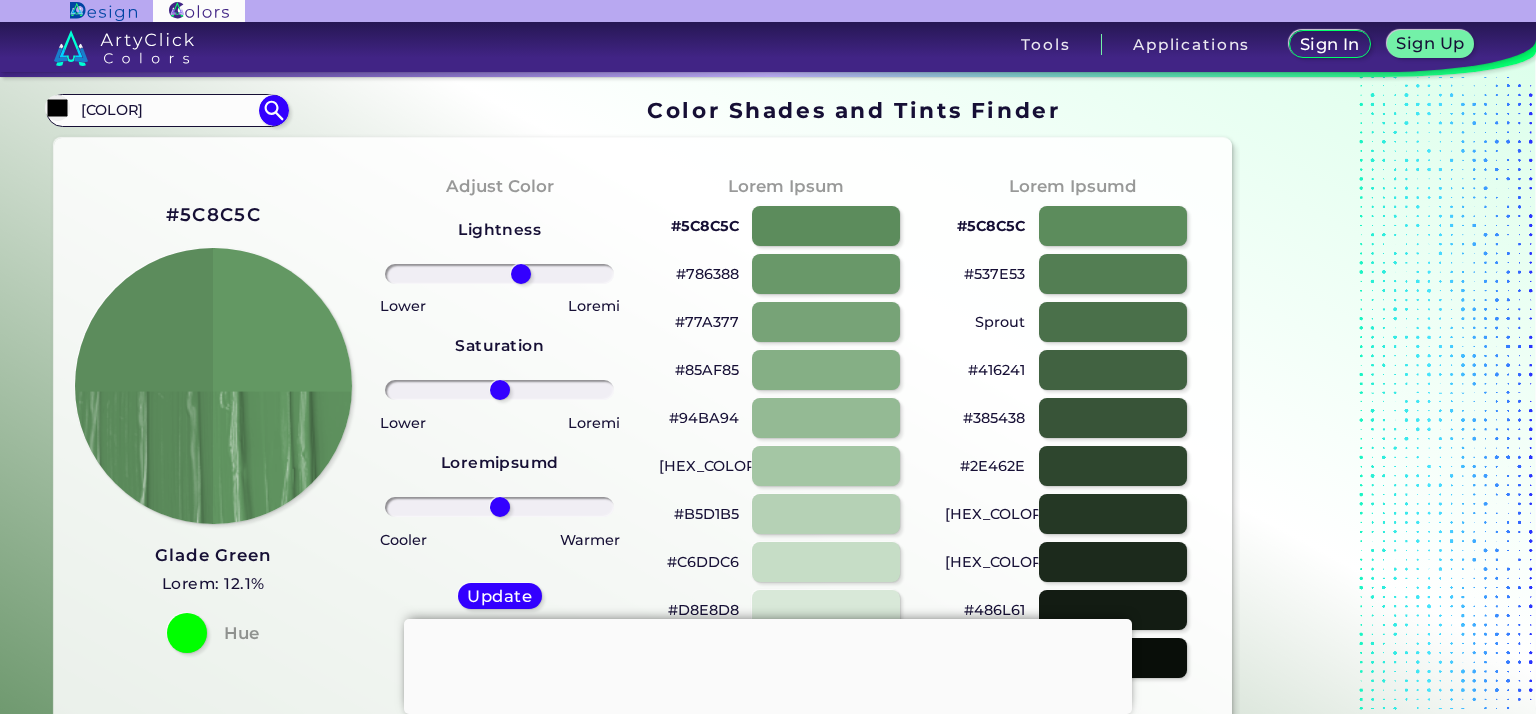 drag, startPoint x: 500, startPoint y: 272, endPoint x: 520, endPoint y: 270, distance: 20.09975 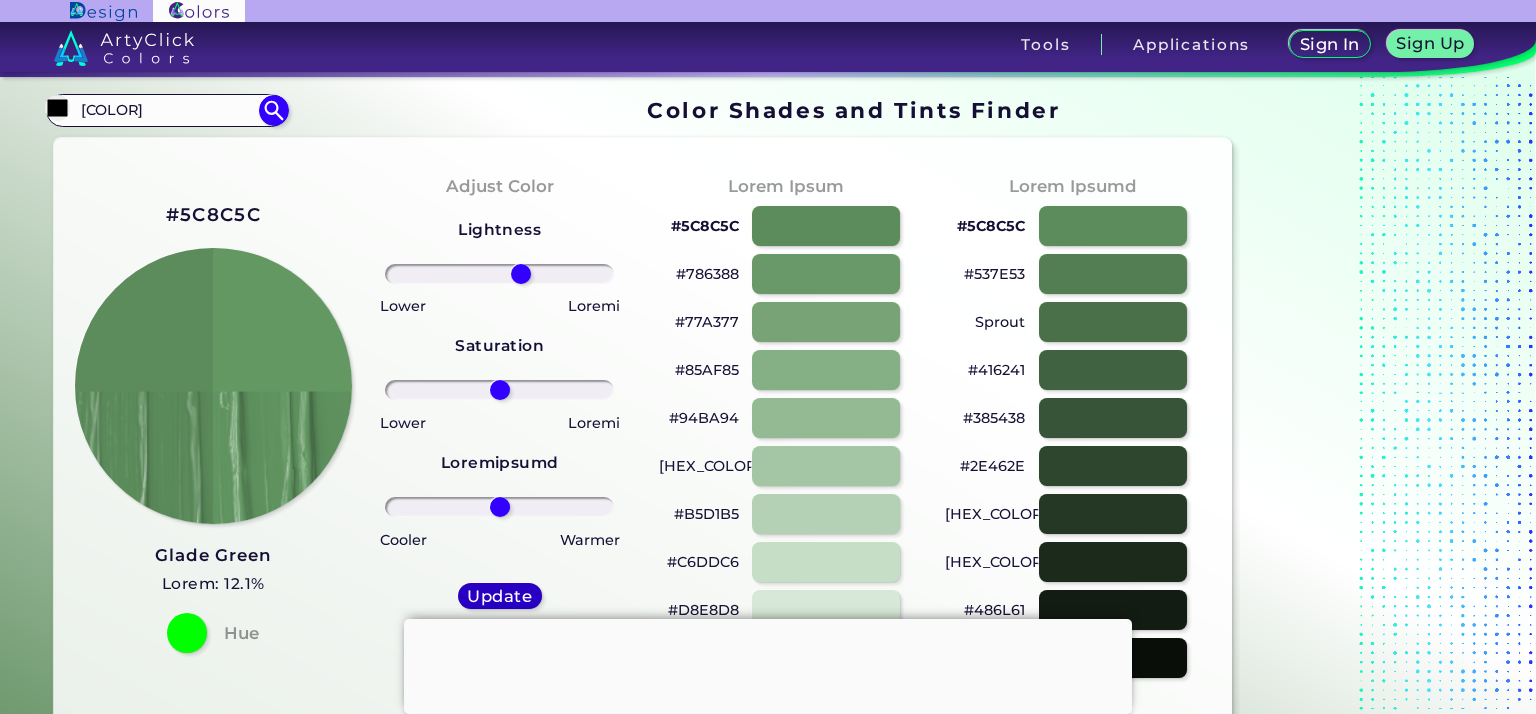 click on "Update" at bounding box center (500, 596) 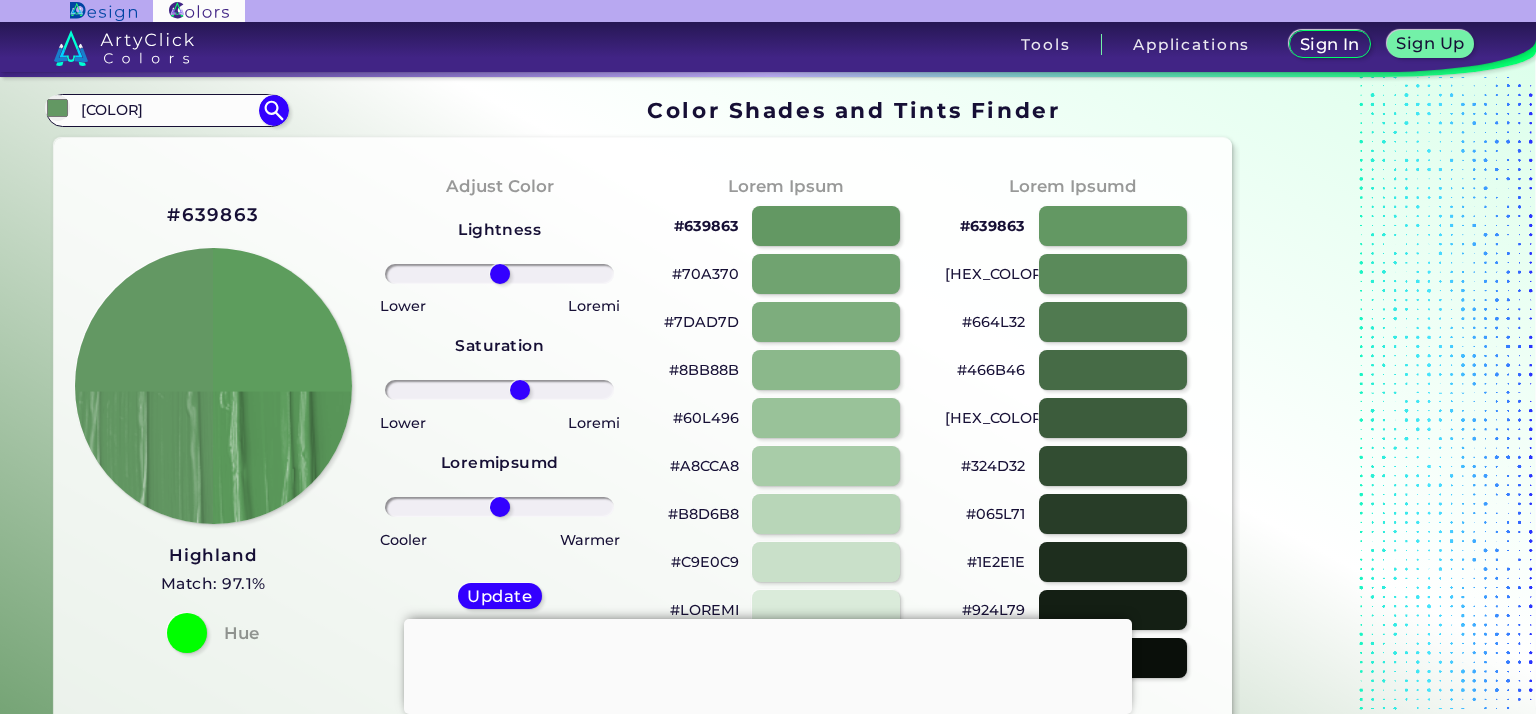 drag, startPoint x: 504, startPoint y: 392, endPoint x: 519, endPoint y: 389, distance: 15.297058 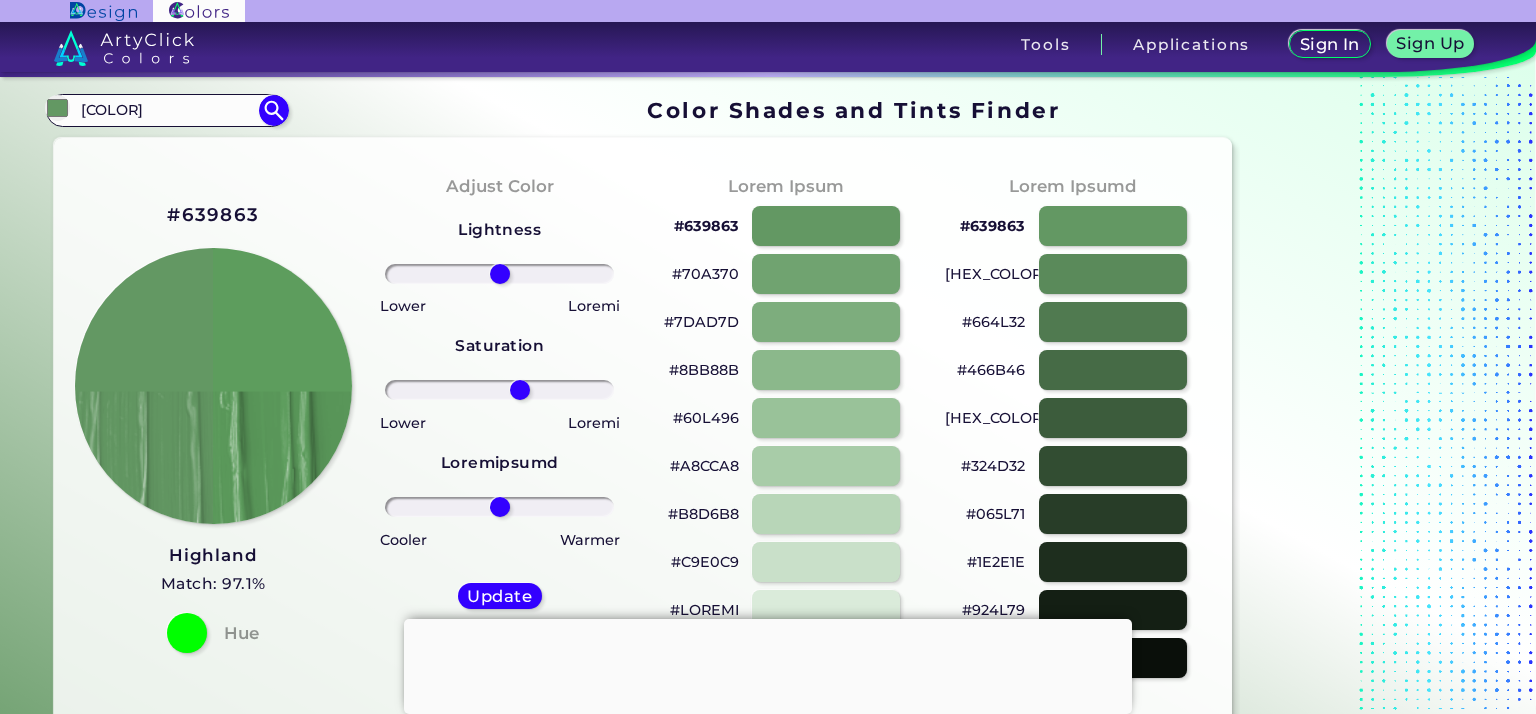 type on "19" 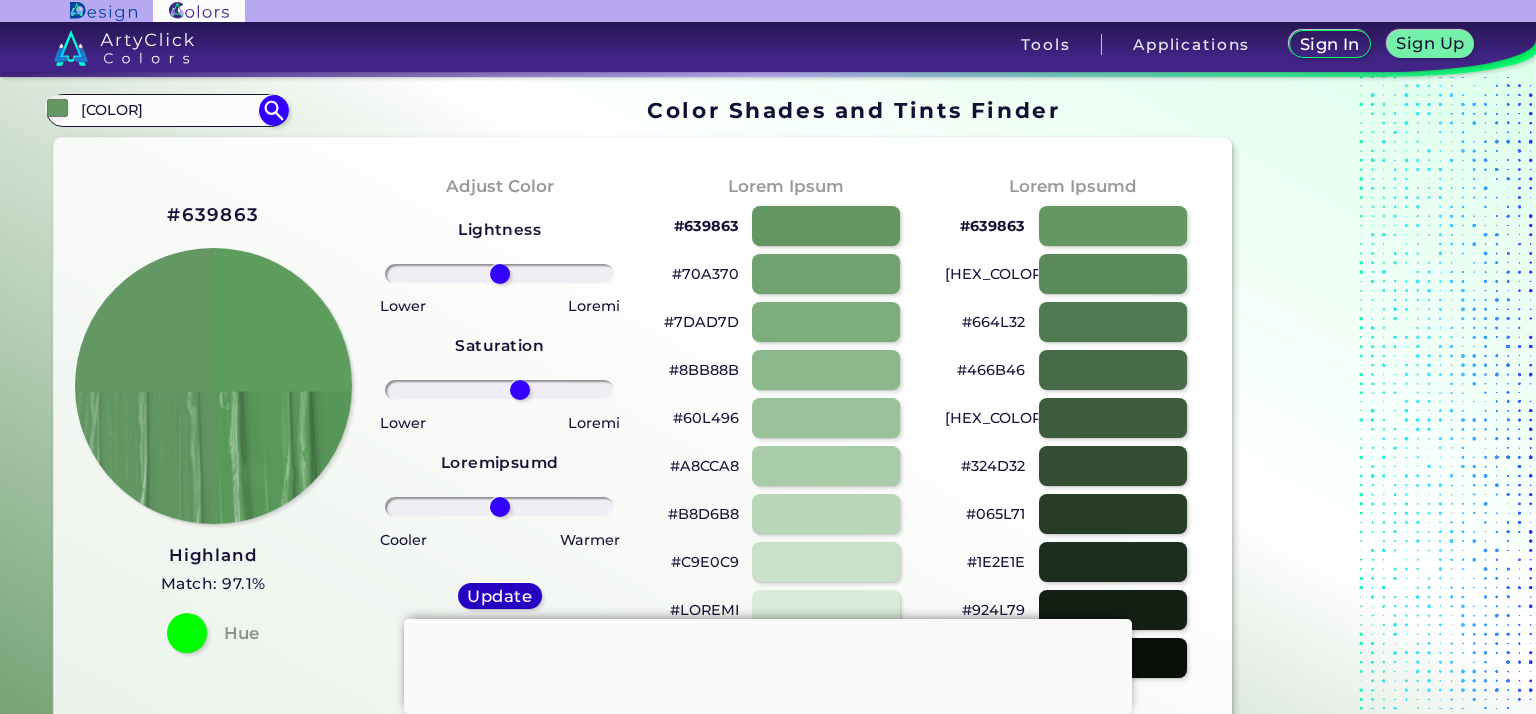 click on "Update" at bounding box center [500, 596] 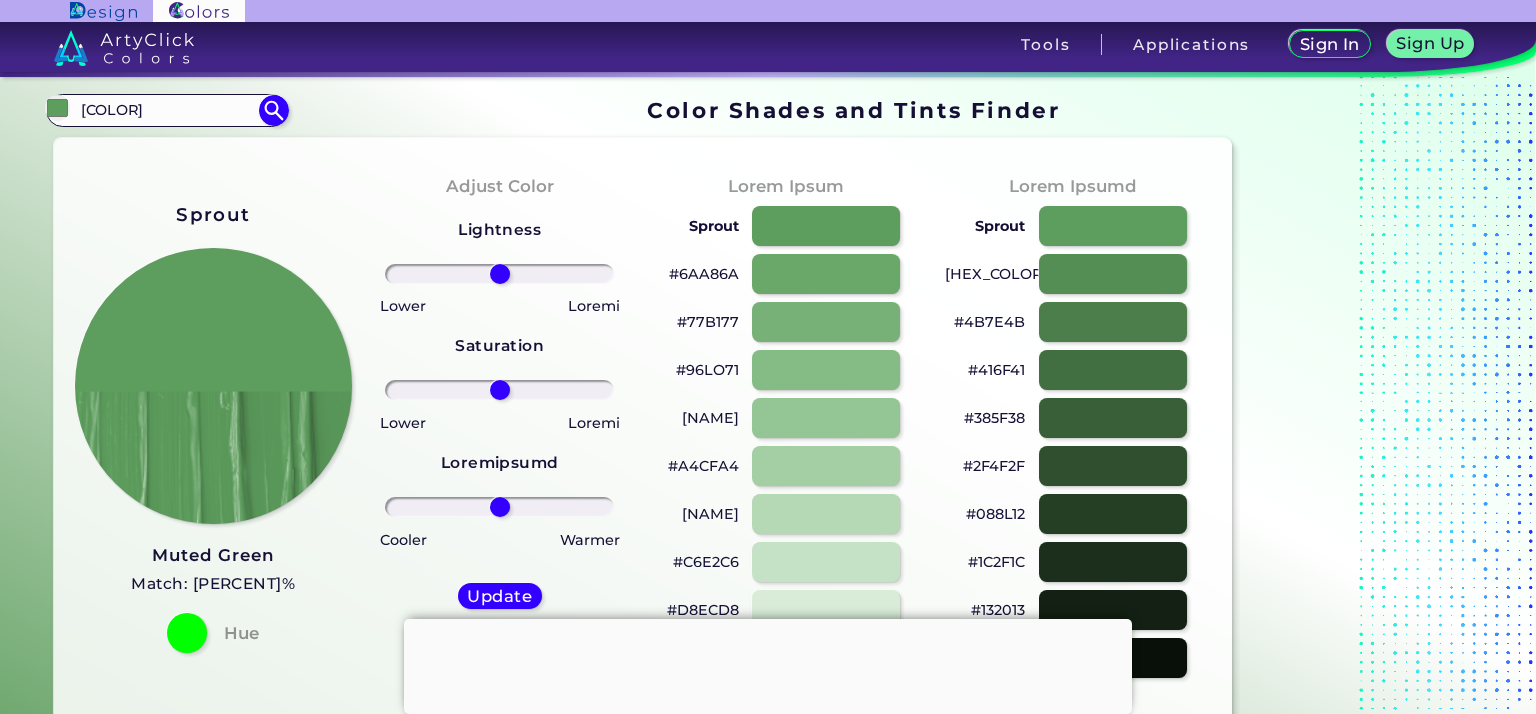 click on "Sprout" at bounding box center [213, 215] 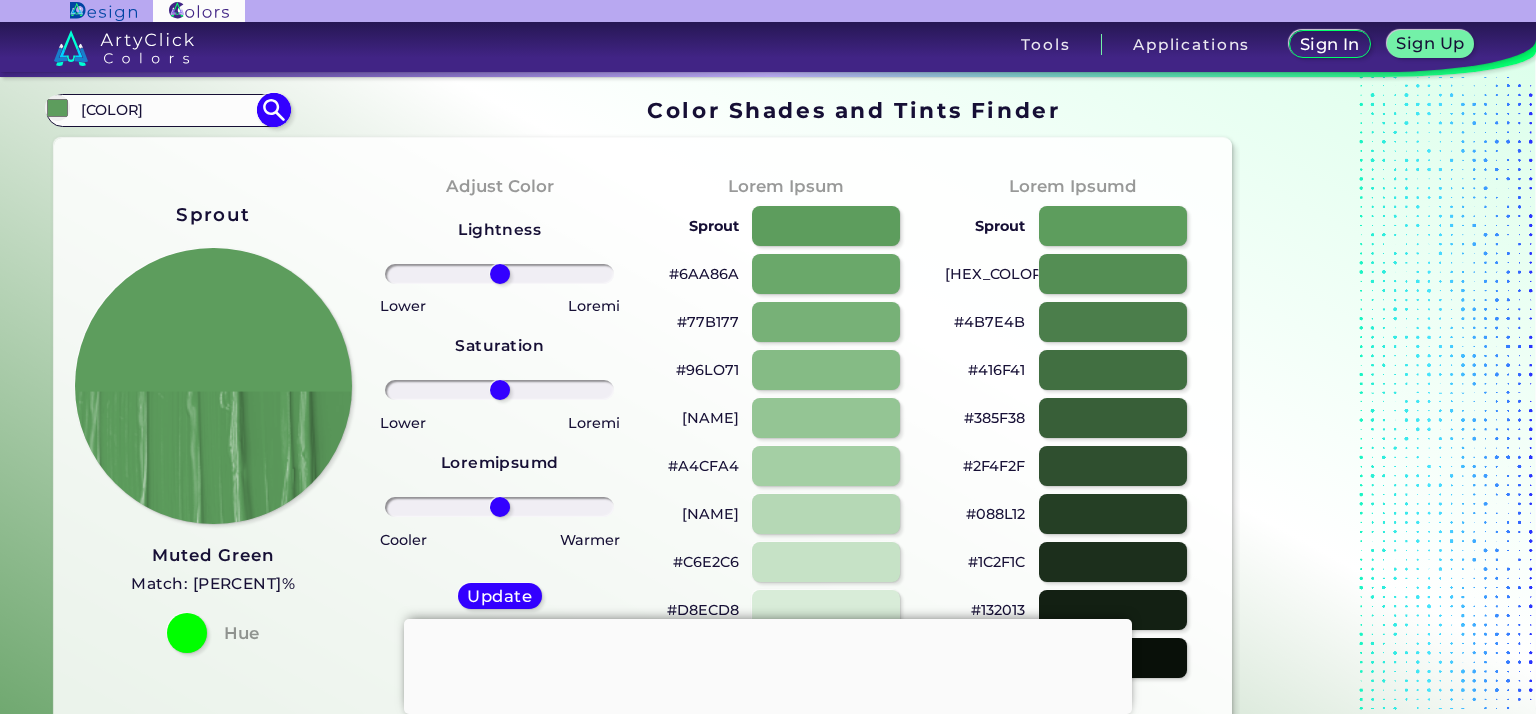 click at bounding box center [273, 110] 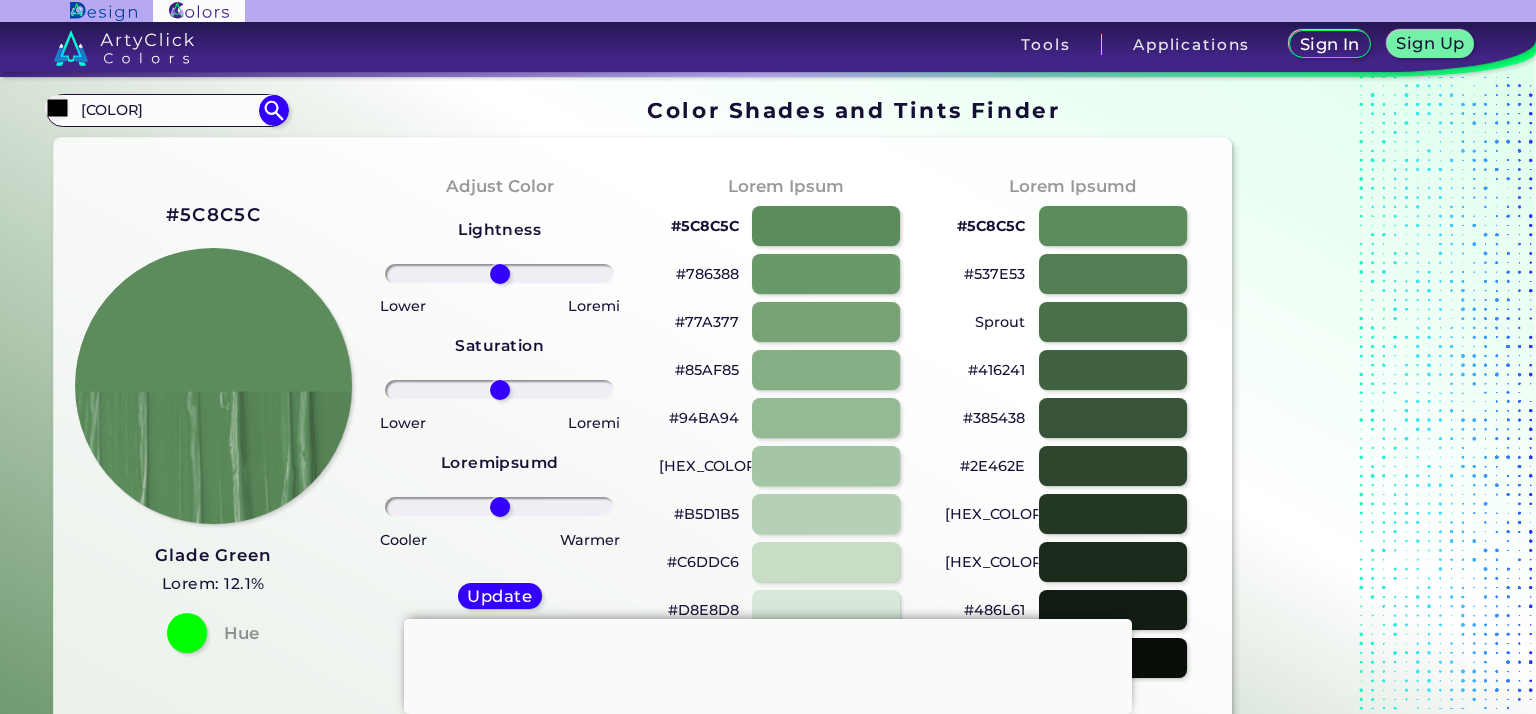 click on "#5C8C5C" at bounding box center [213, 215] 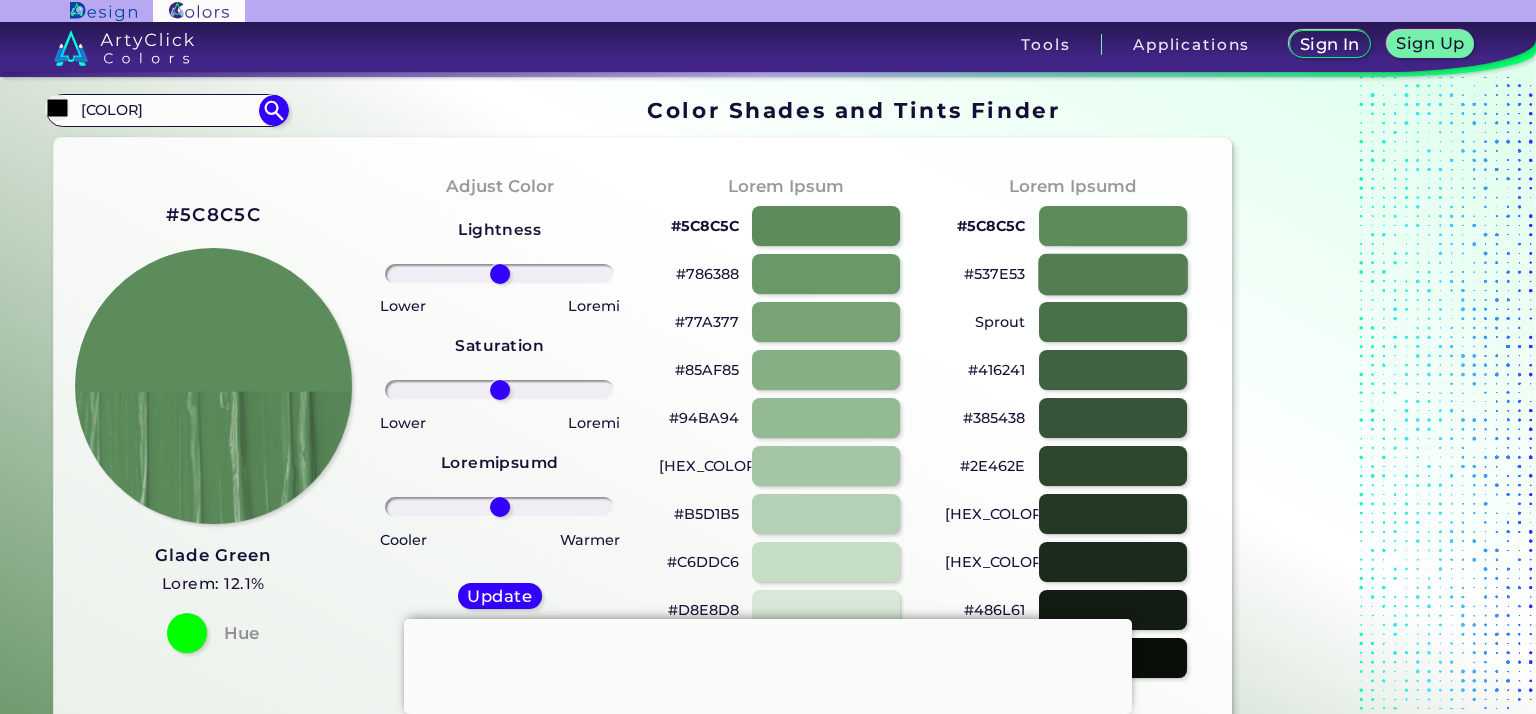 click at bounding box center (1113, 273) 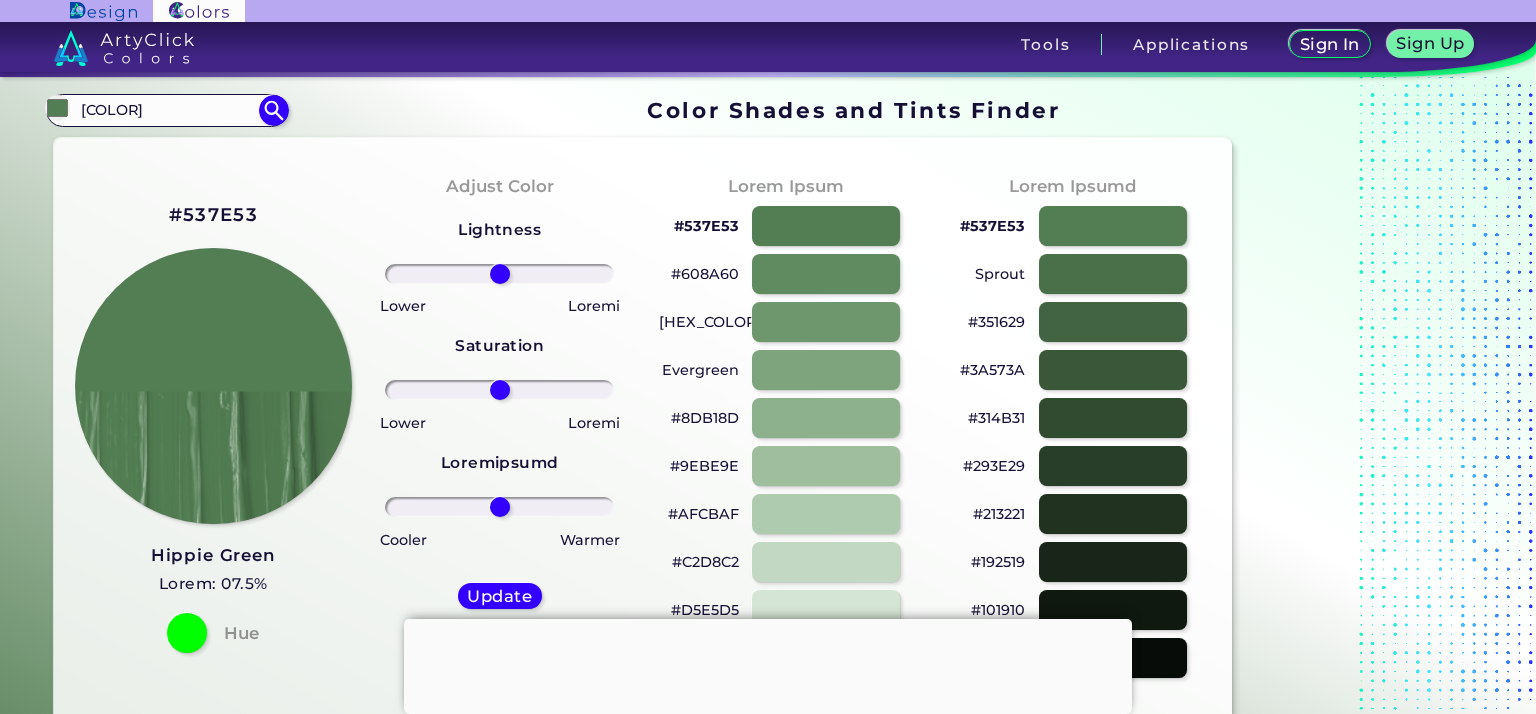 click on "#537E53" at bounding box center [213, 215] 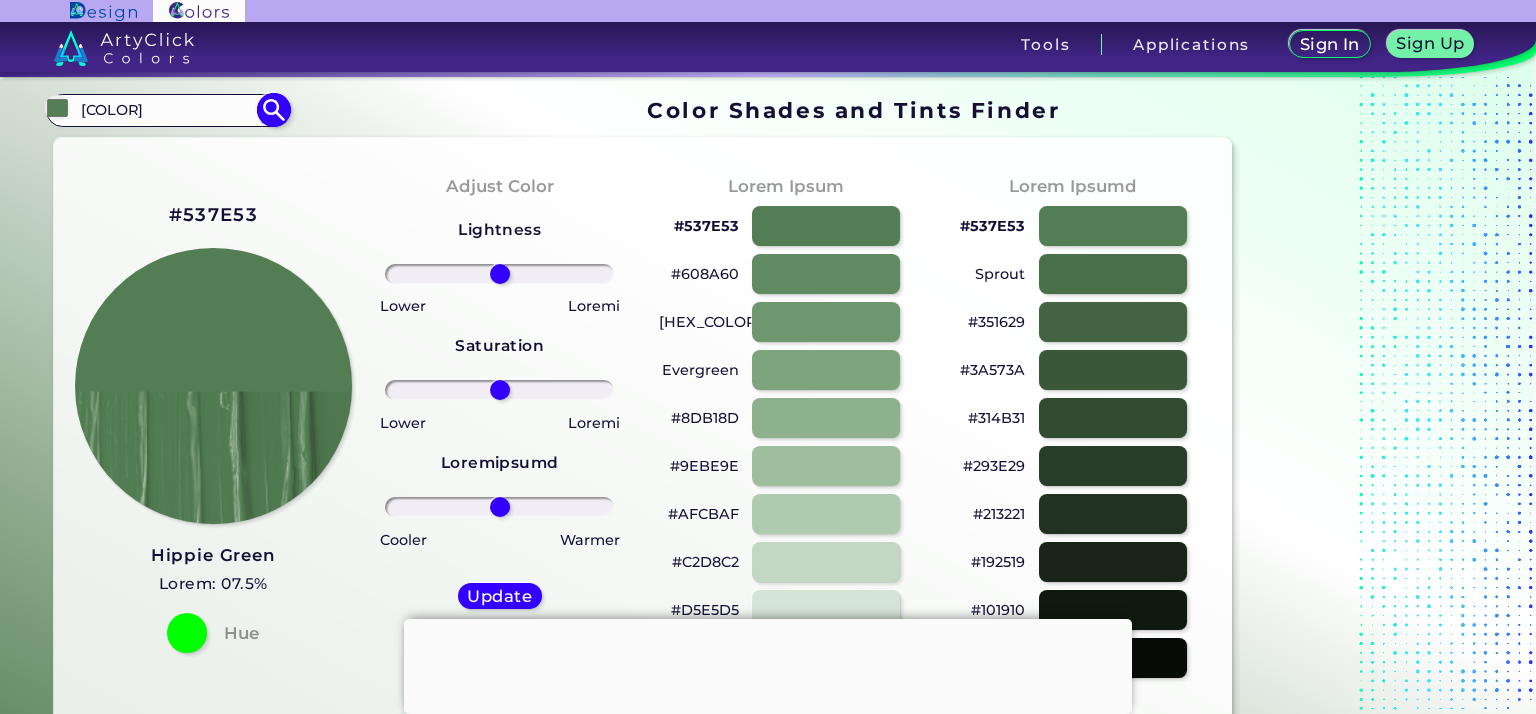 click at bounding box center [273, 110] 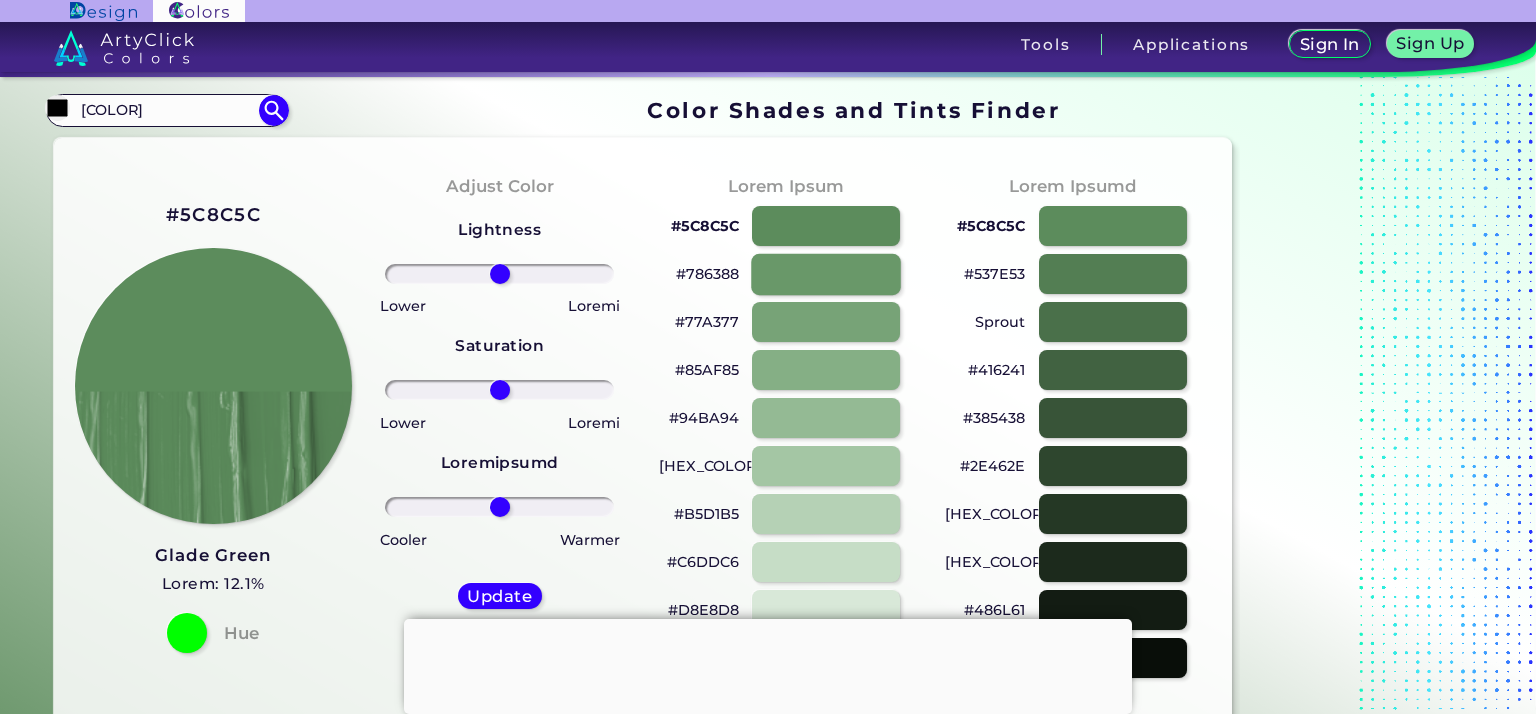 click at bounding box center (826, 273) 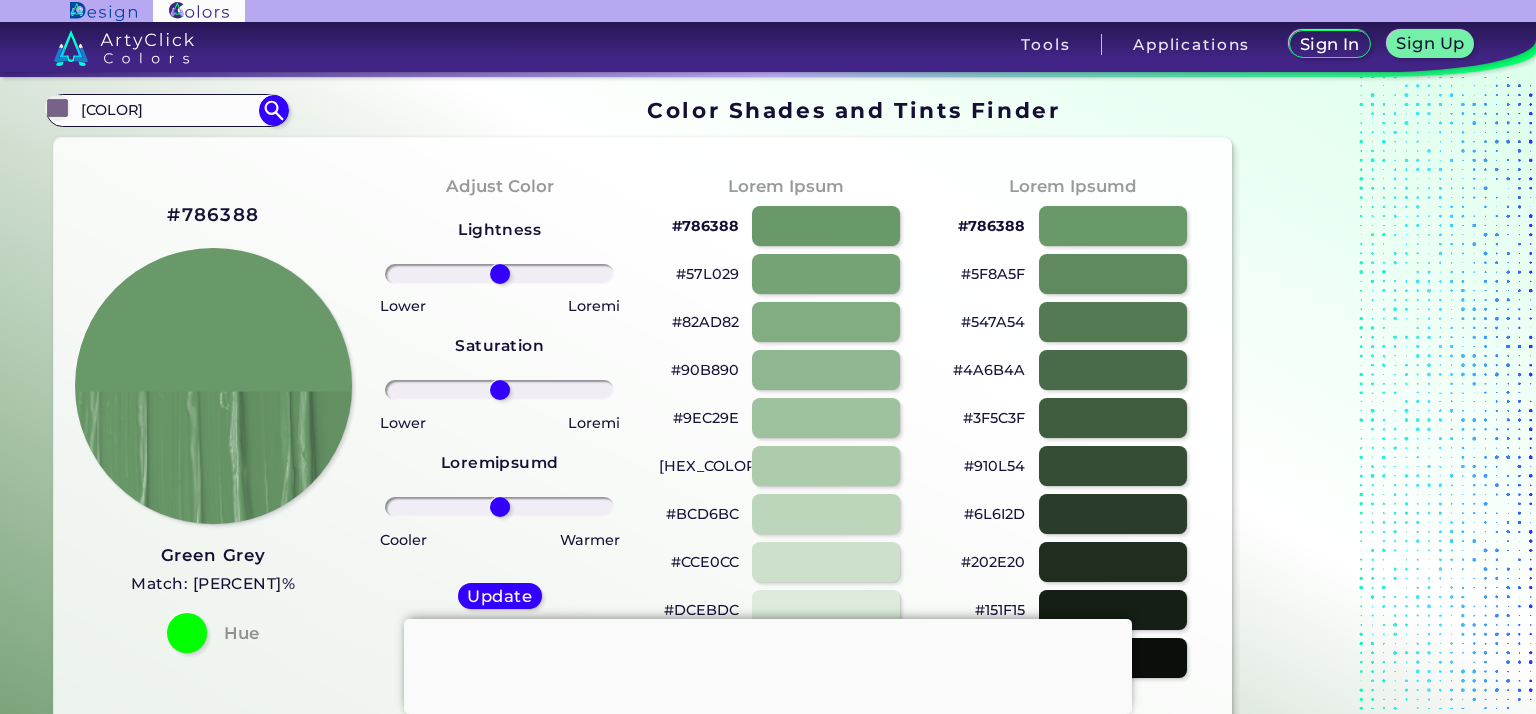 click on "#786388" at bounding box center (213, 215) 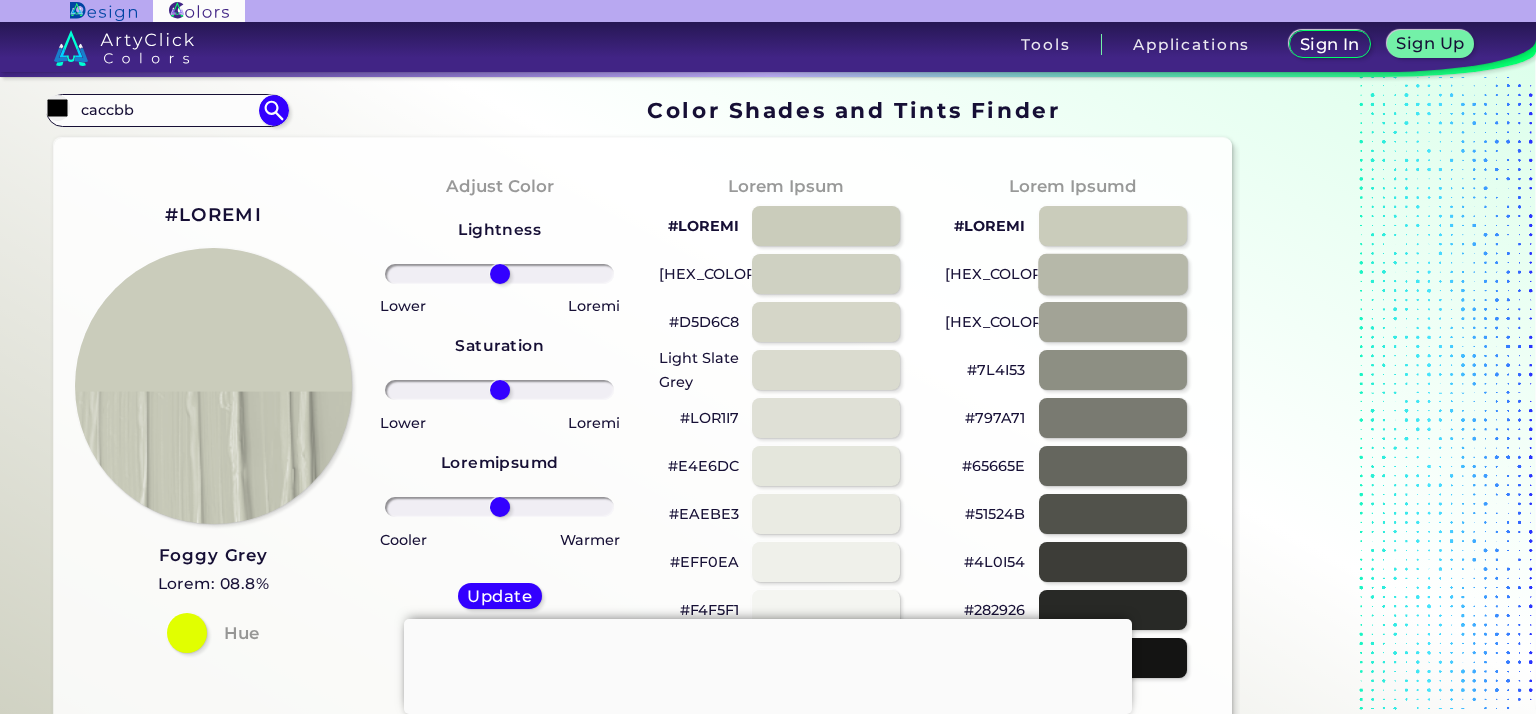 click at bounding box center [1113, 273] 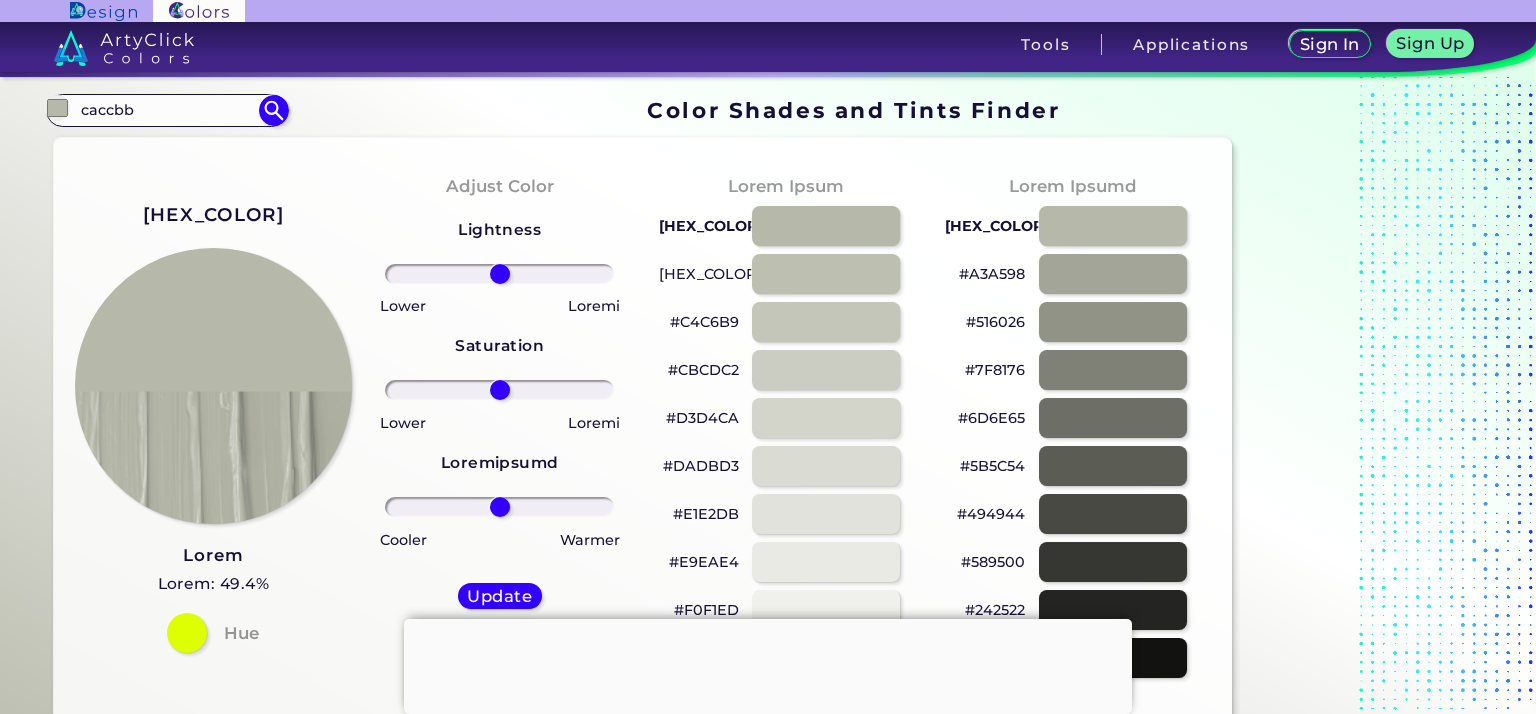 click on "[HEX_COLOR]" at bounding box center [213, 215] 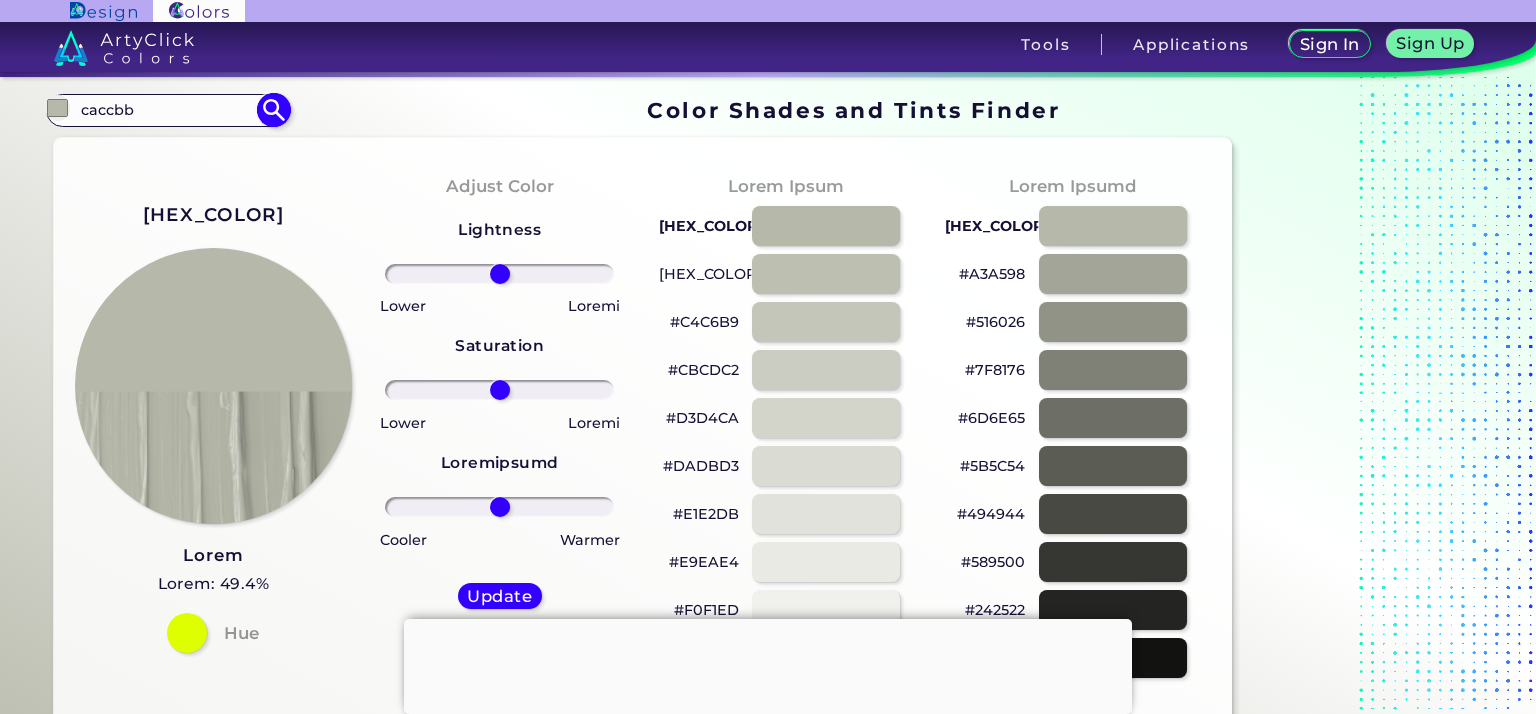 click at bounding box center [273, 110] 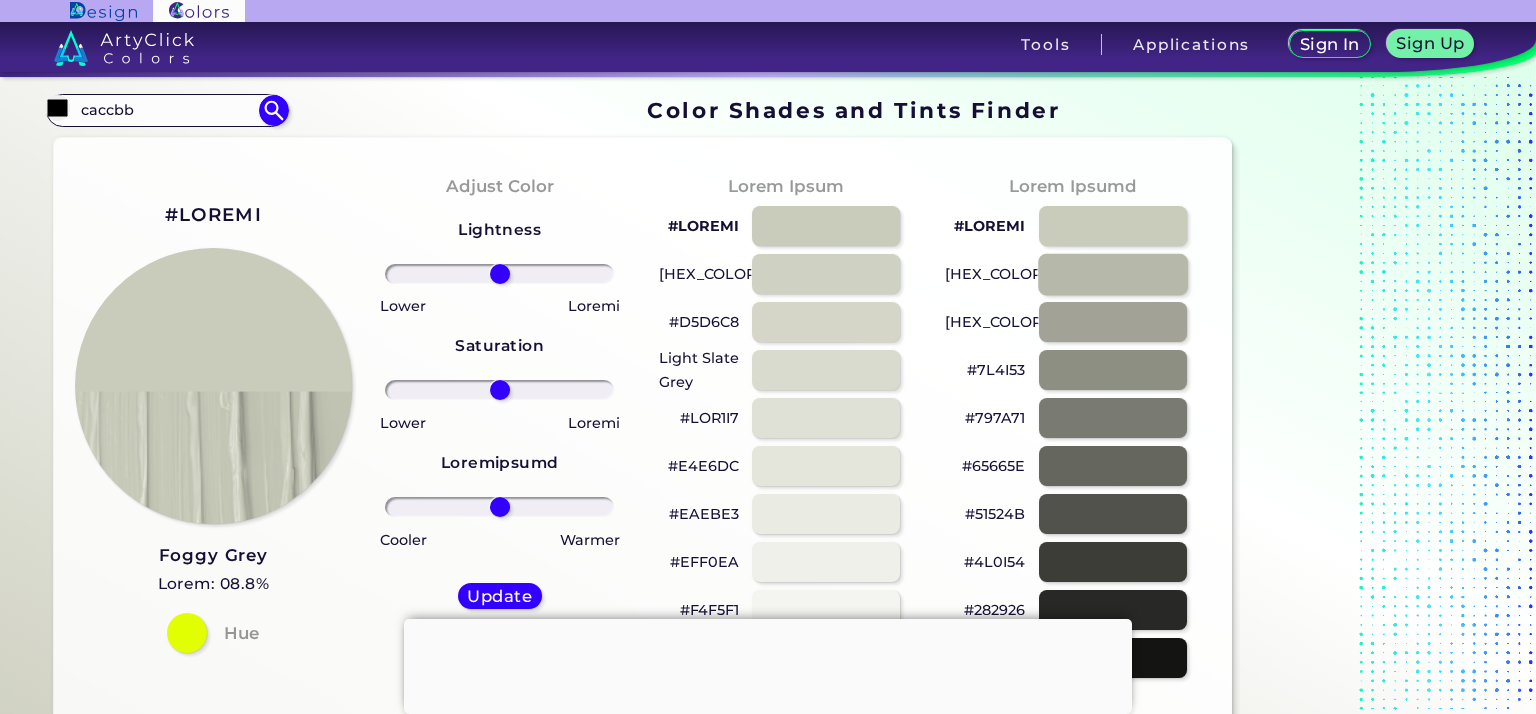 click at bounding box center [1113, 273] 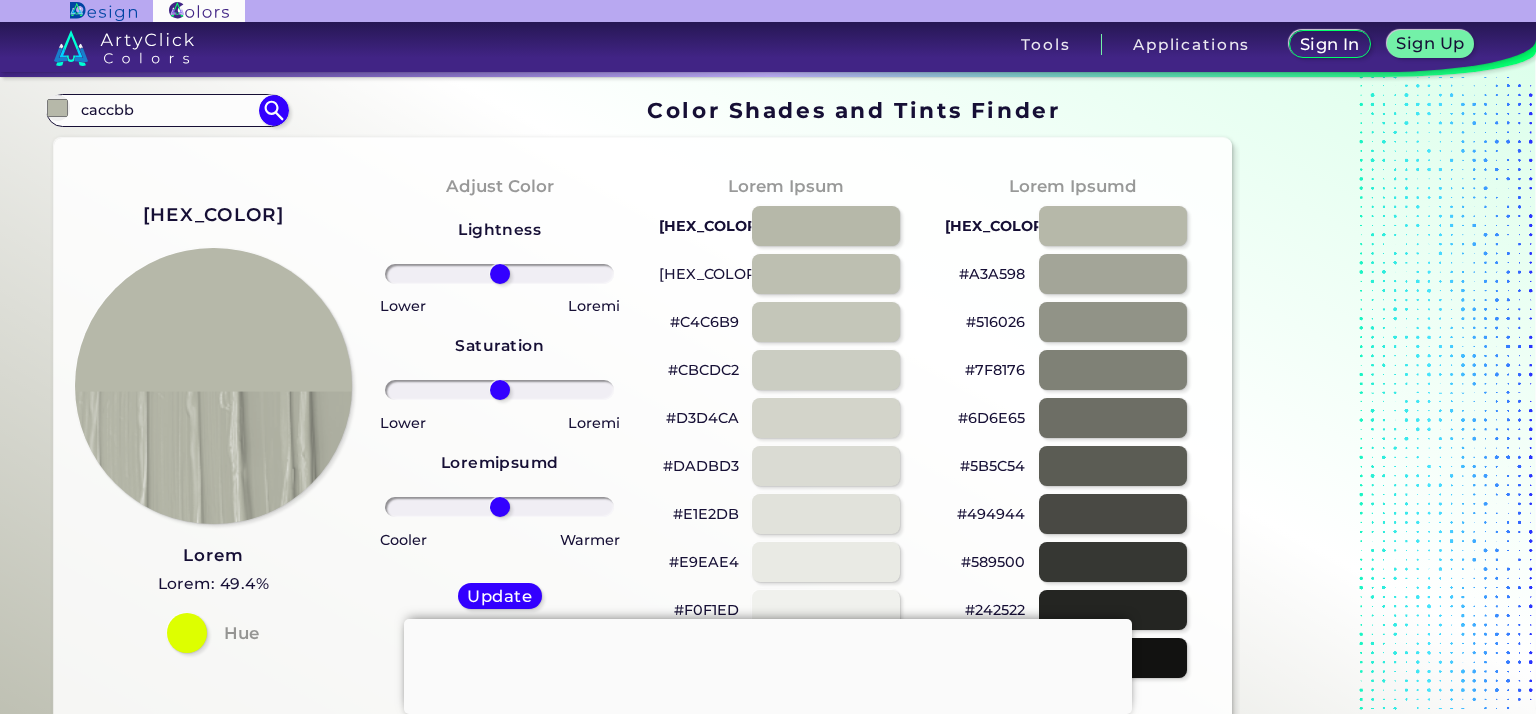 click on "[HEX_COLOR]" at bounding box center [213, 215] 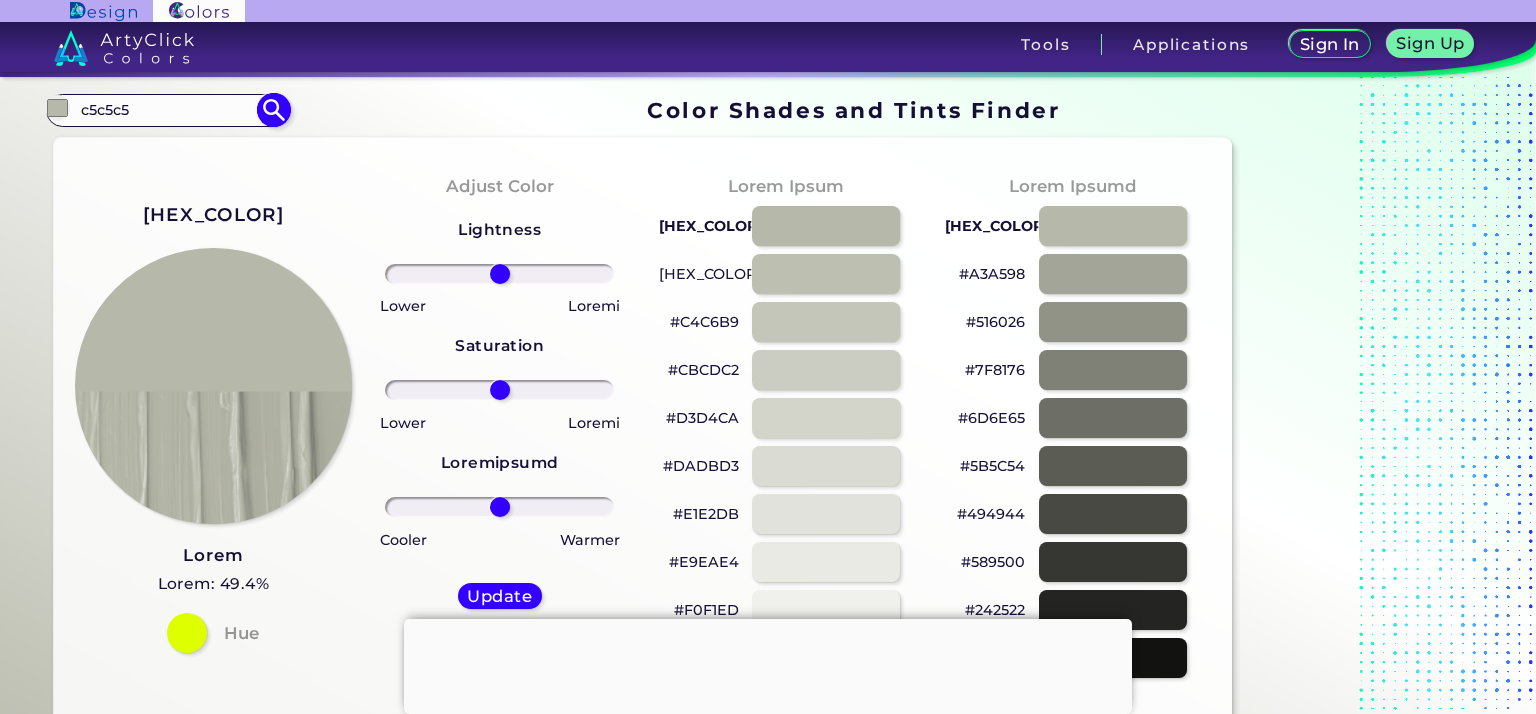 click at bounding box center [273, 110] 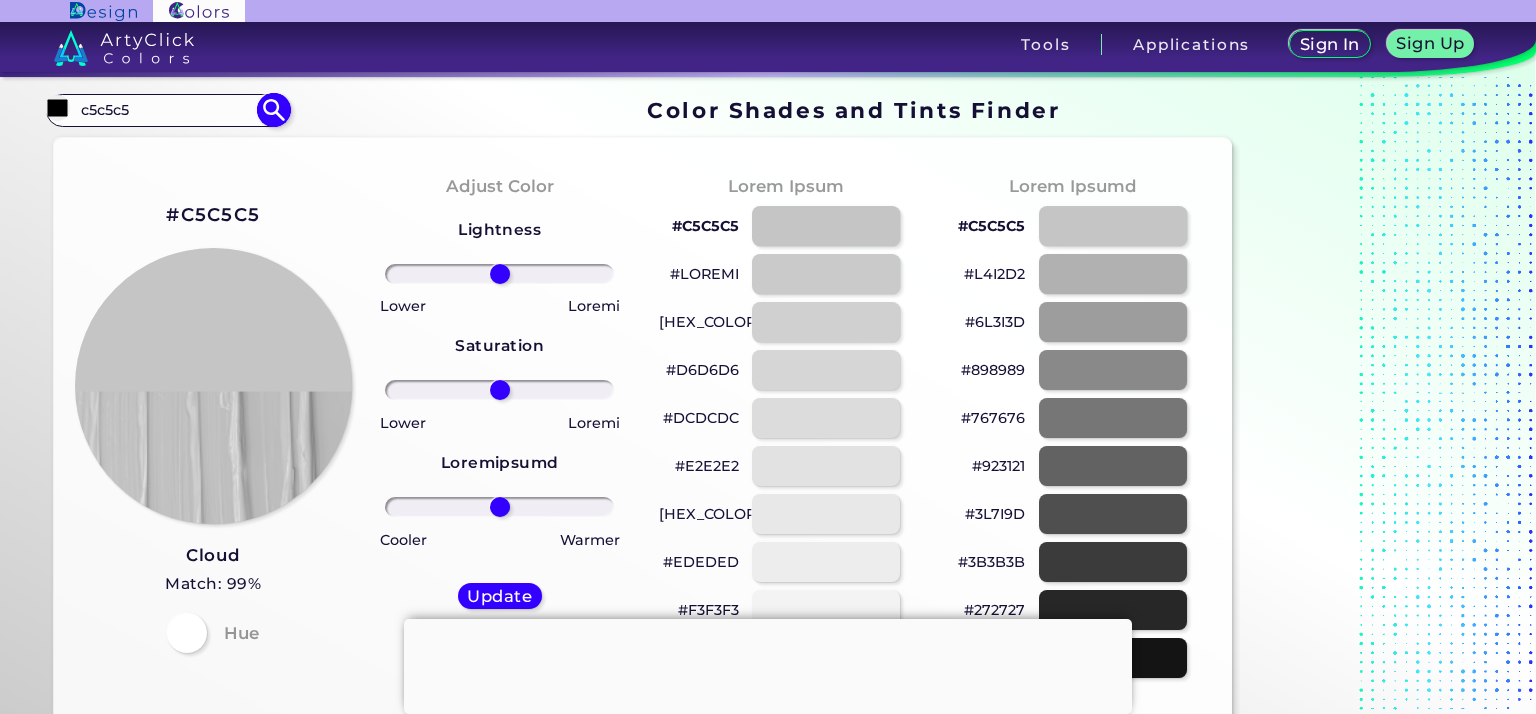 click on "c5c5c5" at bounding box center [167, 110] 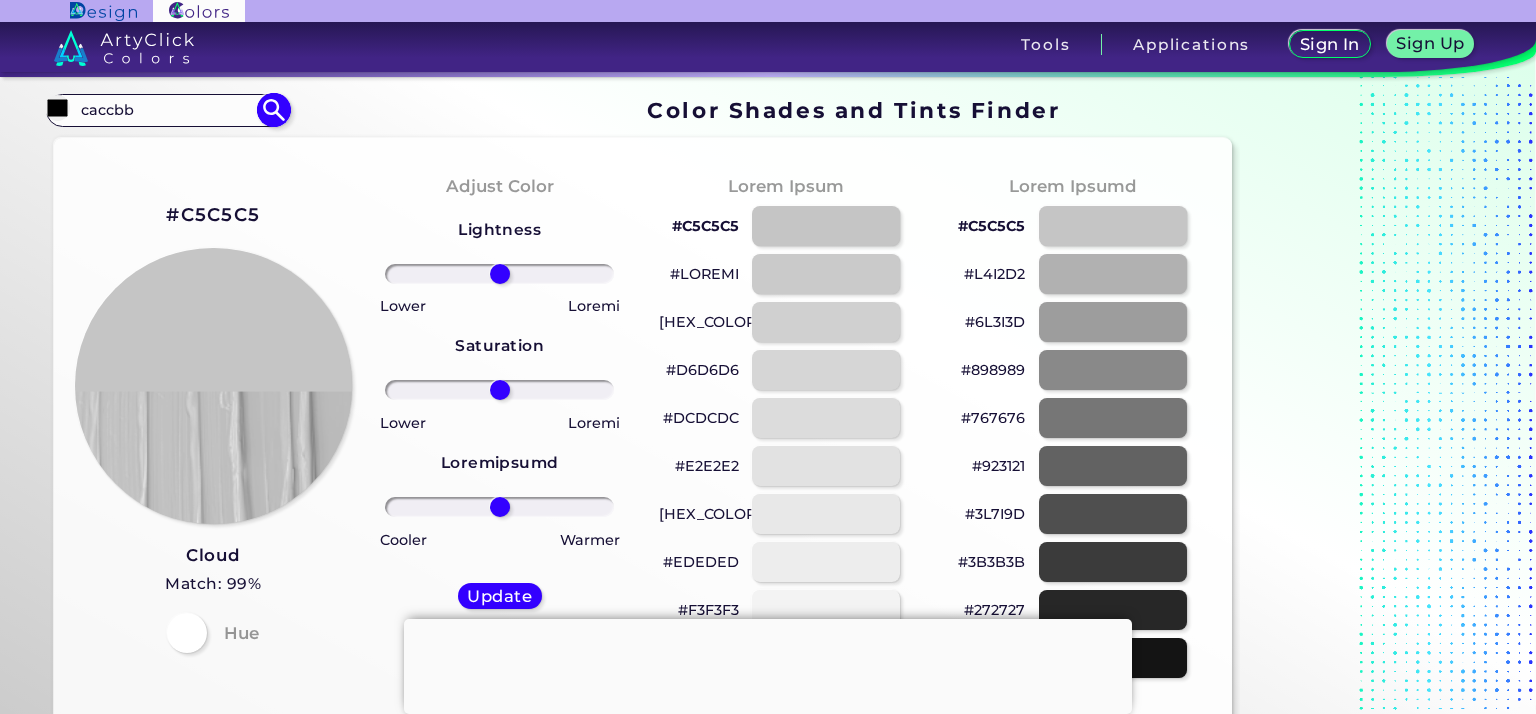 click at bounding box center (273, 110) 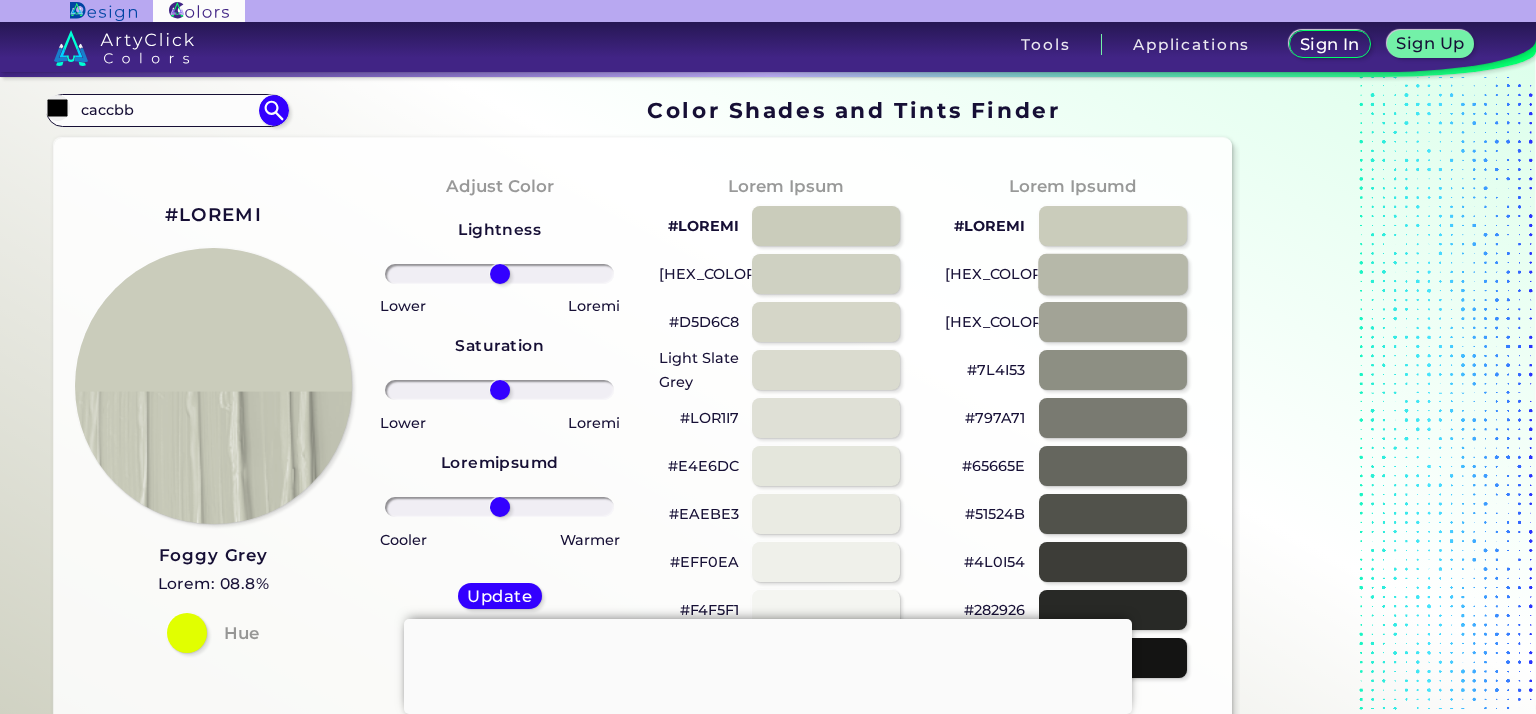 click at bounding box center (1113, 273) 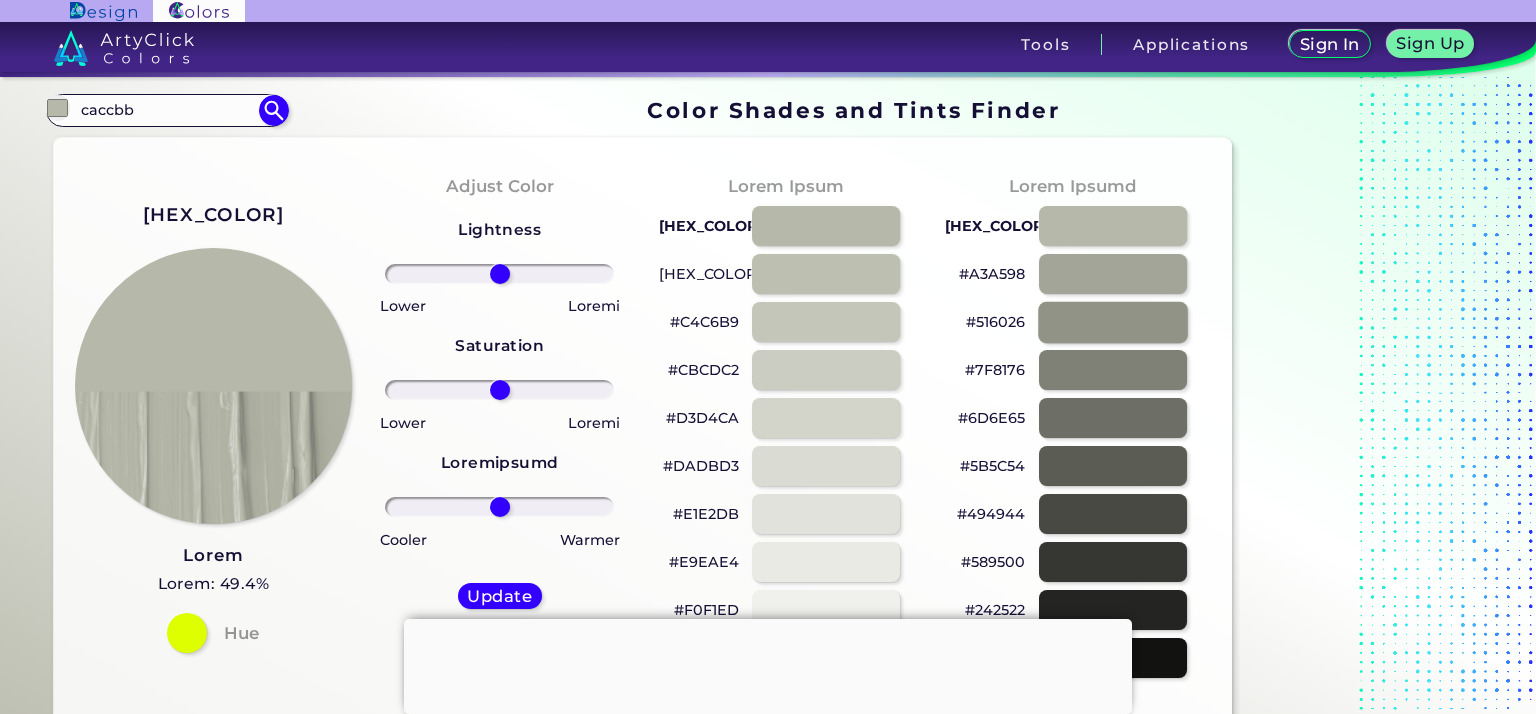 click at bounding box center [1113, 321] 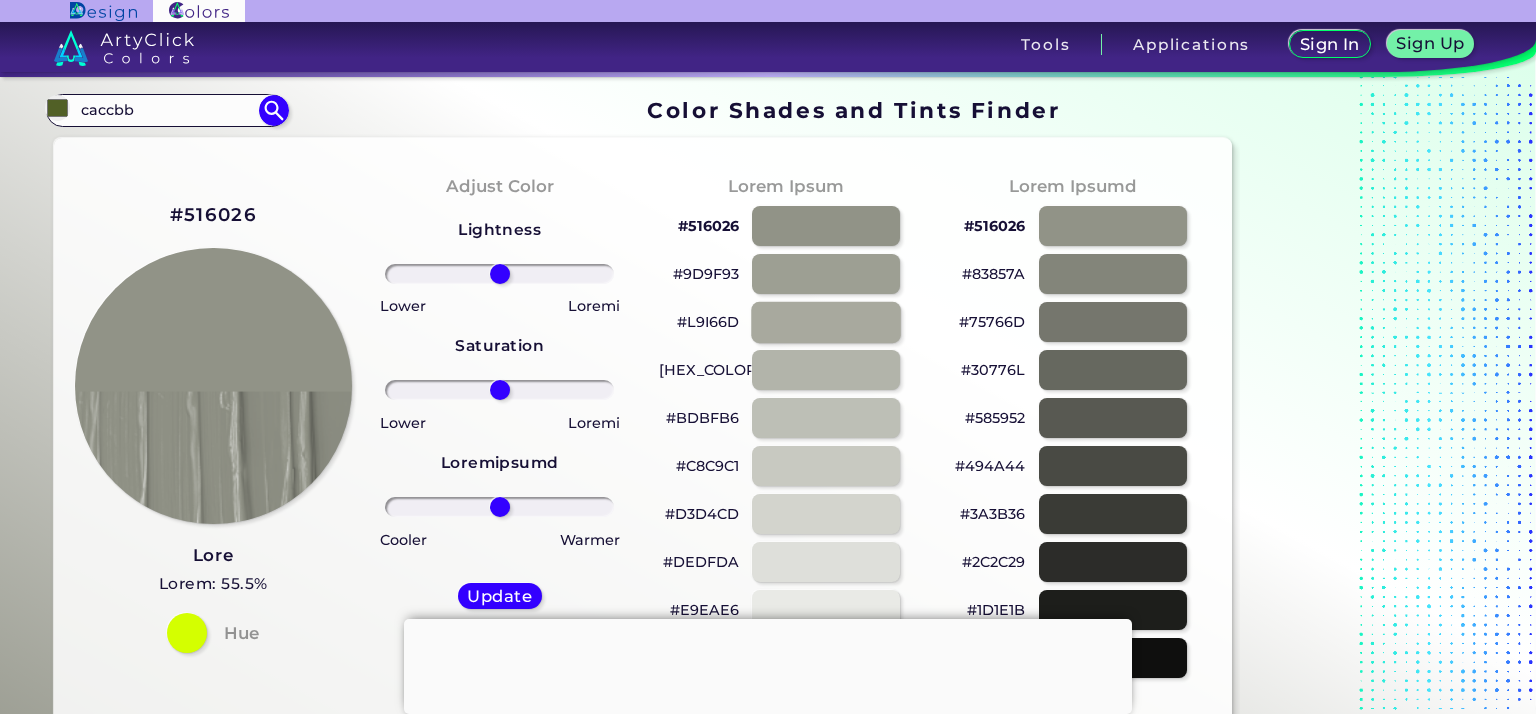 click at bounding box center (826, 321) 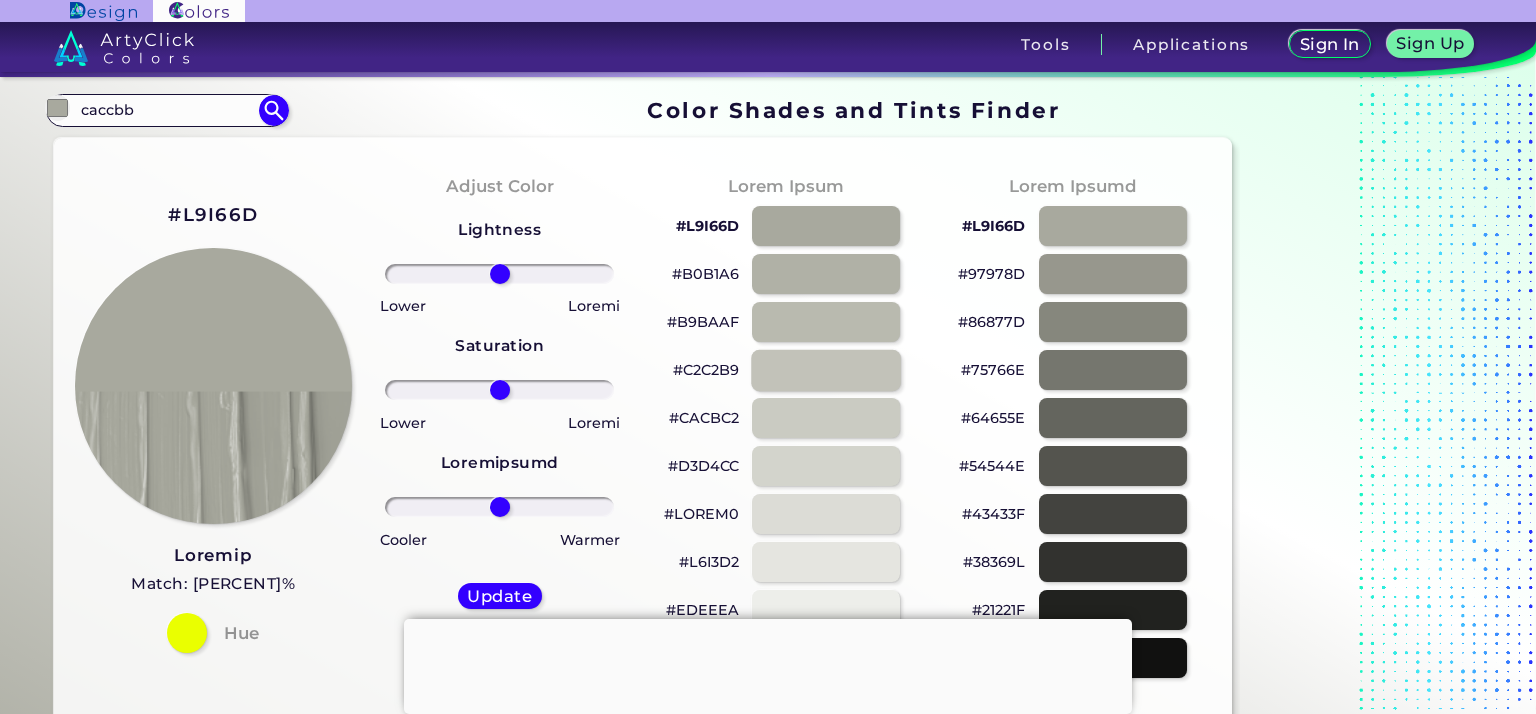 click at bounding box center [826, 369] 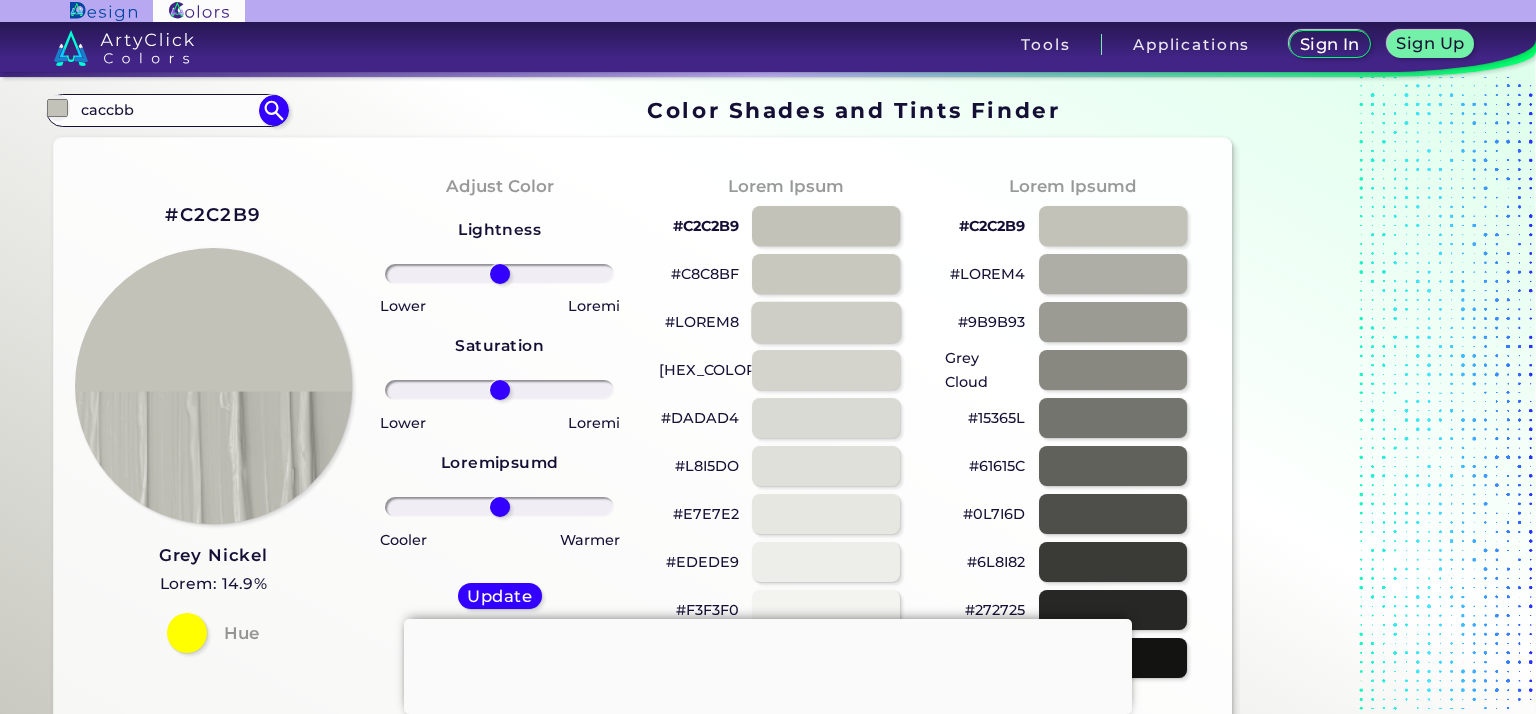 click at bounding box center (826, 321) 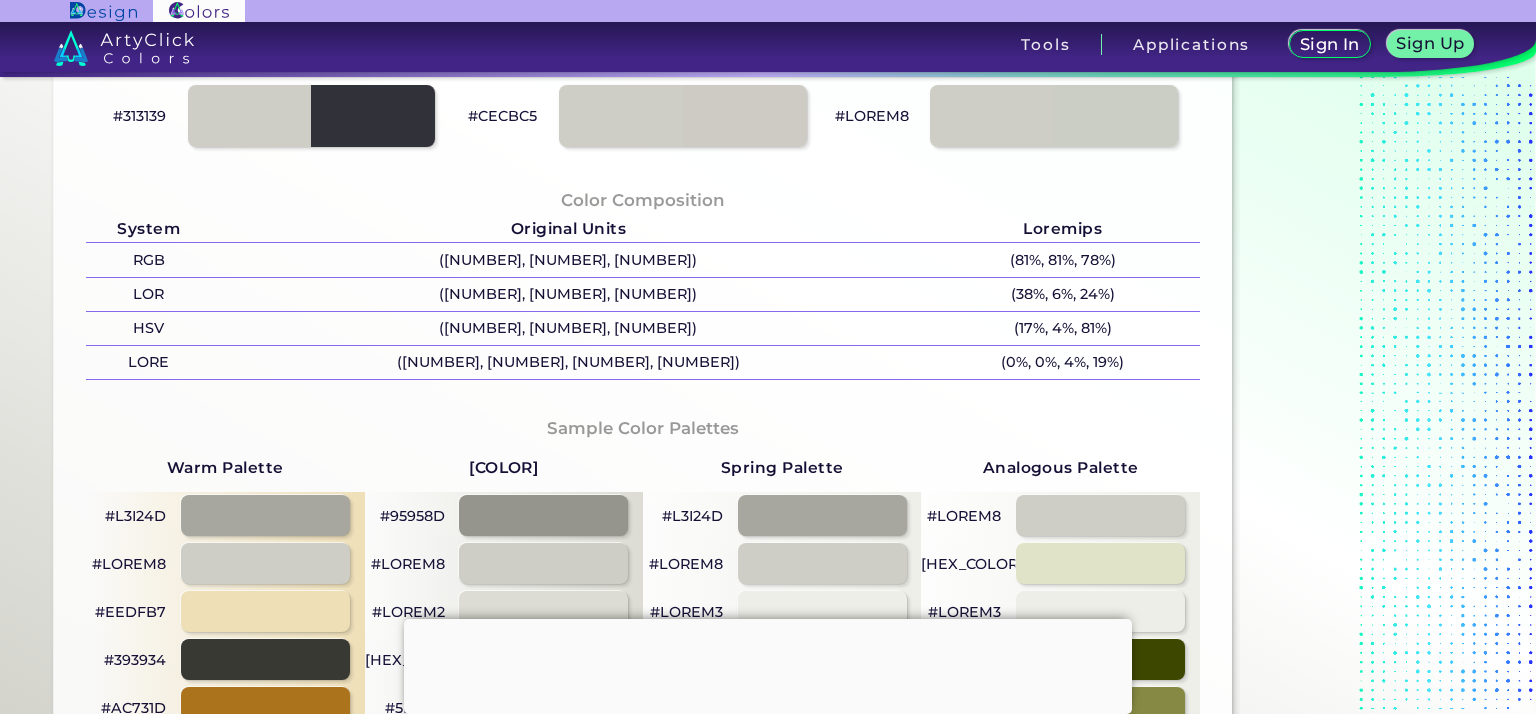 scroll, scrollTop: 1000, scrollLeft: 0, axis: vertical 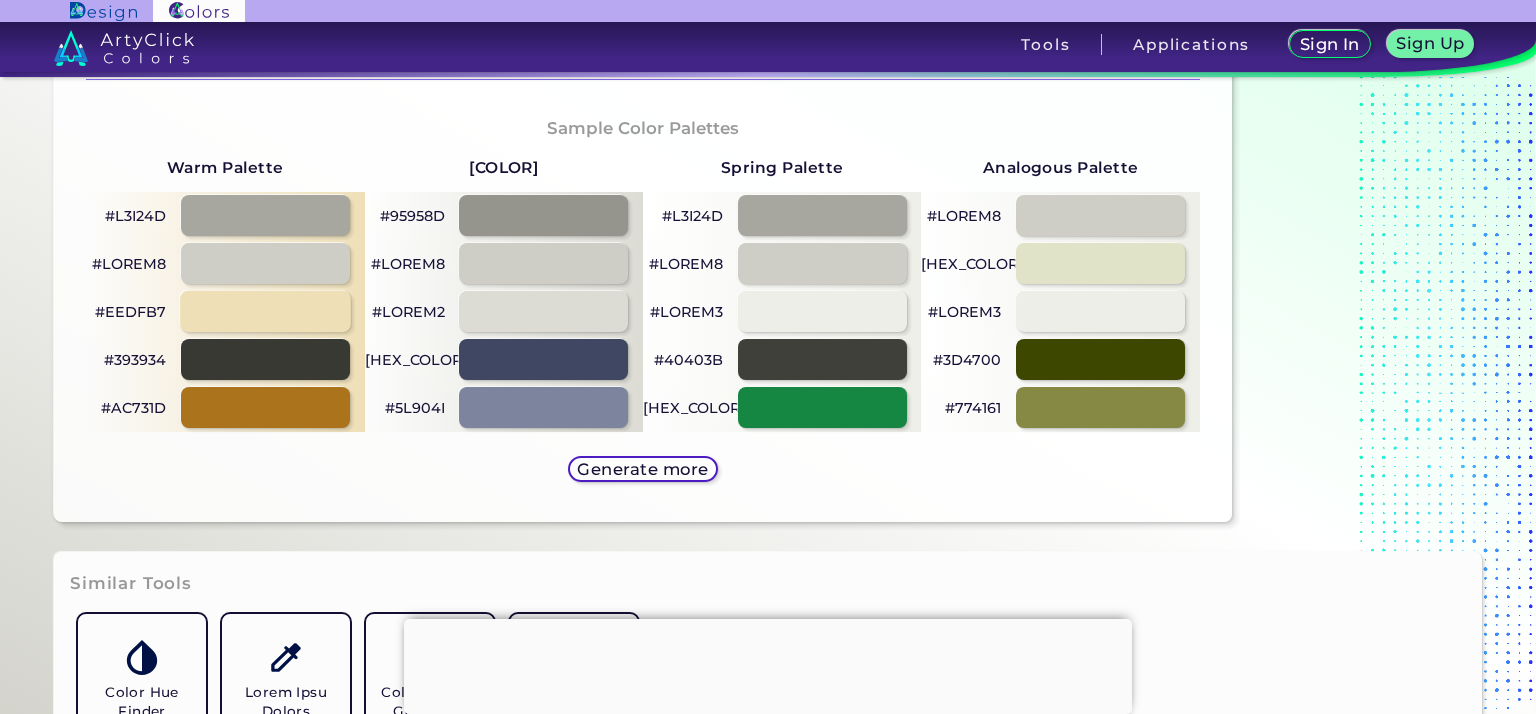 click at bounding box center [265, 215] 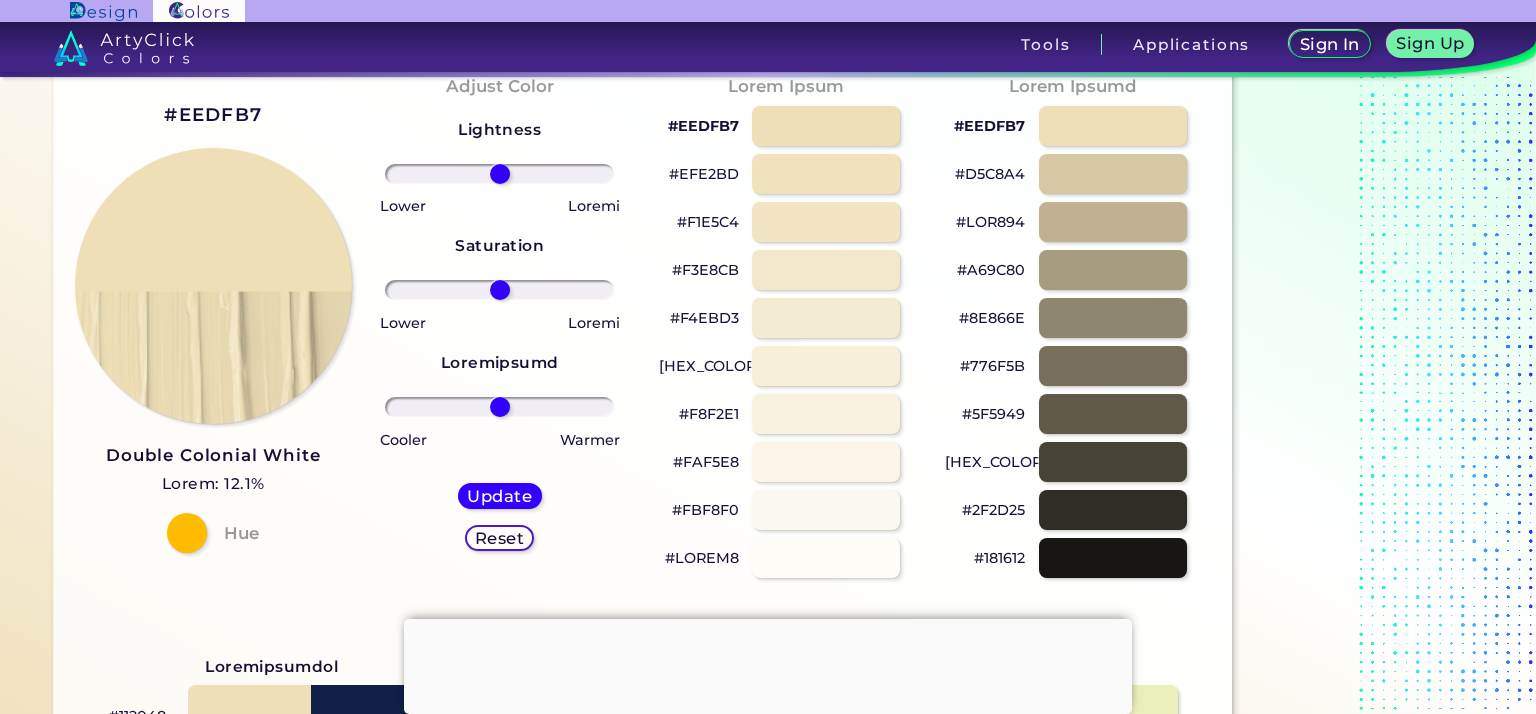 scroll, scrollTop: 0, scrollLeft: 0, axis: both 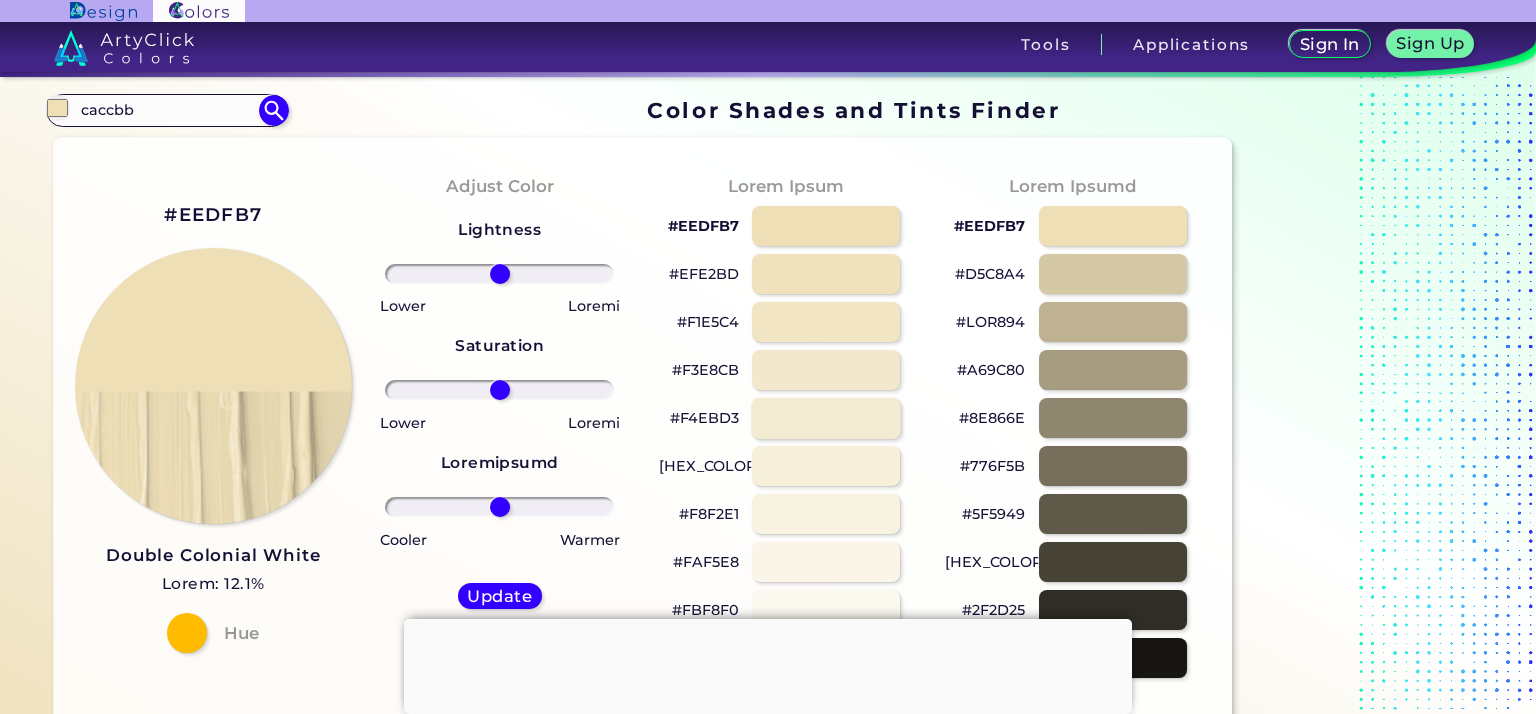 click at bounding box center [826, 417] 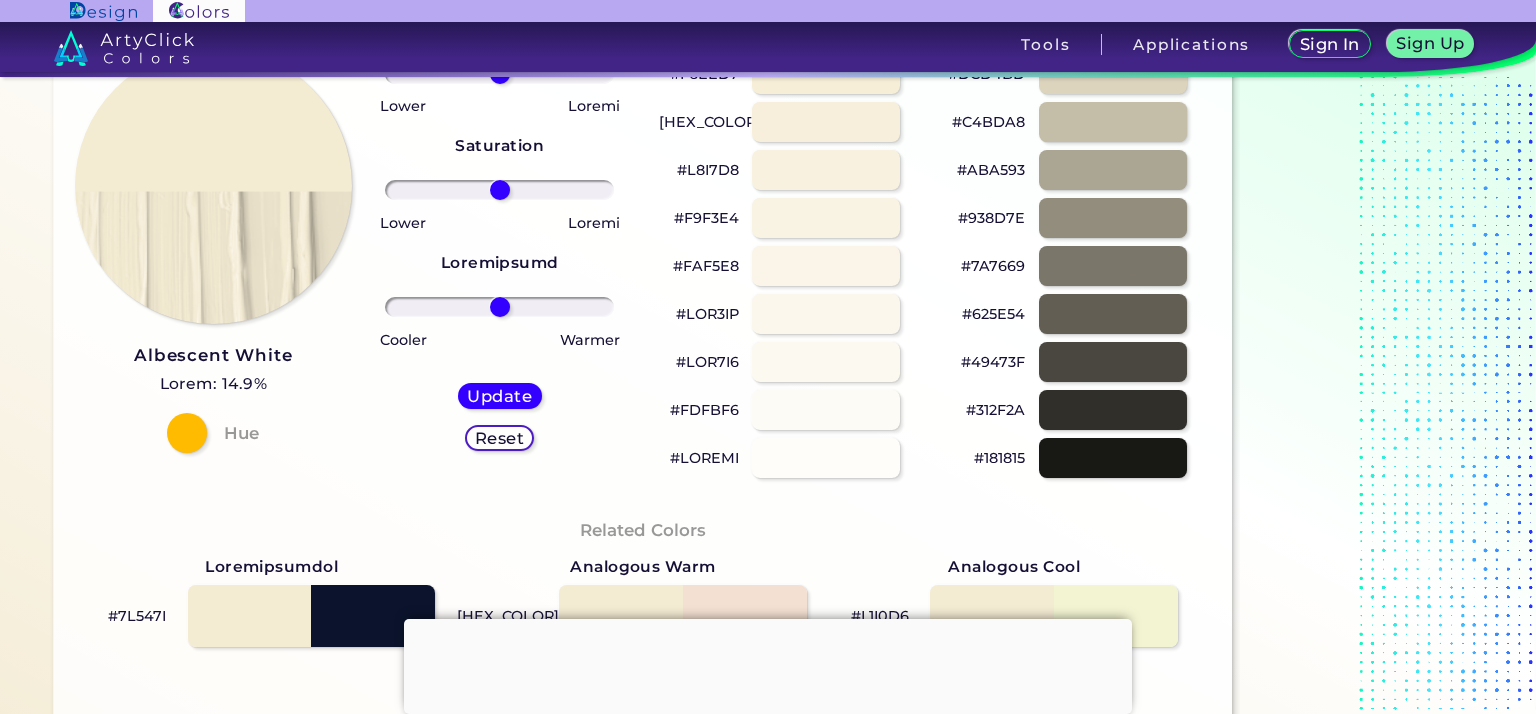 scroll, scrollTop: 0, scrollLeft: 0, axis: both 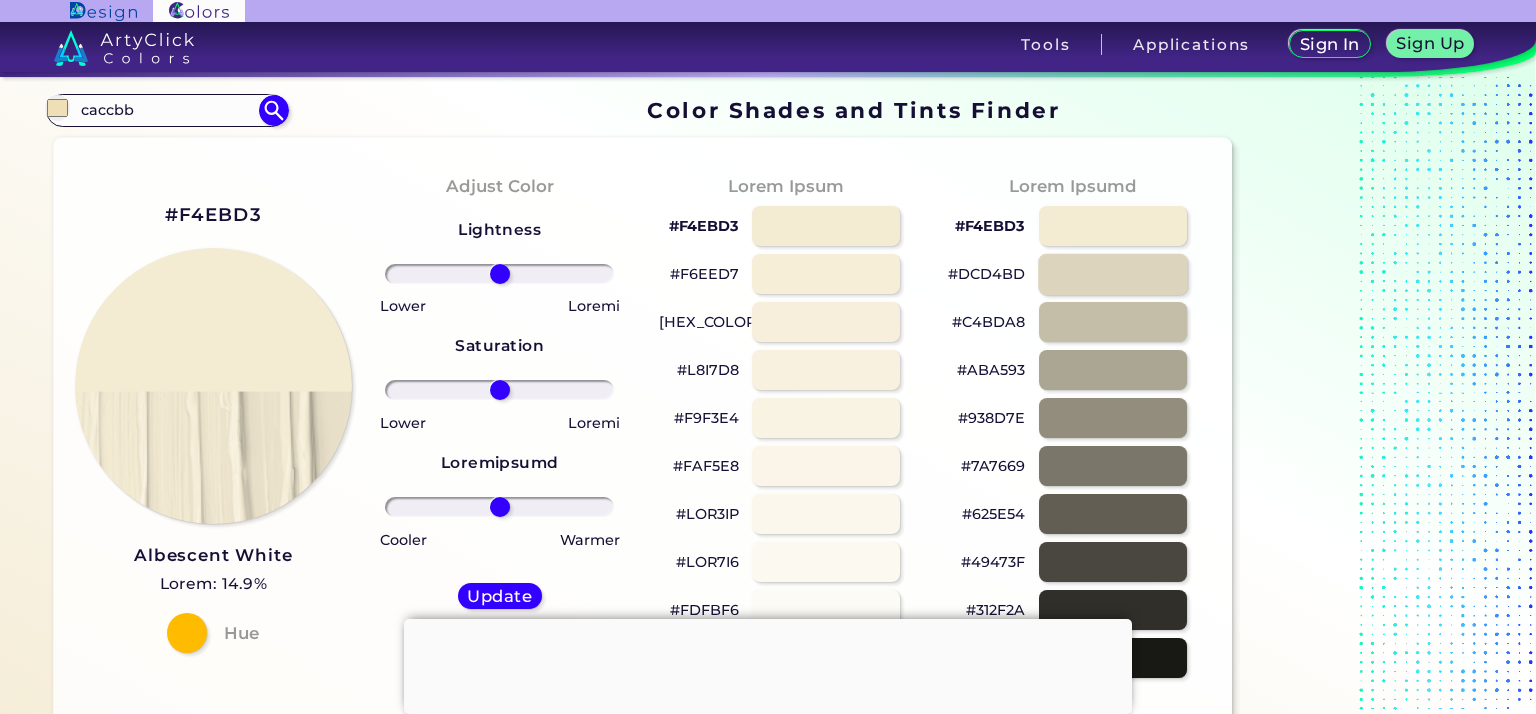 click at bounding box center (1113, 273) 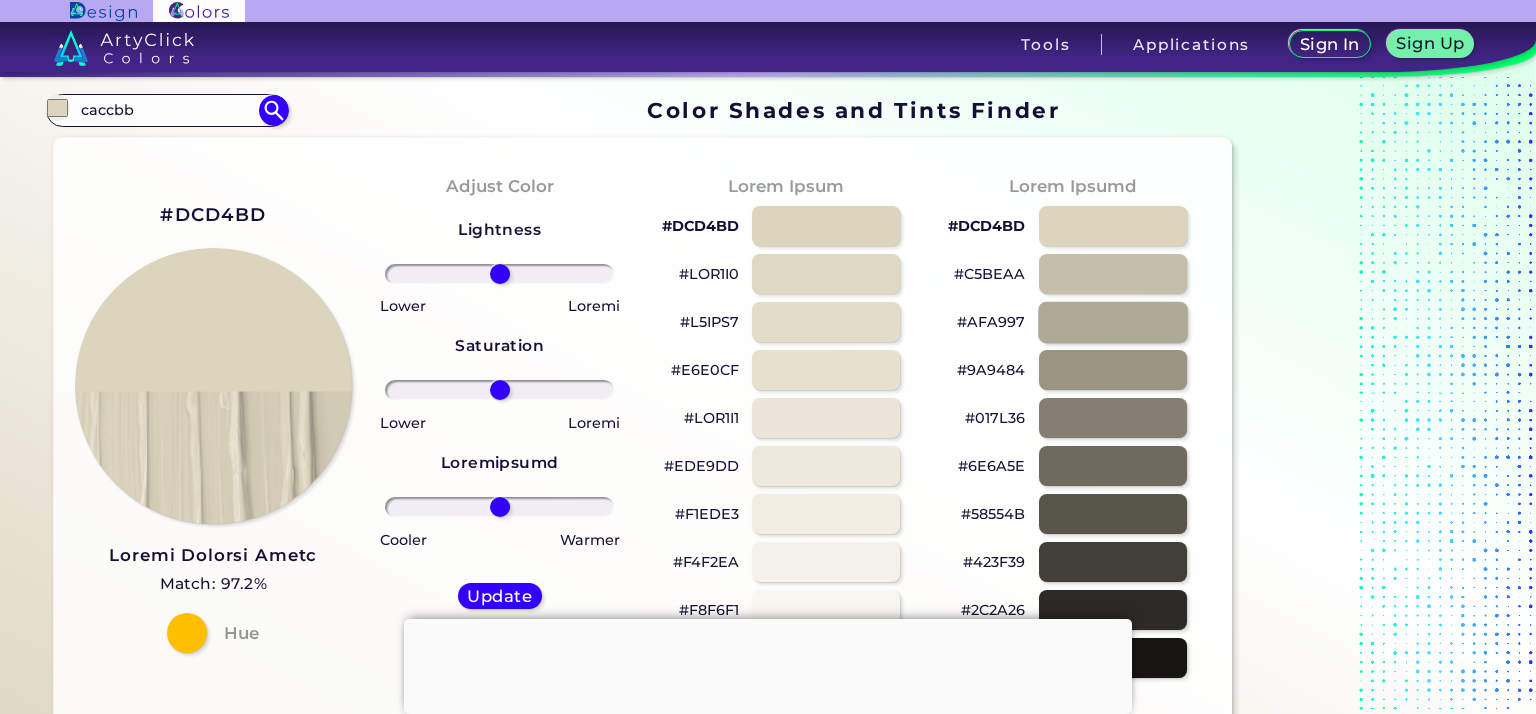 click at bounding box center [1113, 321] 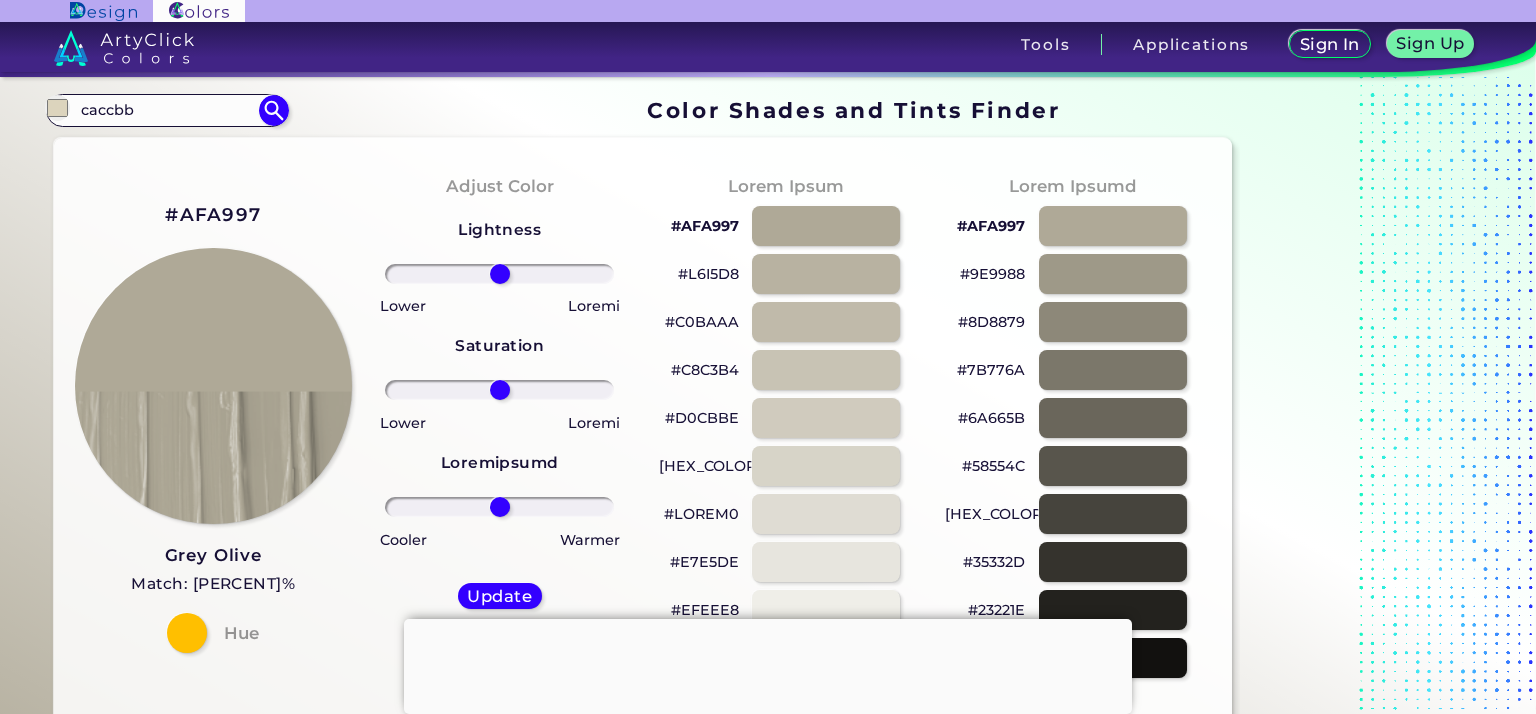 click on "#AFA997" at bounding box center (213, 215) 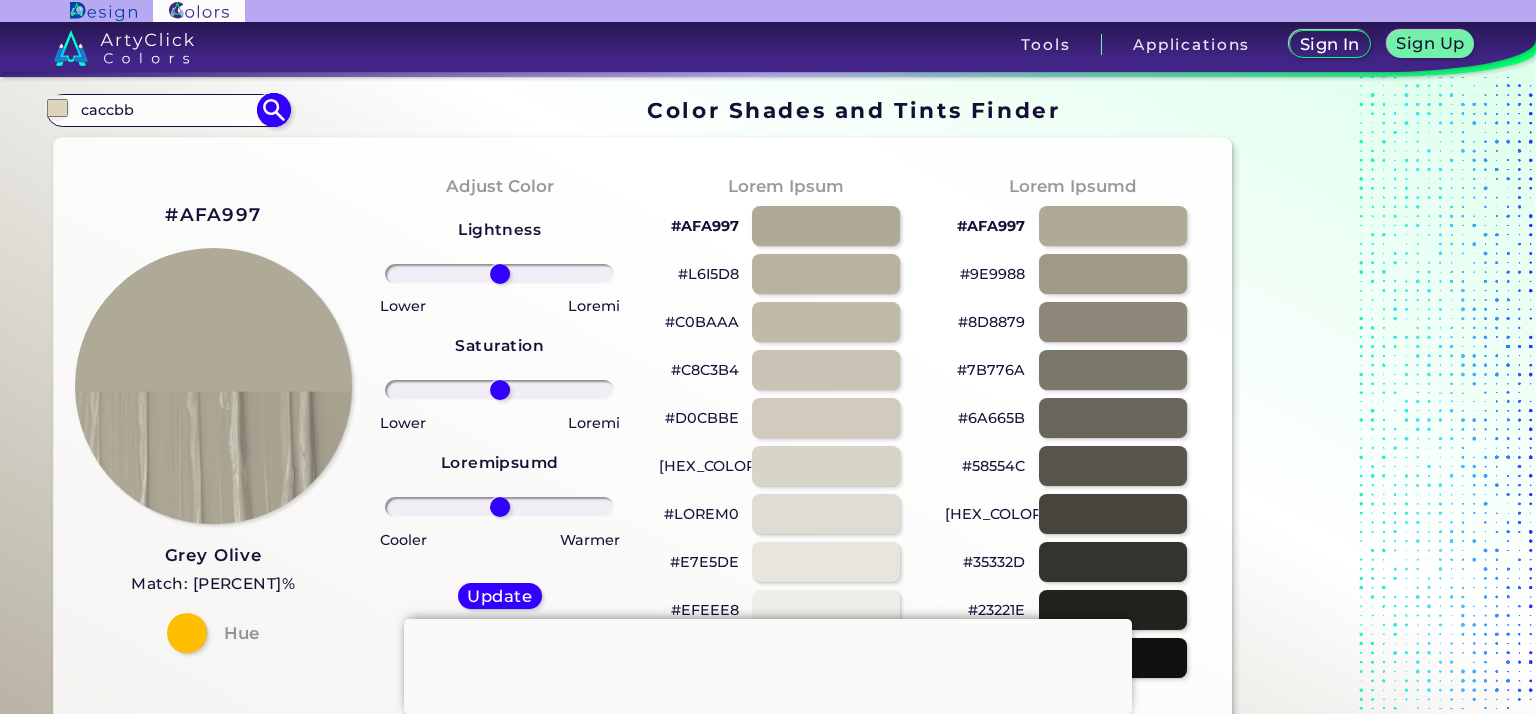 click at bounding box center (273, 110) 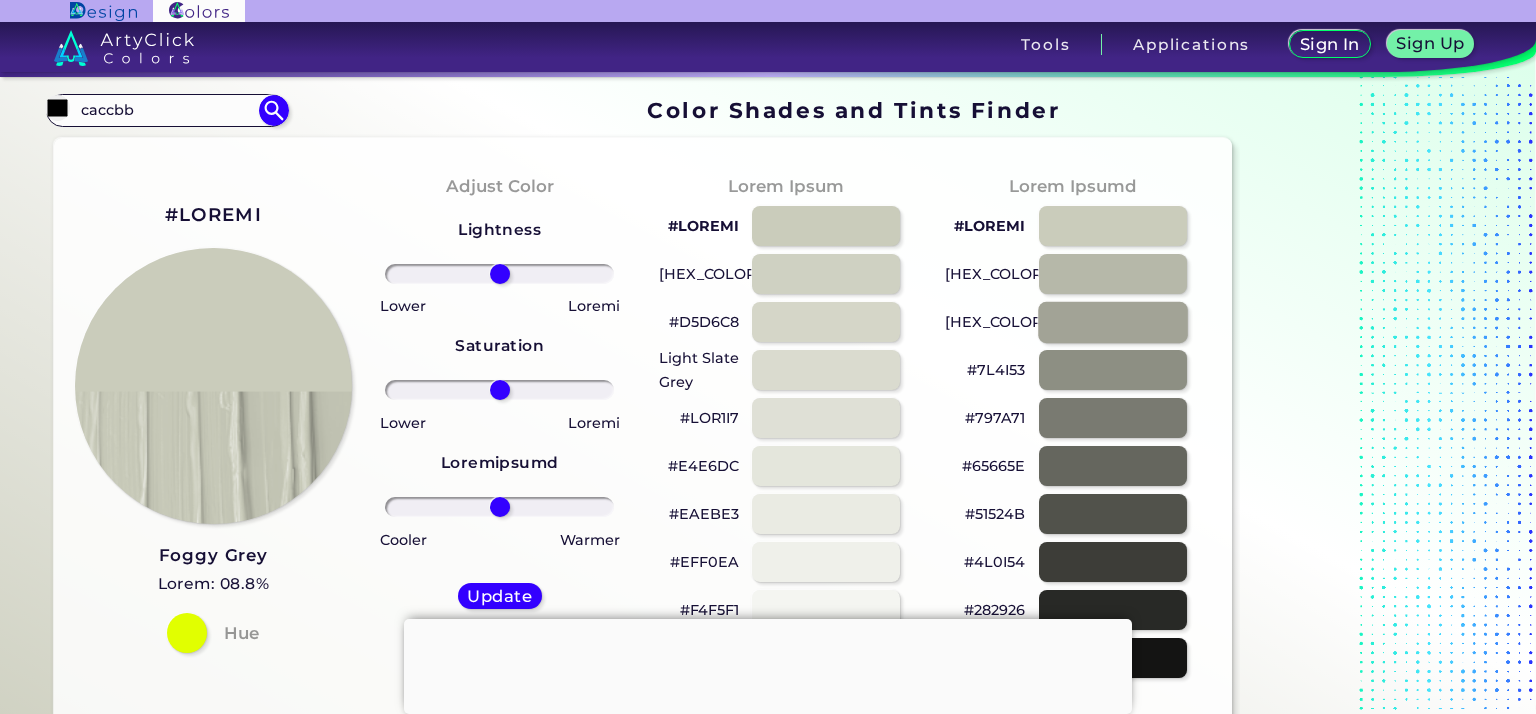 click at bounding box center [1113, 321] 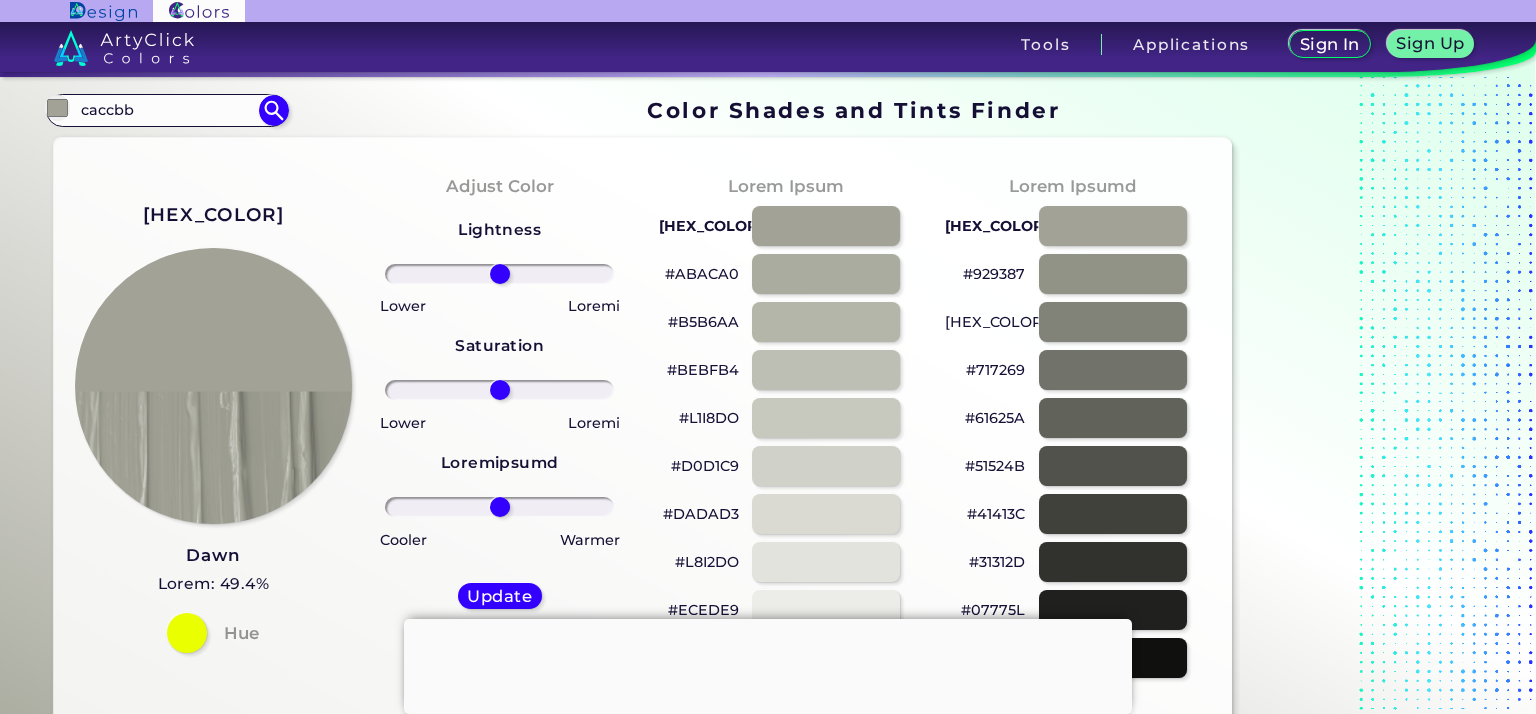 click on "[HEX_COLOR]" at bounding box center (213, 215) 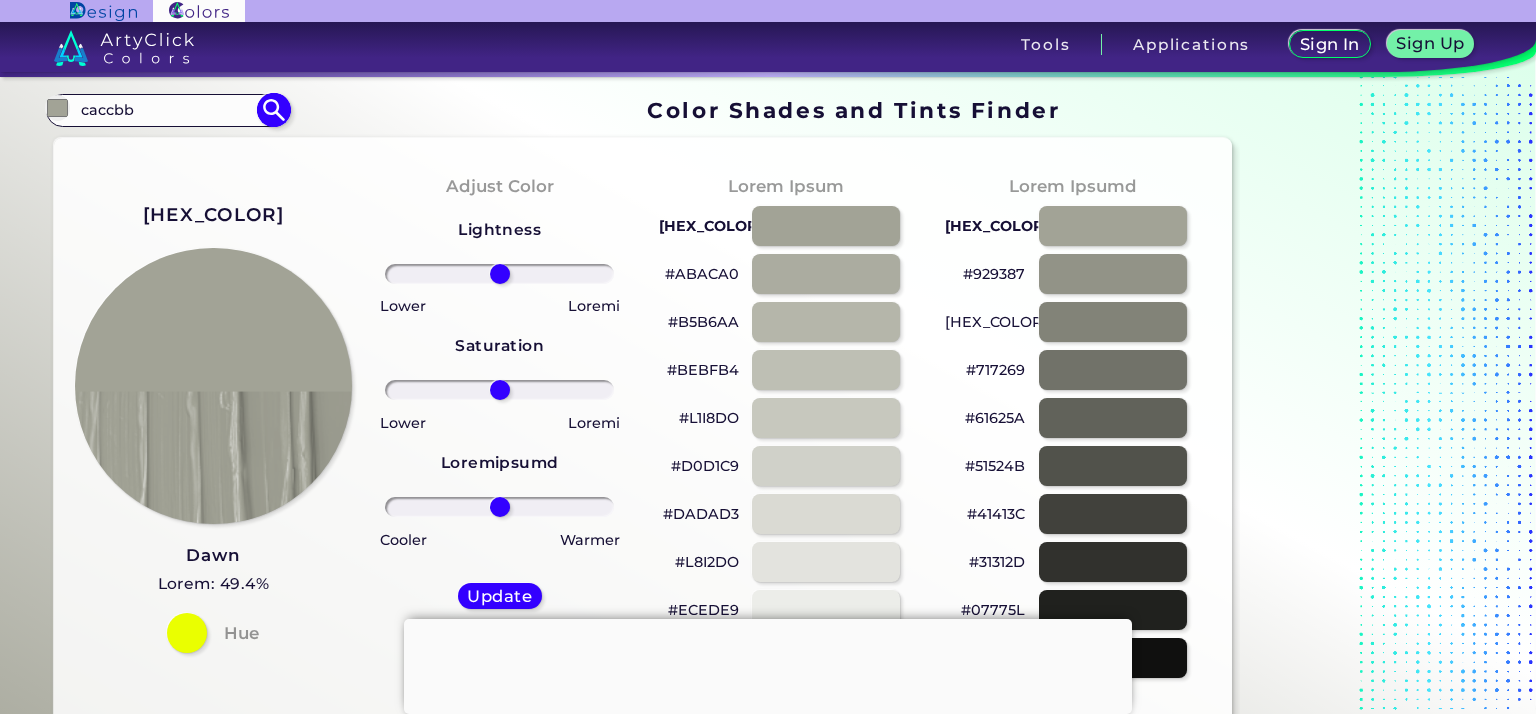 click at bounding box center [273, 110] 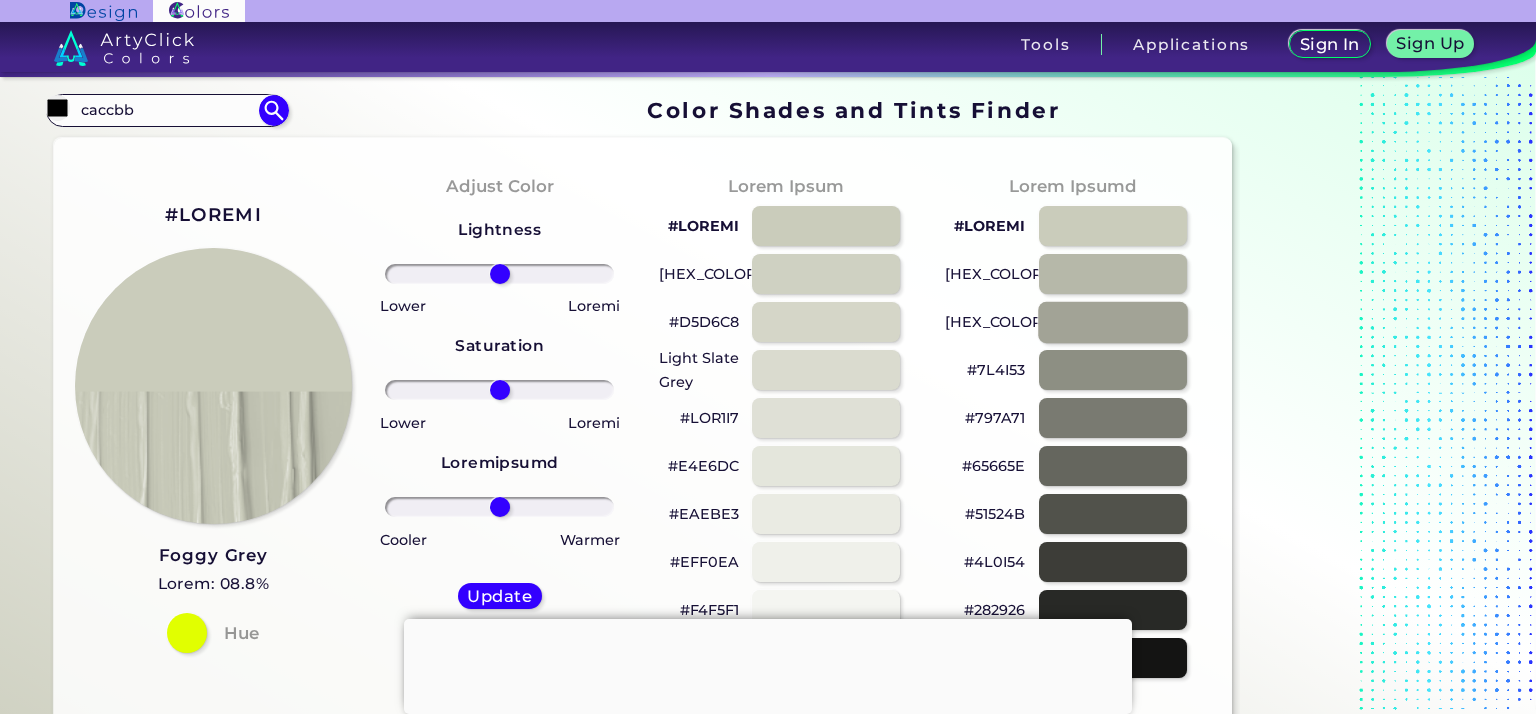 click at bounding box center [1113, 321] 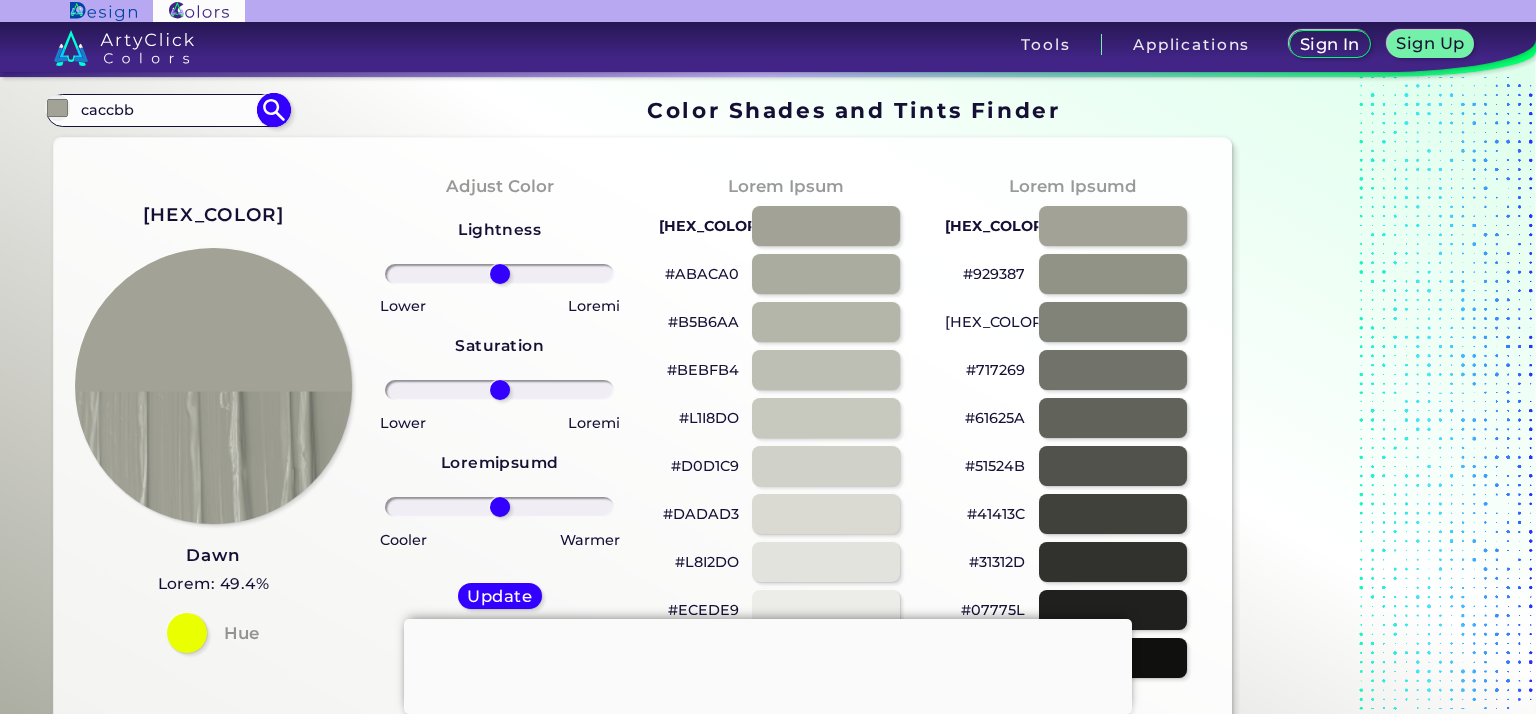 click at bounding box center (273, 110) 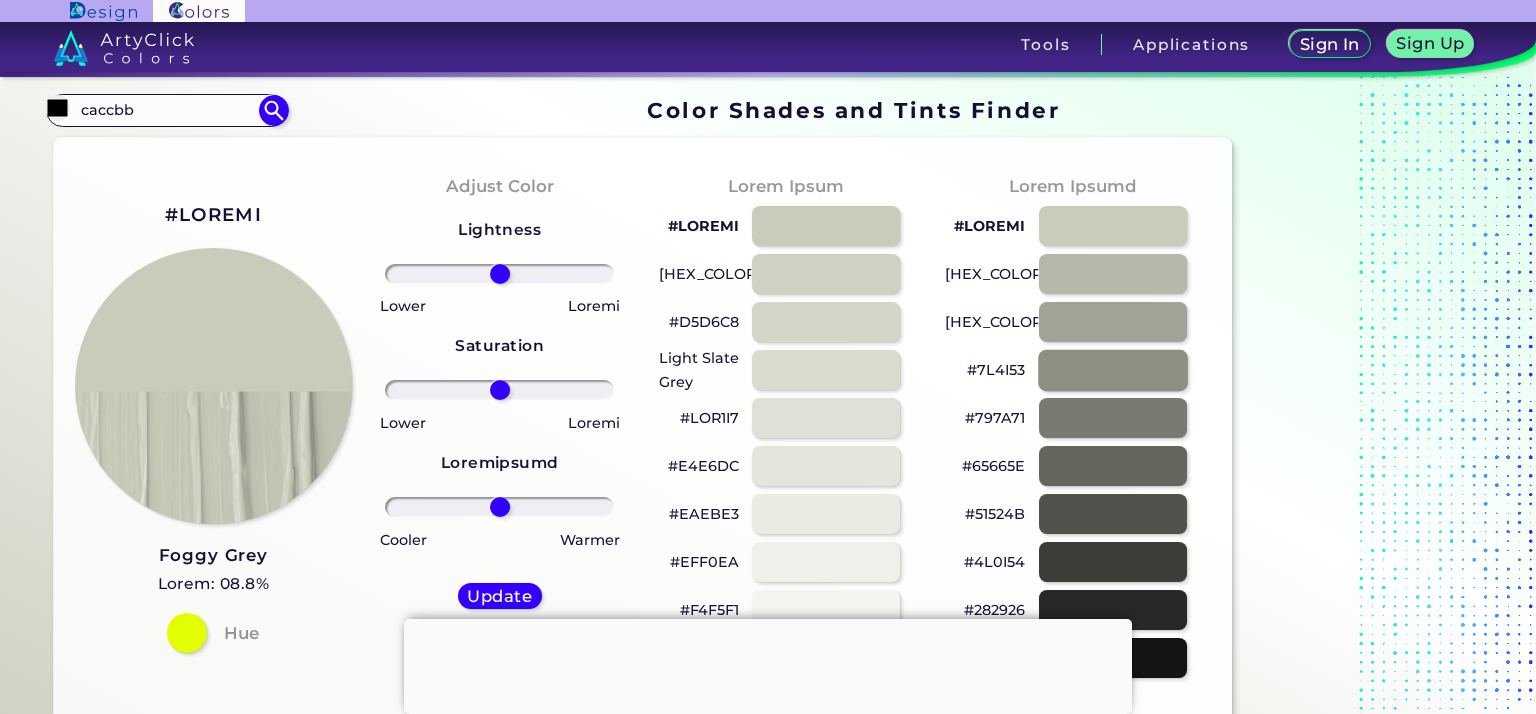 click at bounding box center [1113, 369] 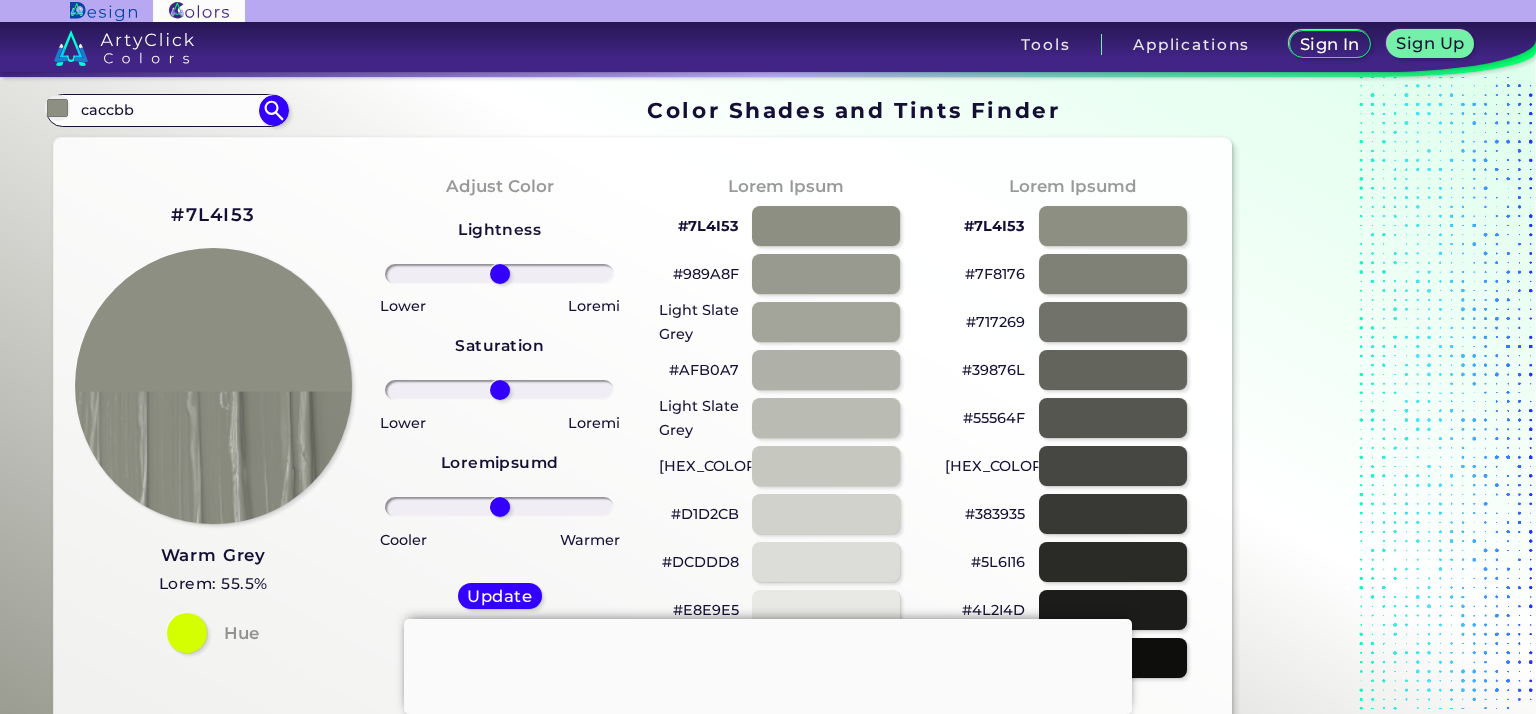 click on "#7L4I53" at bounding box center [213, 215] 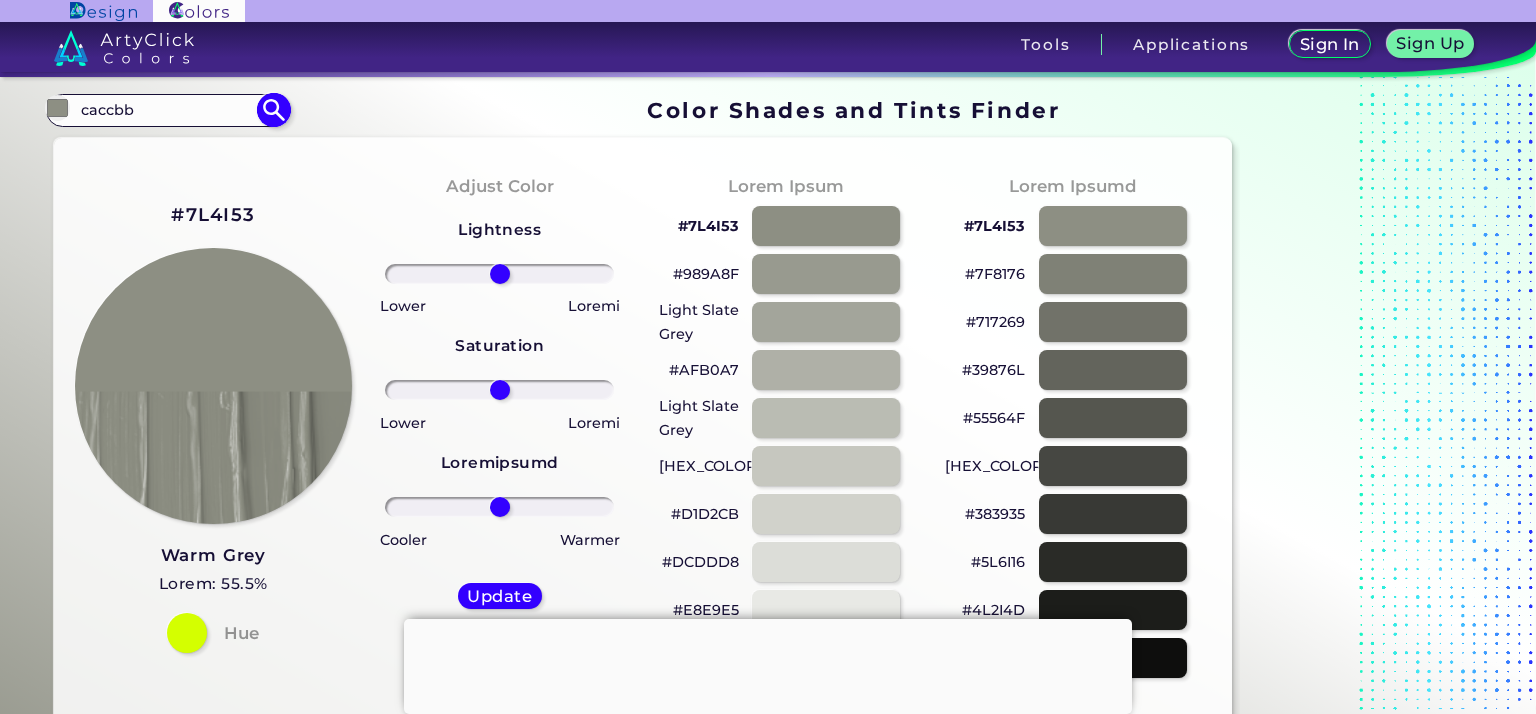 click at bounding box center (273, 110) 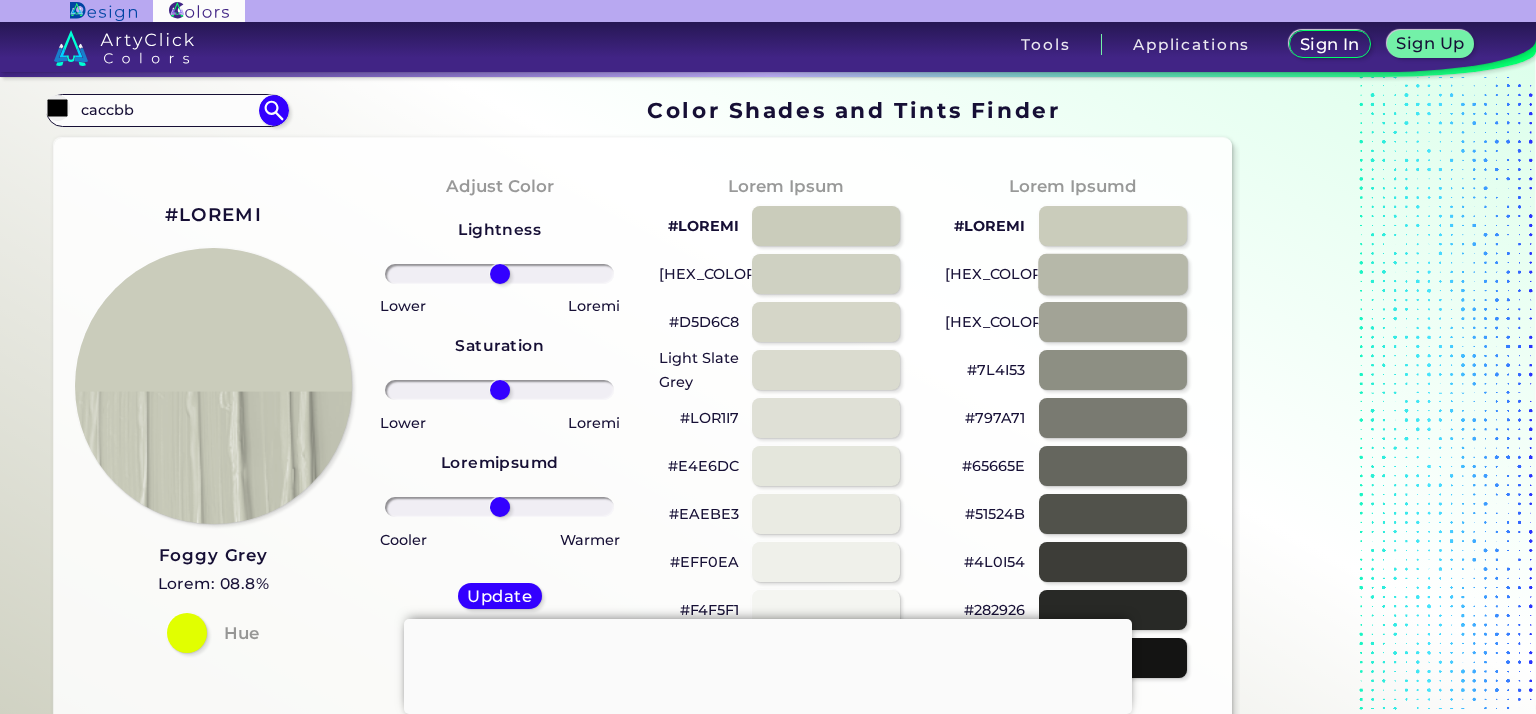 click at bounding box center (1113, 273) 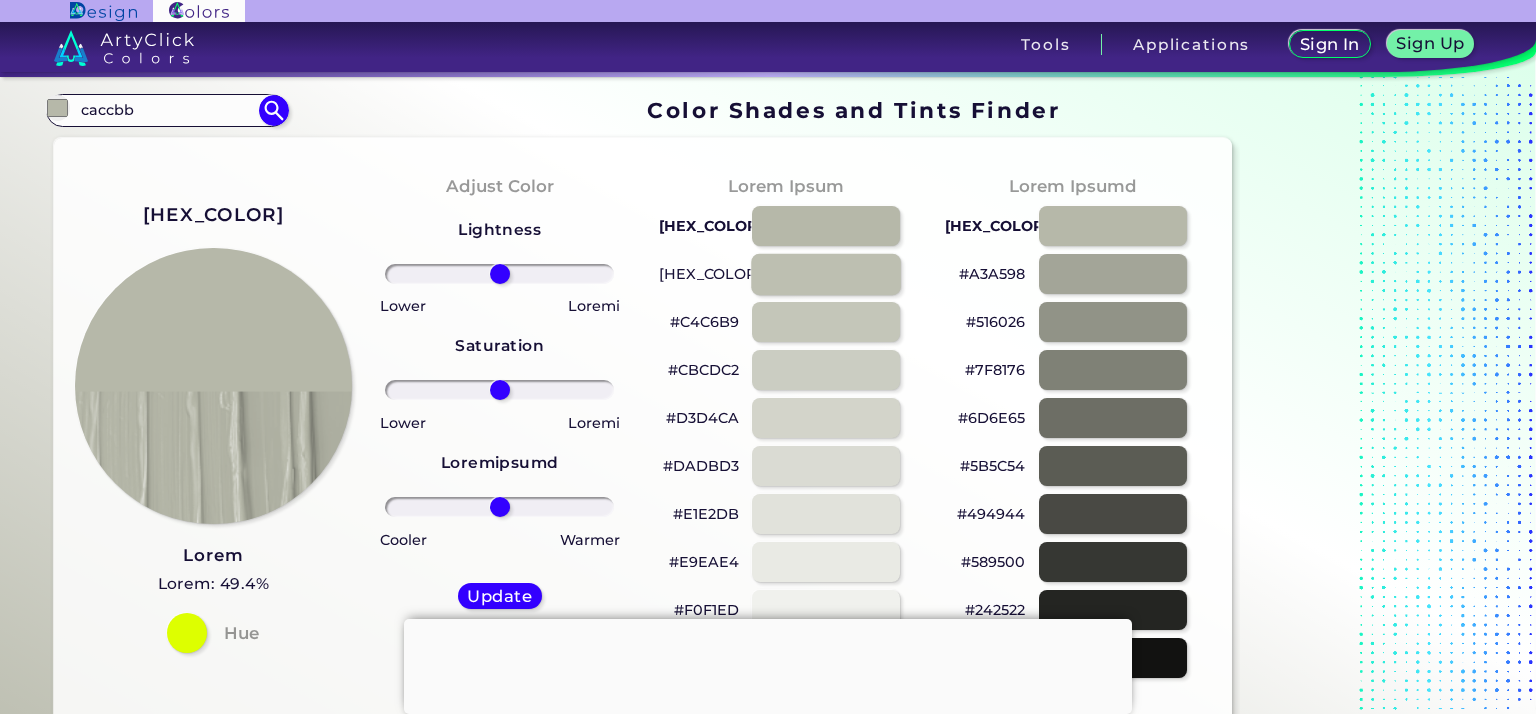 click at bounding box center [826, 273] 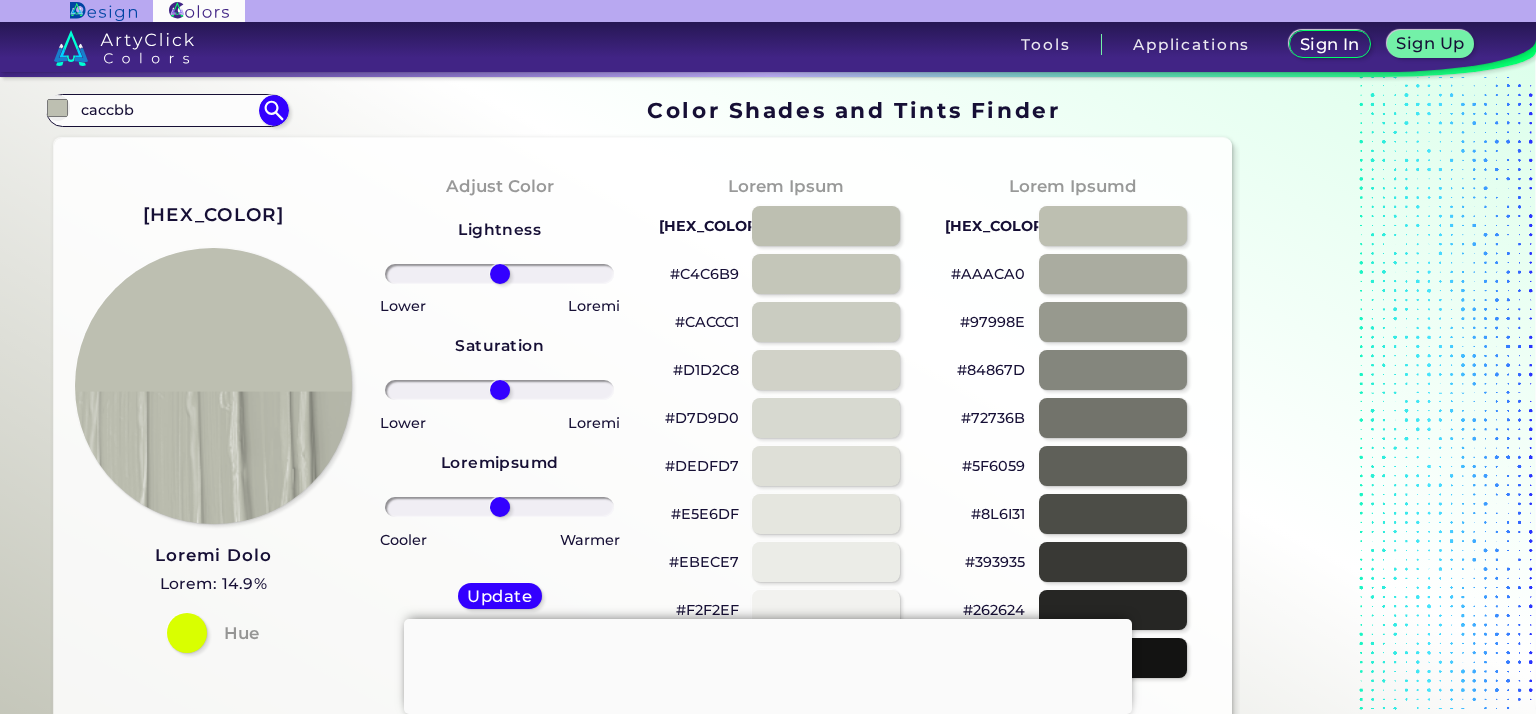 click on "[HEX_COLOR]" at bounding box center [213, 215] 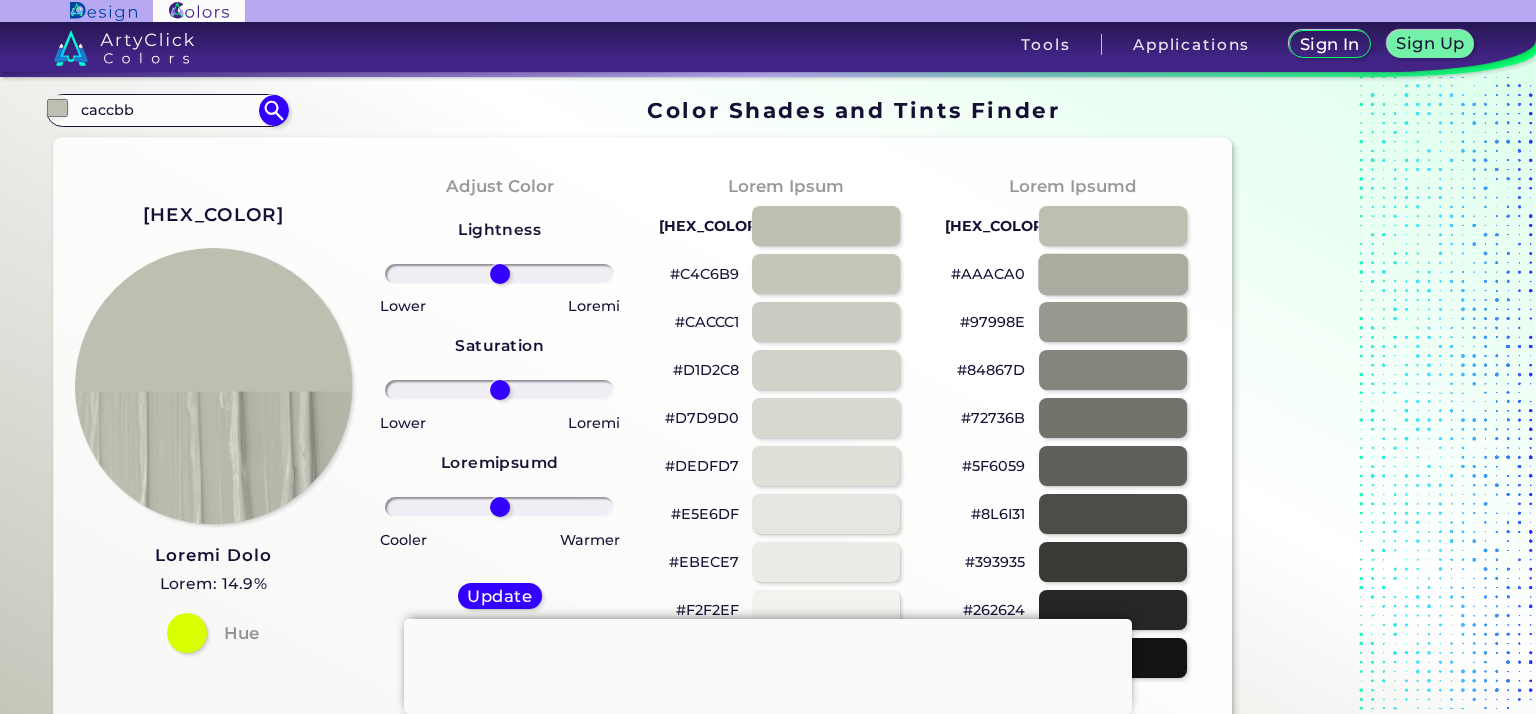 click at bounding box center [1113, 273] 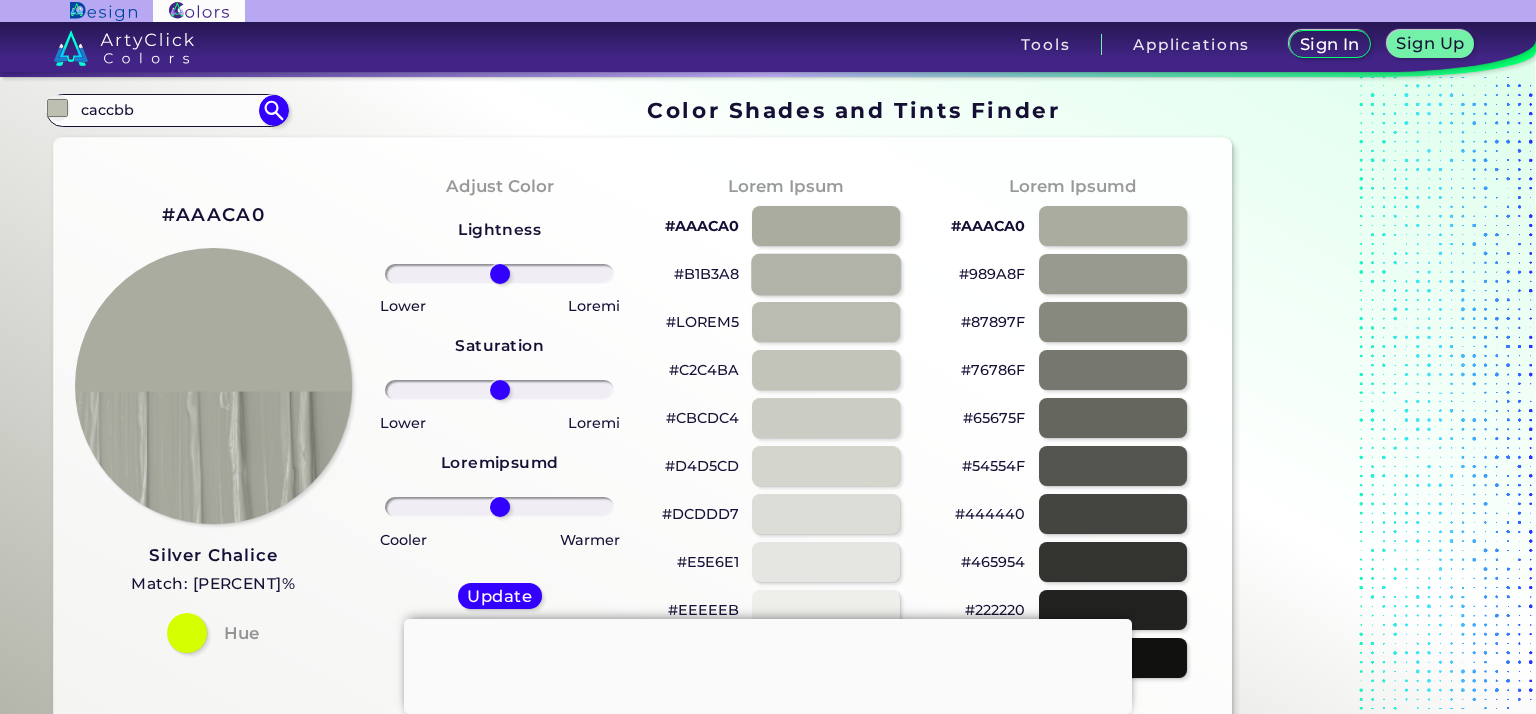 click at bounding box center [826, 273] 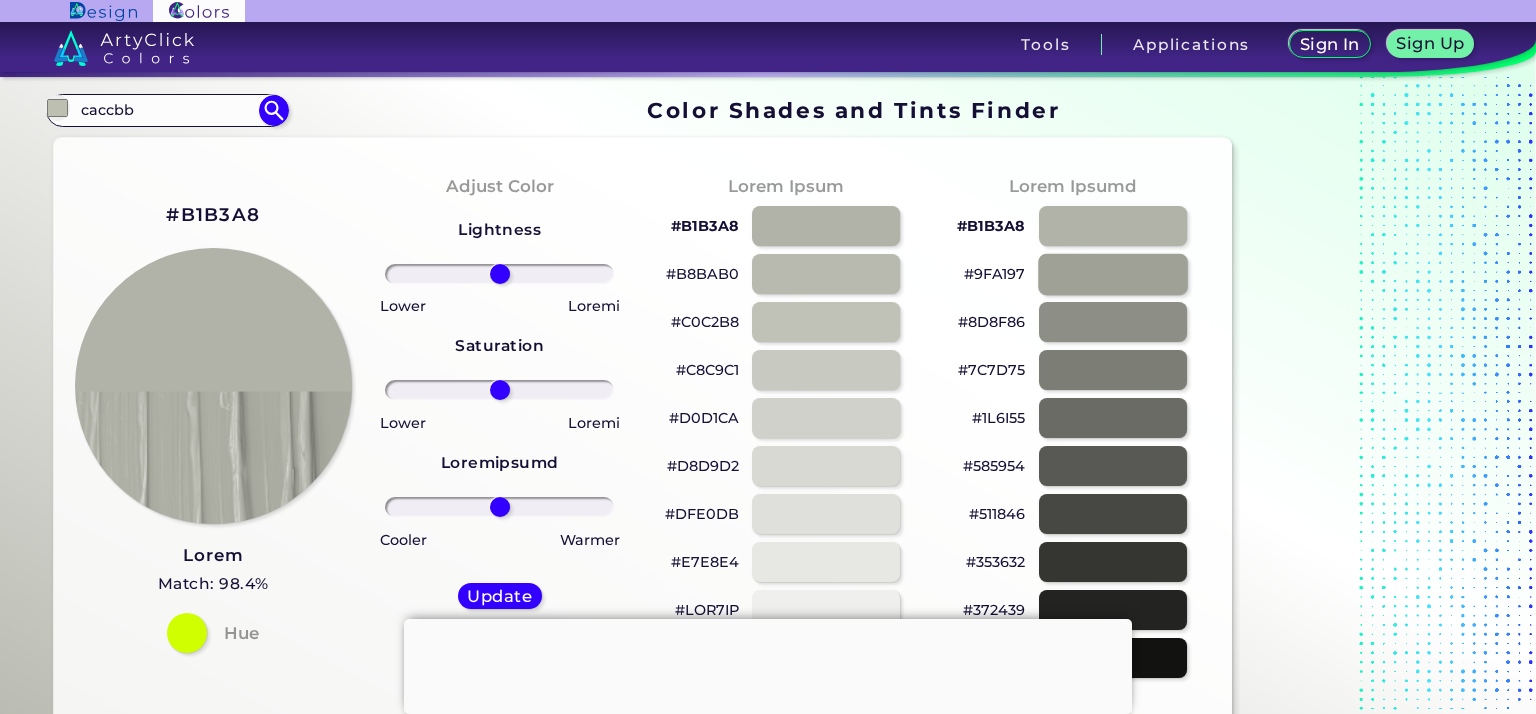 click at bounding box center (1113, 273) 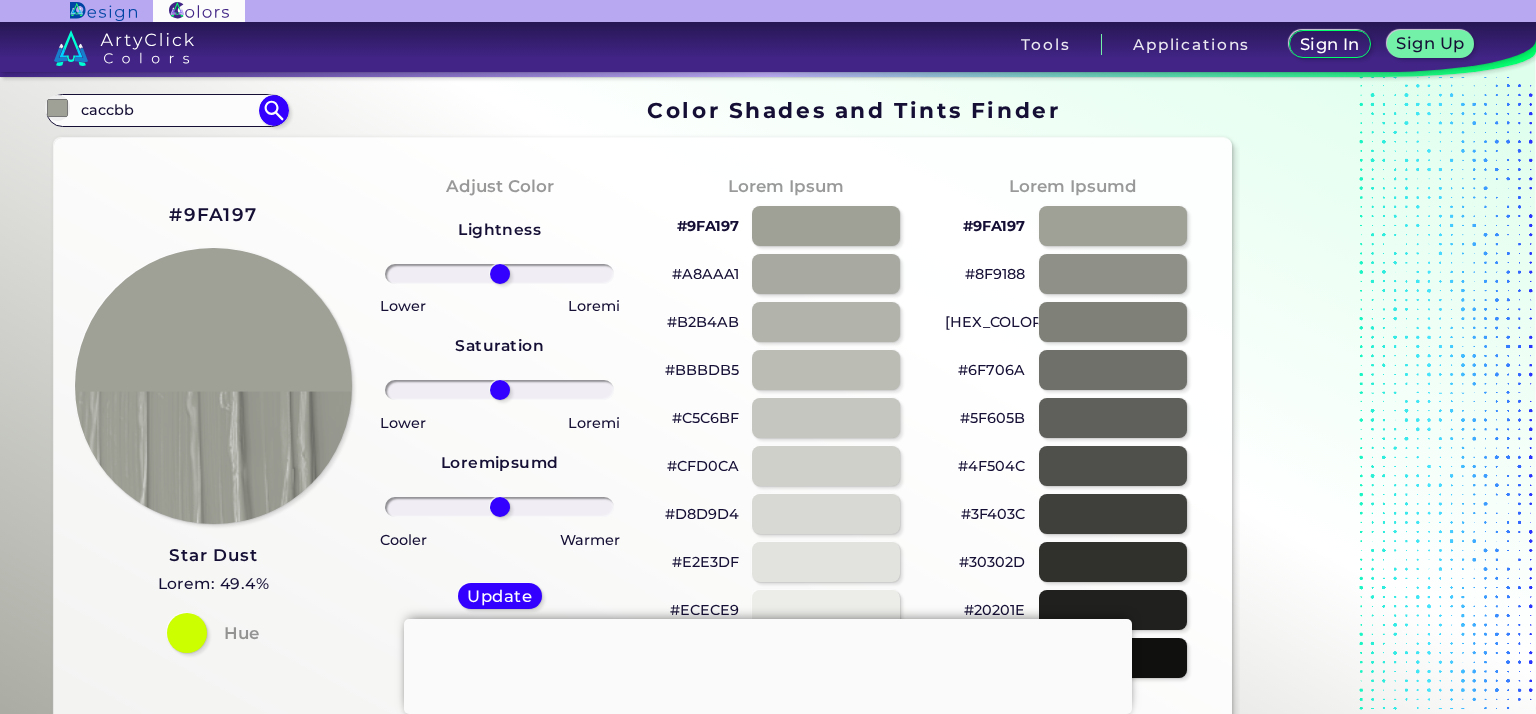 click on "#9FA197" at bounding box center [213, 215] 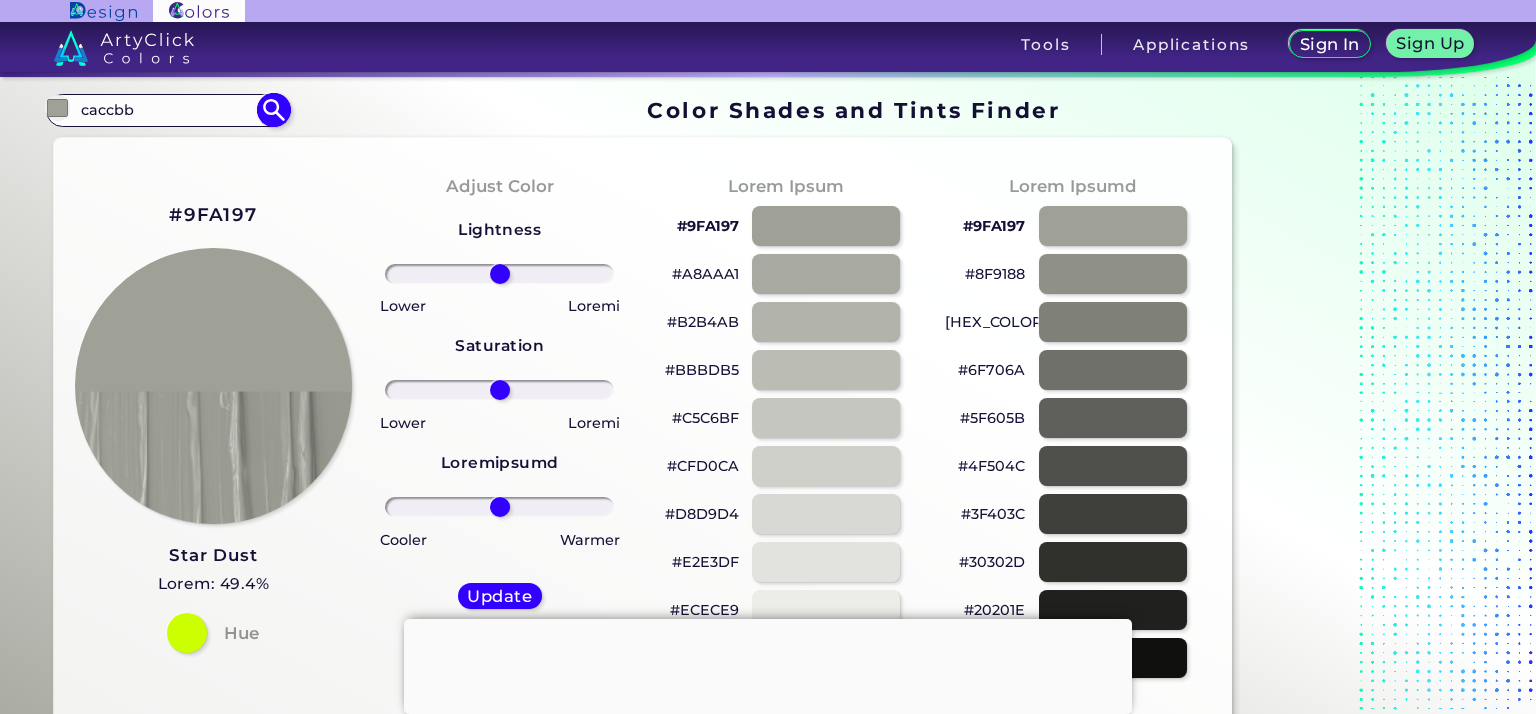 click on "caccbb" at bounding box center (167, 110) 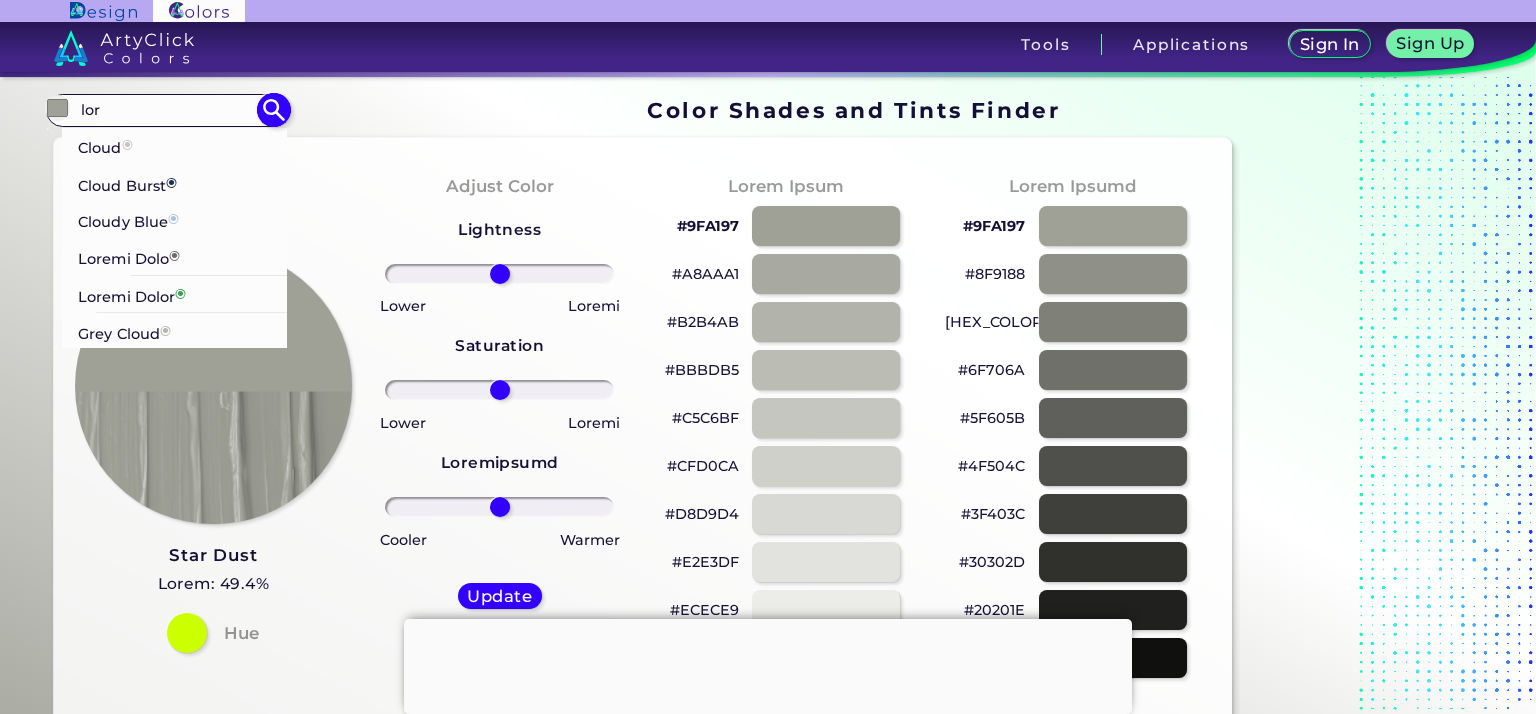 click on "Cloud   ◉" at bounding box center [105, 145] 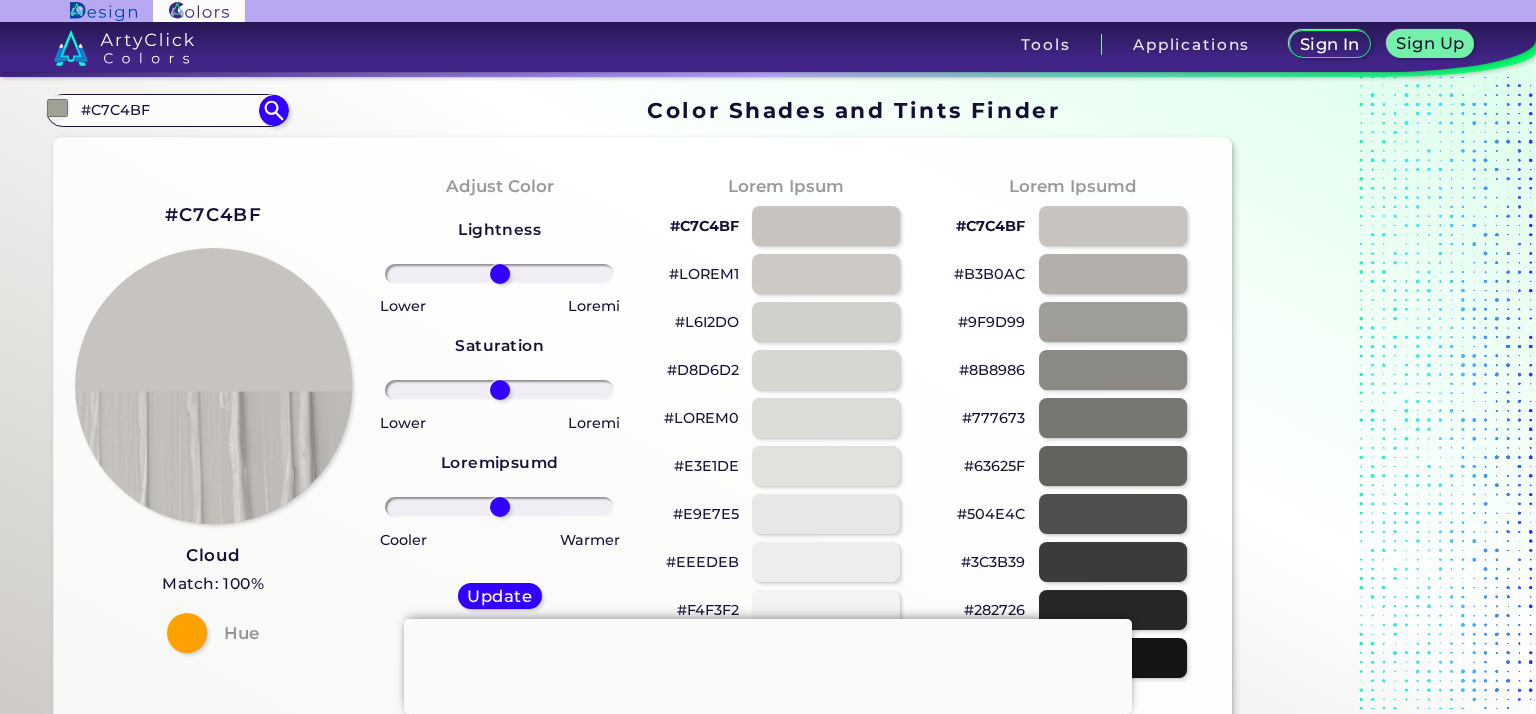 click on "#C7C4BF" at bounding box center [213, 215] 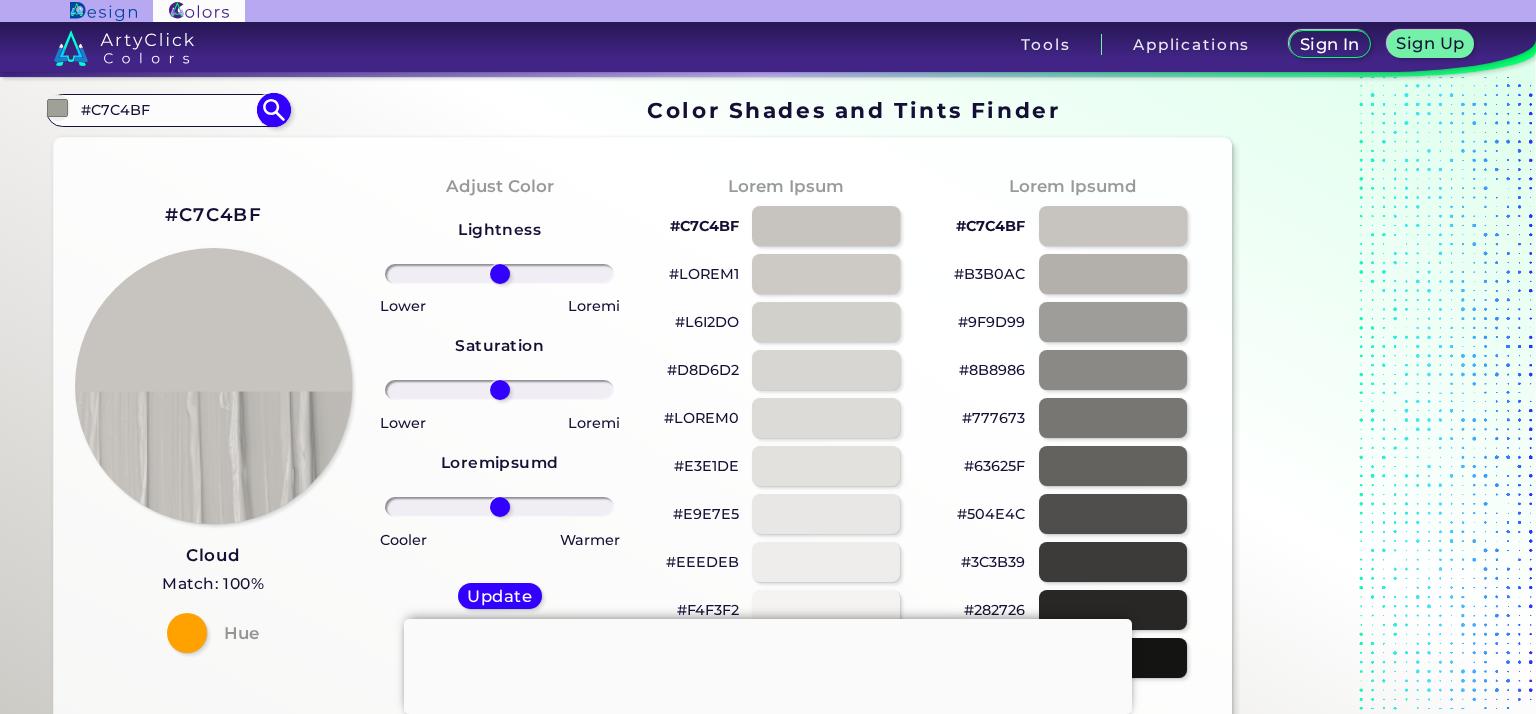 click on "#C7C4BF" at bounding box center [167, 110] 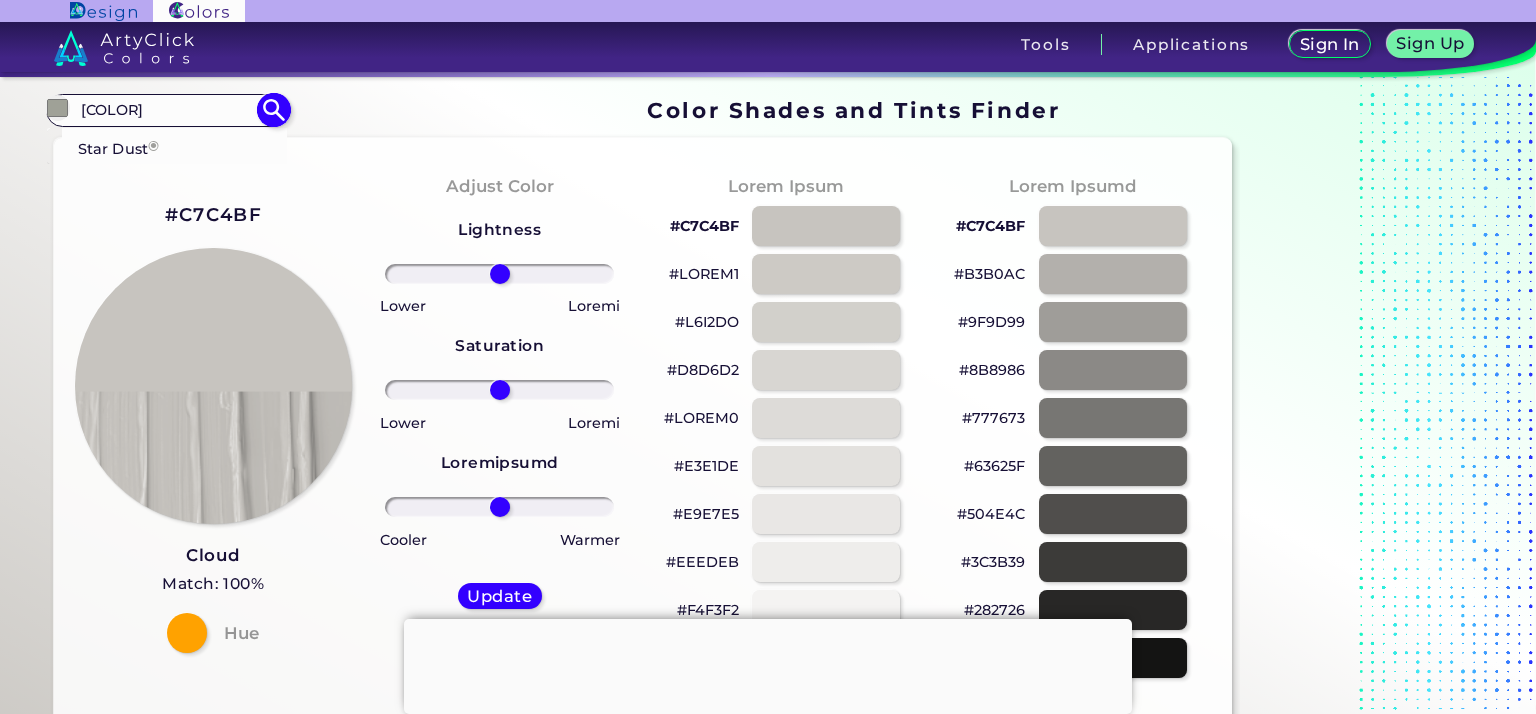 click on "◉" at bounding box center [153, 146] 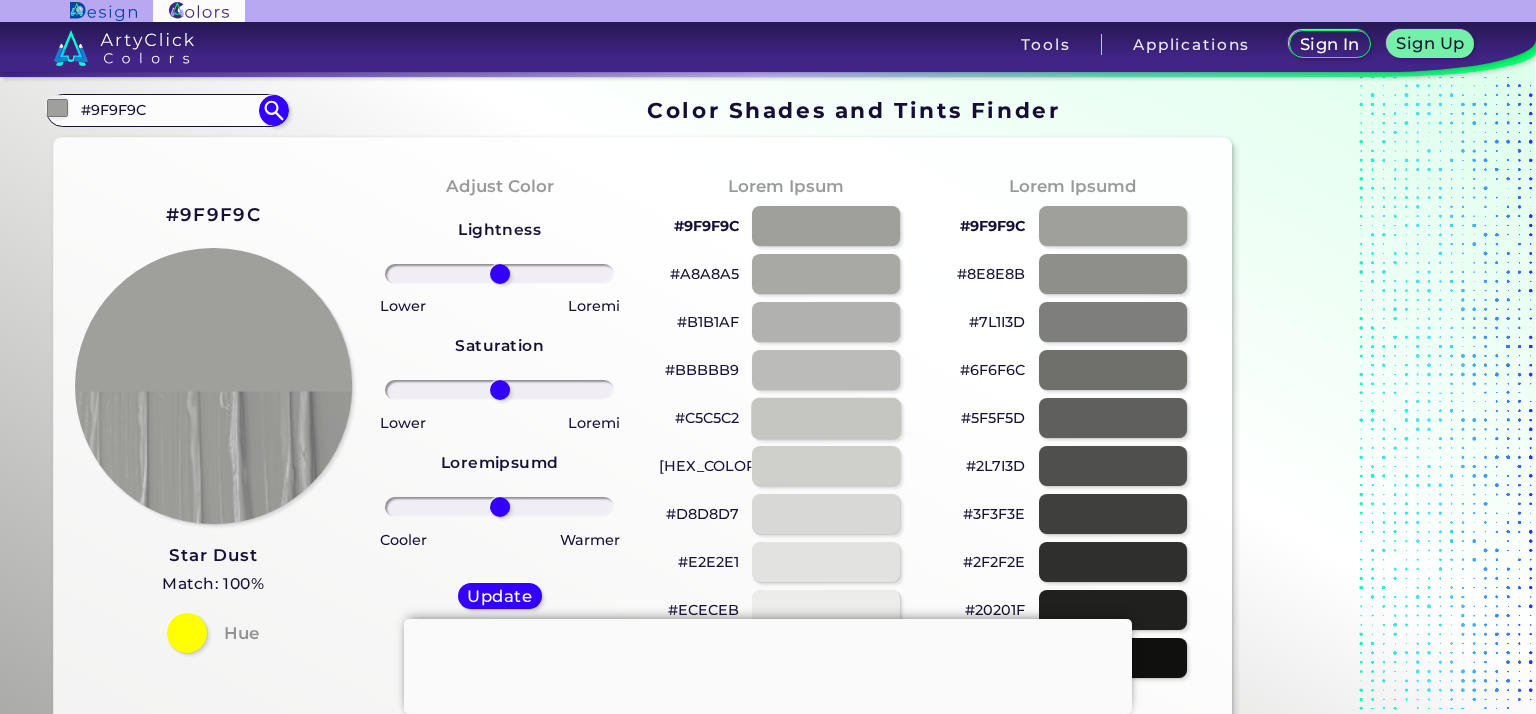 click at bounding box center [826, 417] 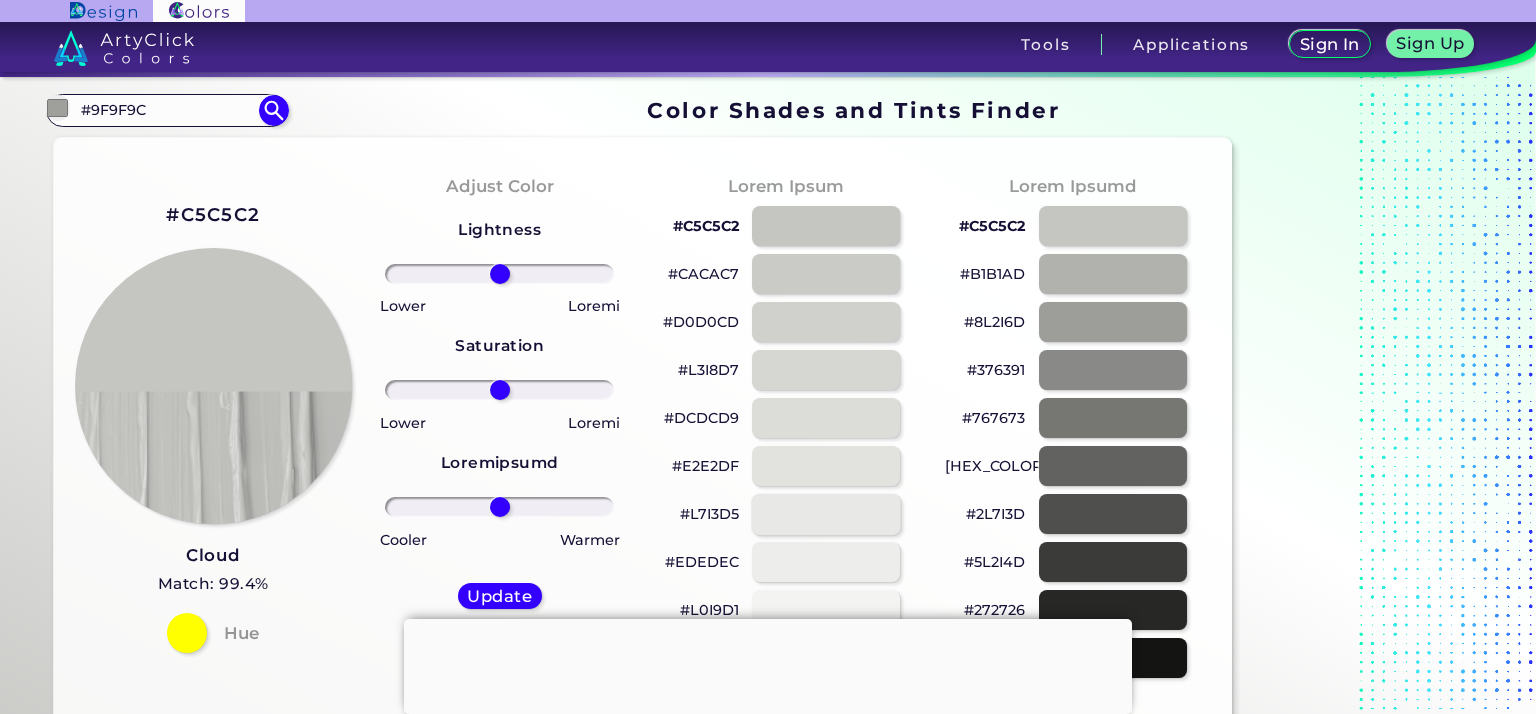 click at bounding box center [826, 513] 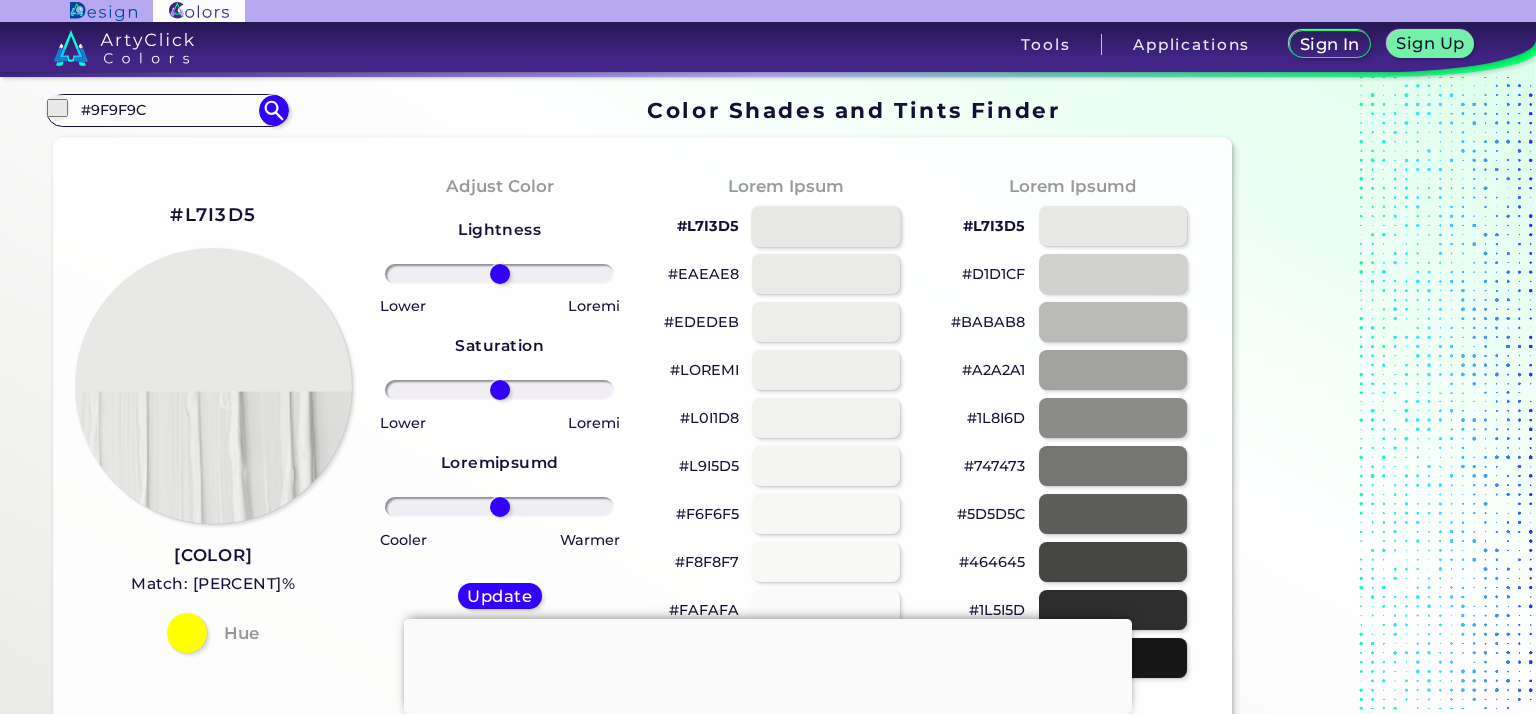 click at bounding box center [826, 225] 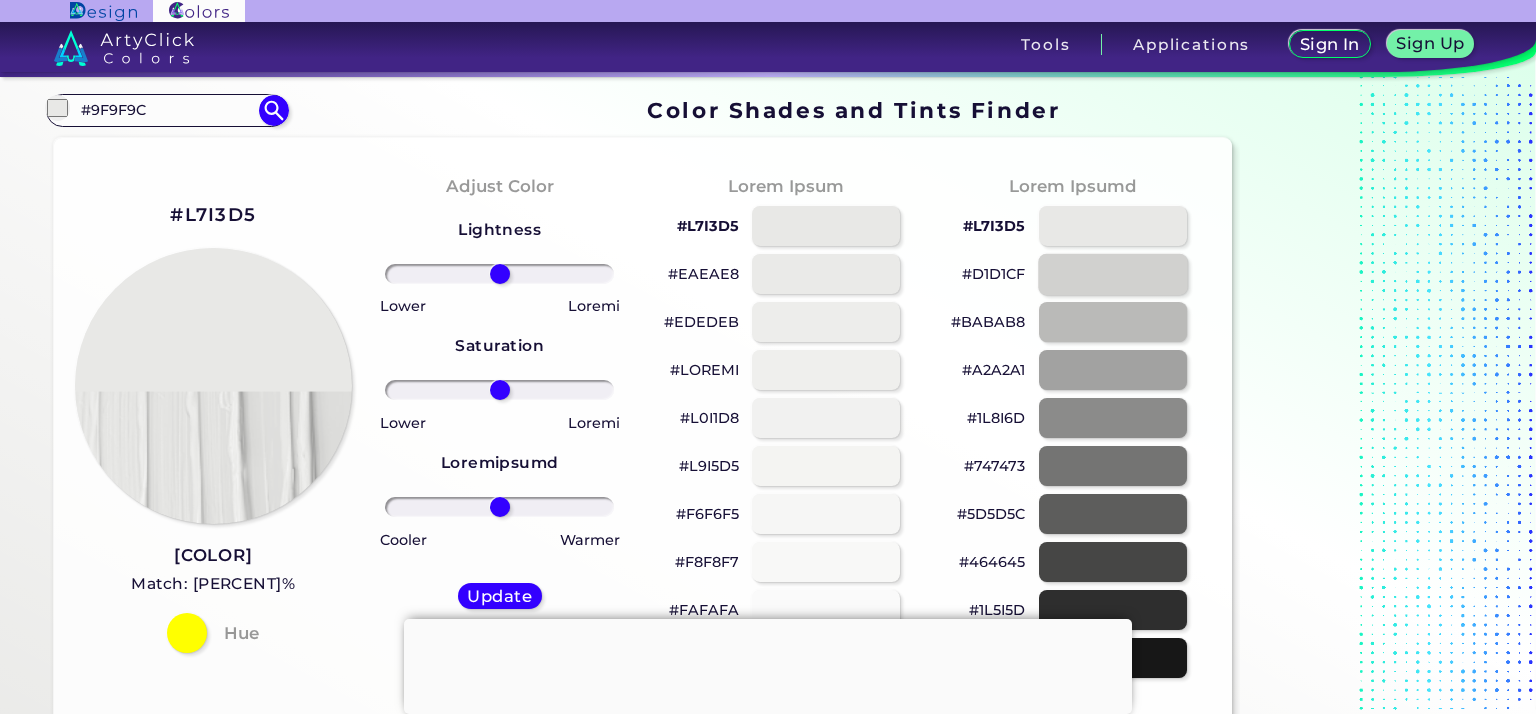 click at bounding box center [1113, 273] 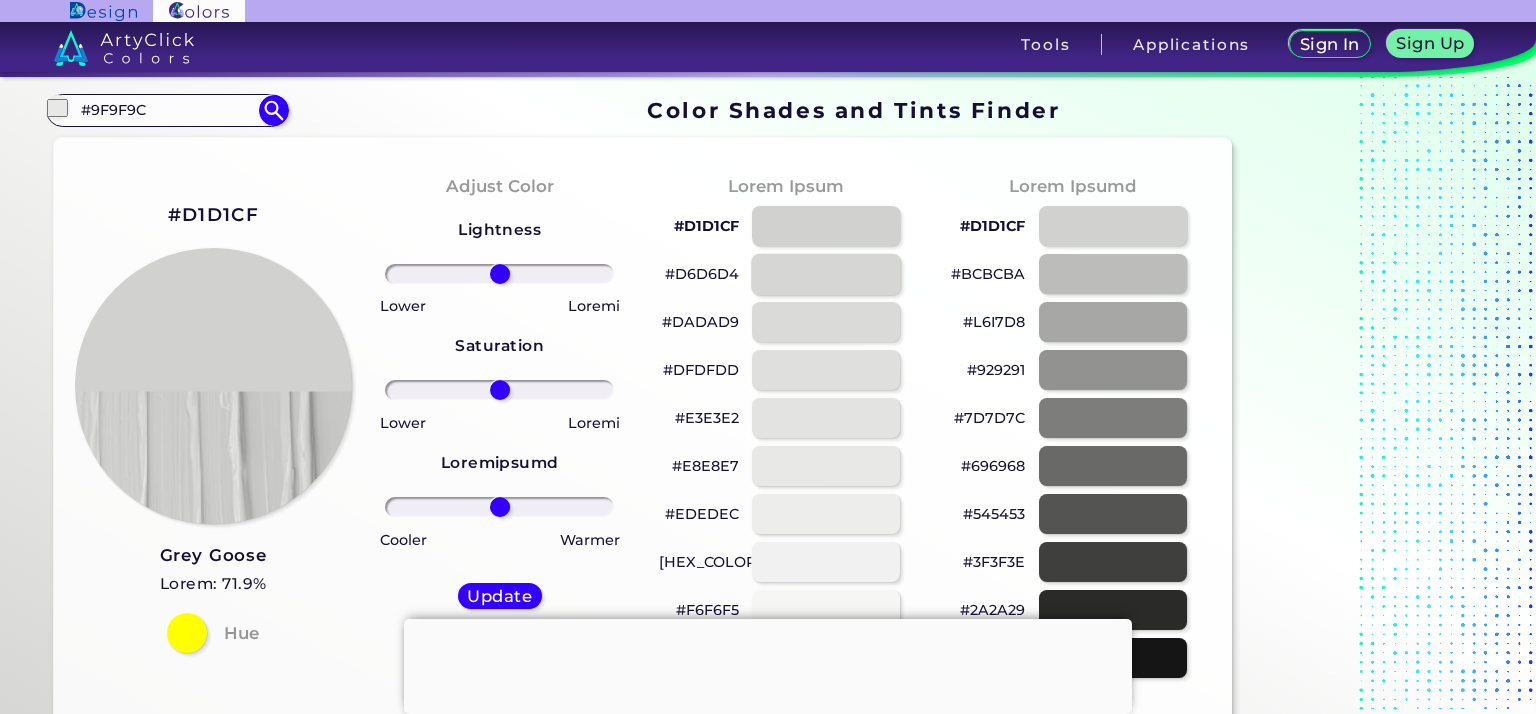 click at bounding box center (826, 273) 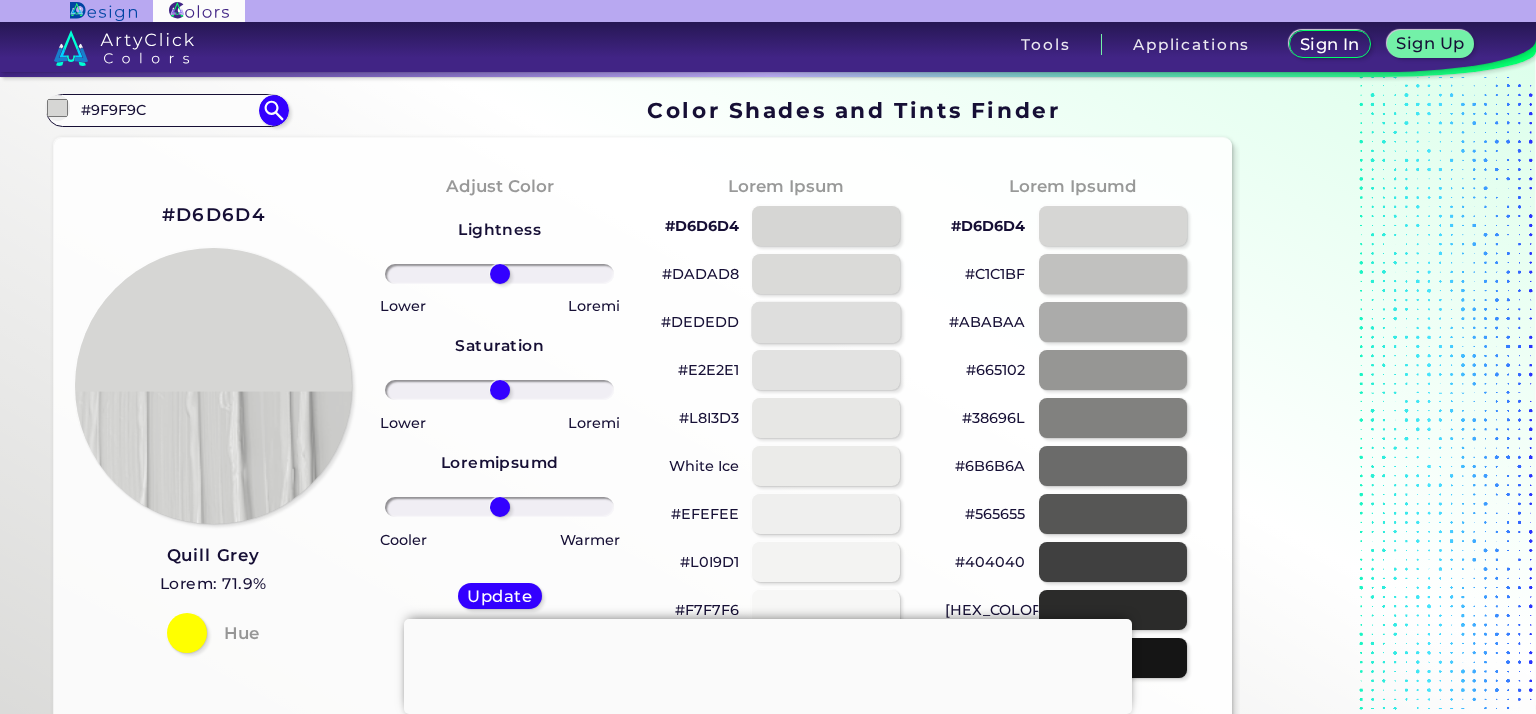 click at bounding box center (826, 321) 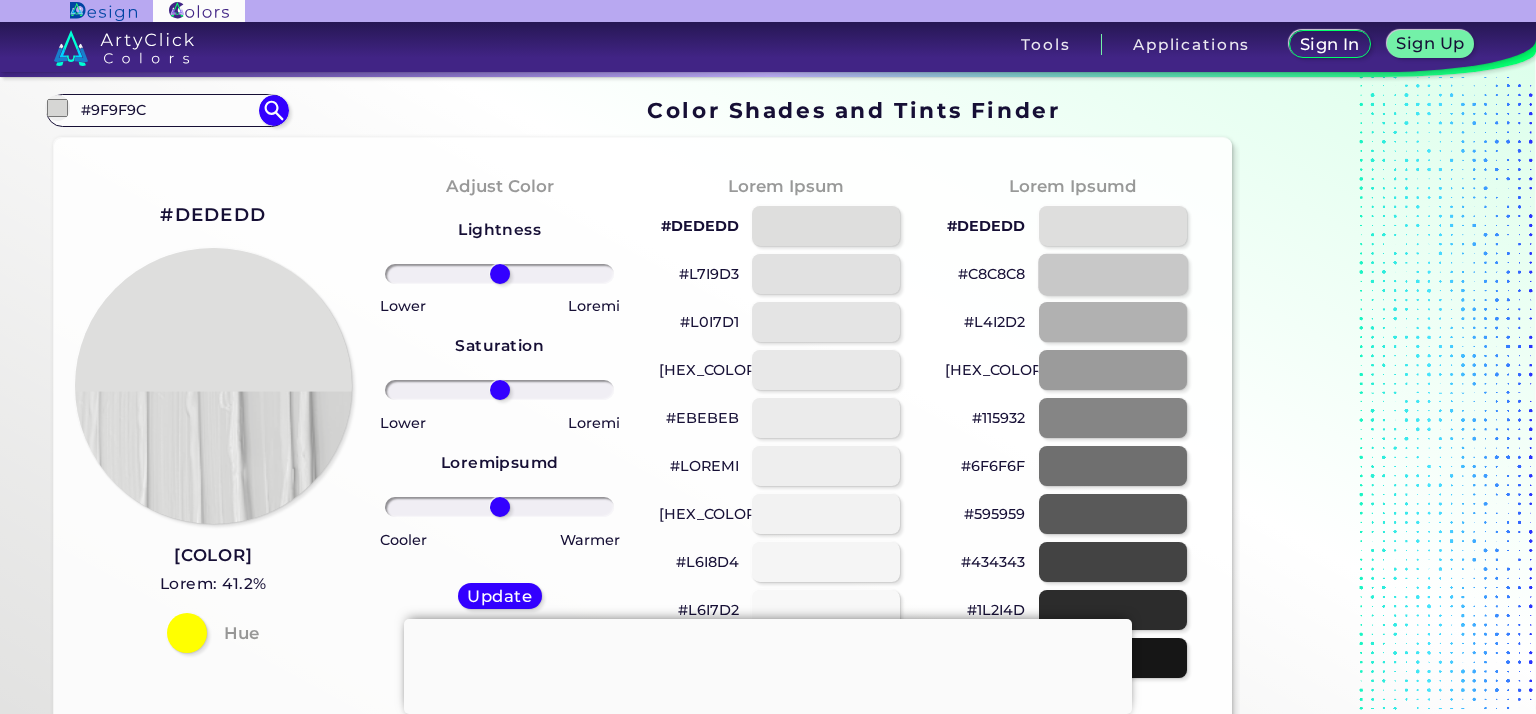 click at bounding box center (1113, 273) 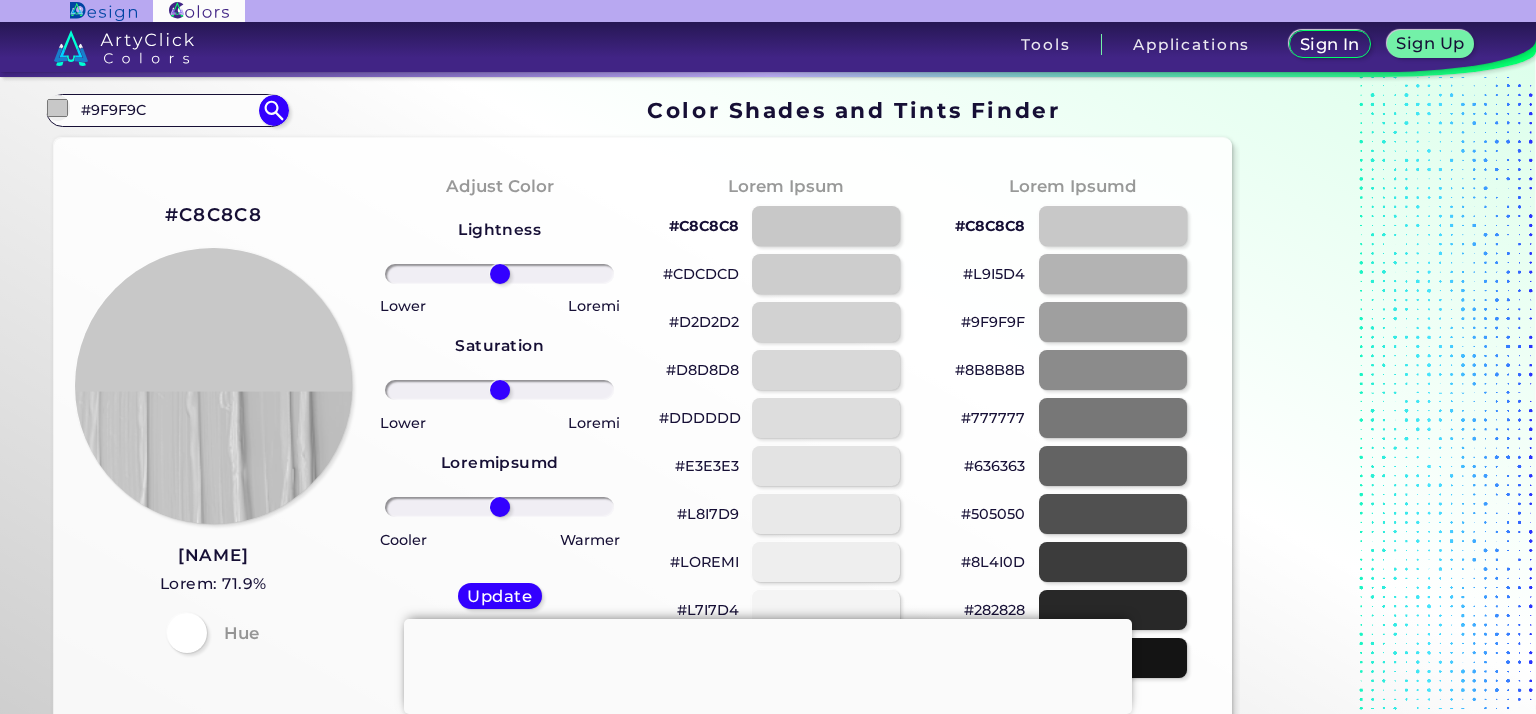 click on "#C8C8C8" at bounding box center (213, 215) 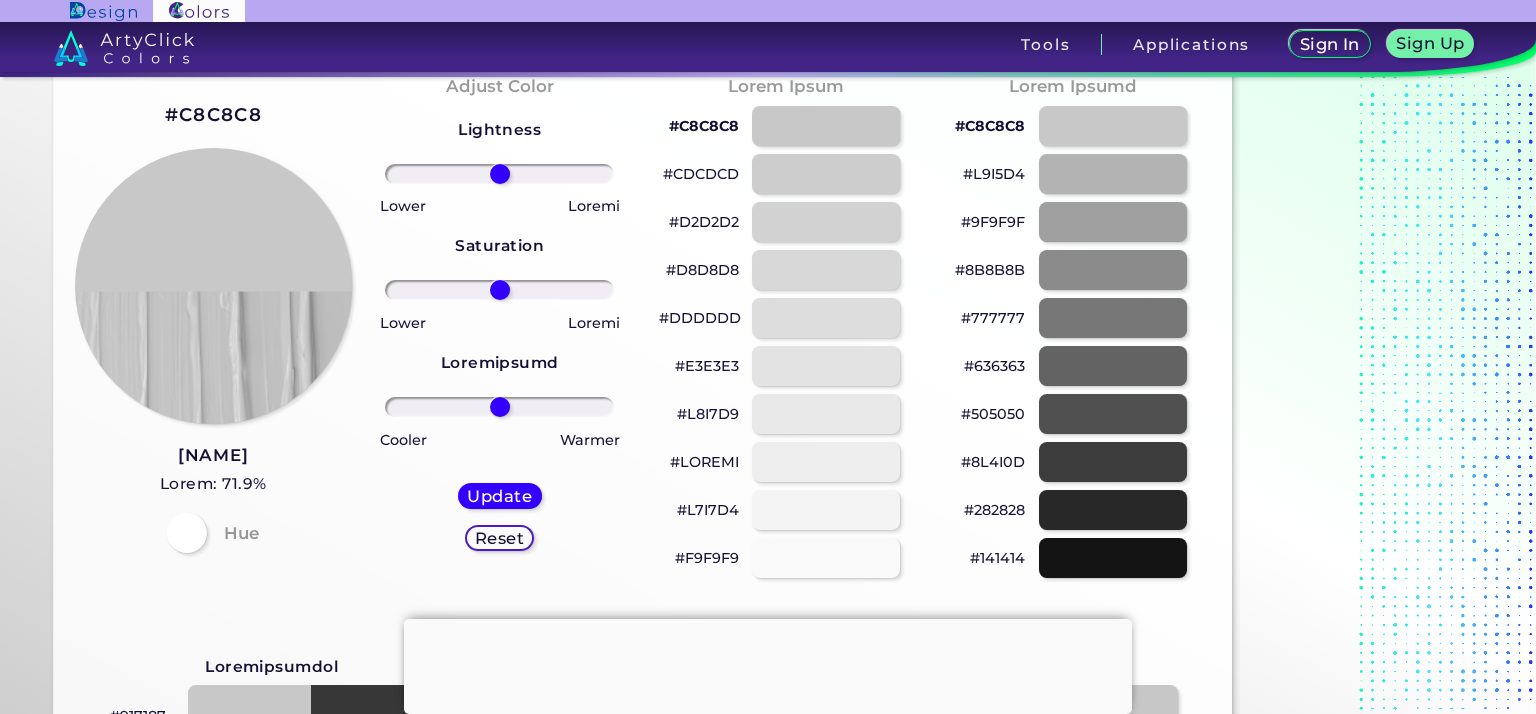 scroll, scrollTop: 0, scrollLeft: 0, axis: both 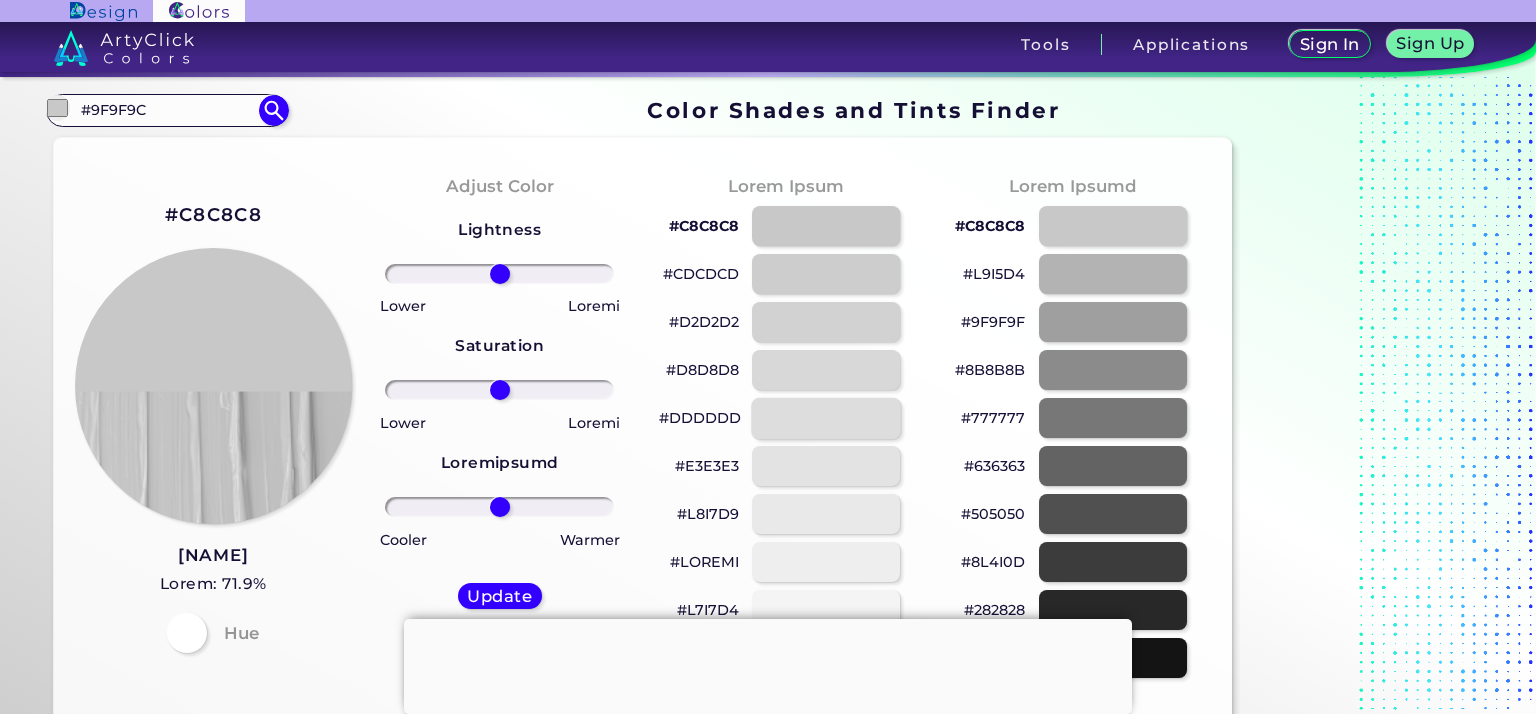 click at bounding box center (826, 417) 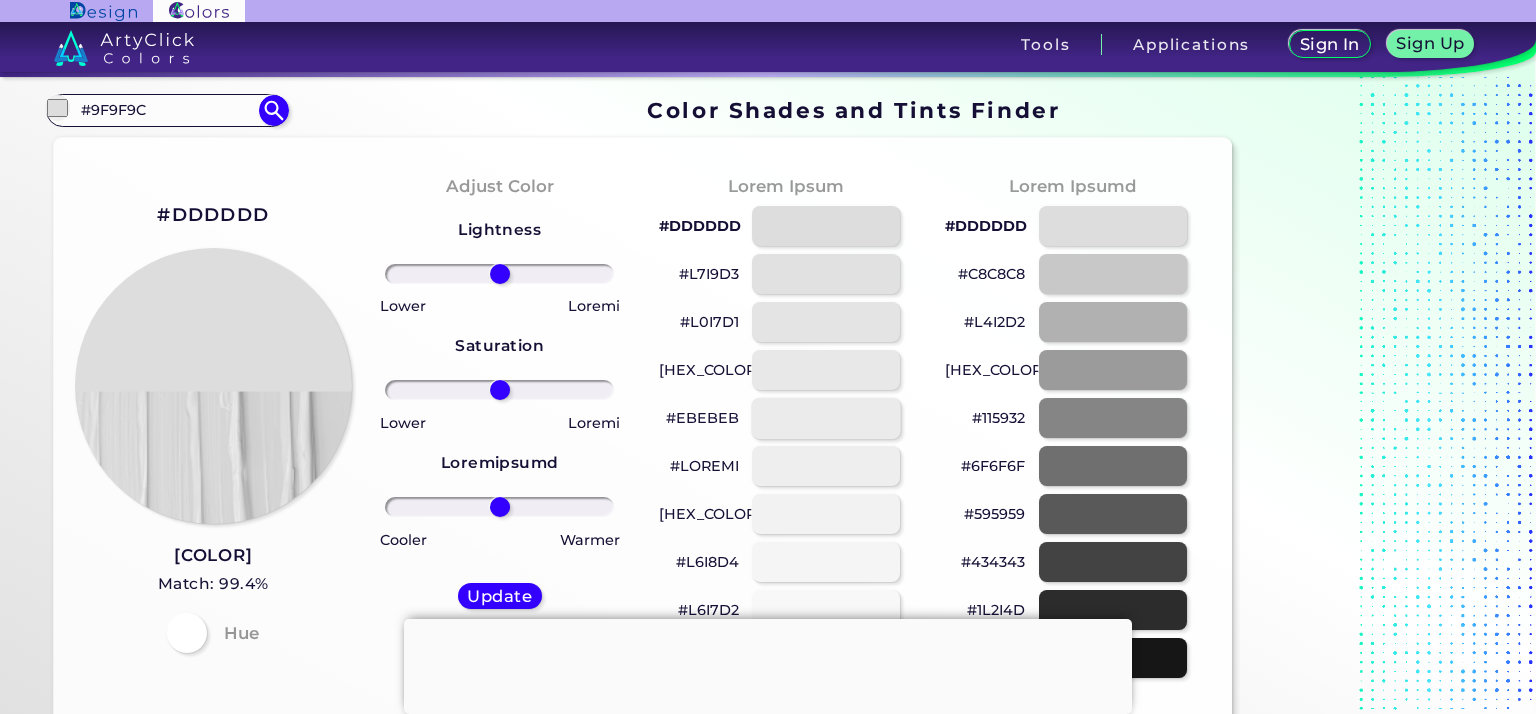 click at bounding box center [826, 417] 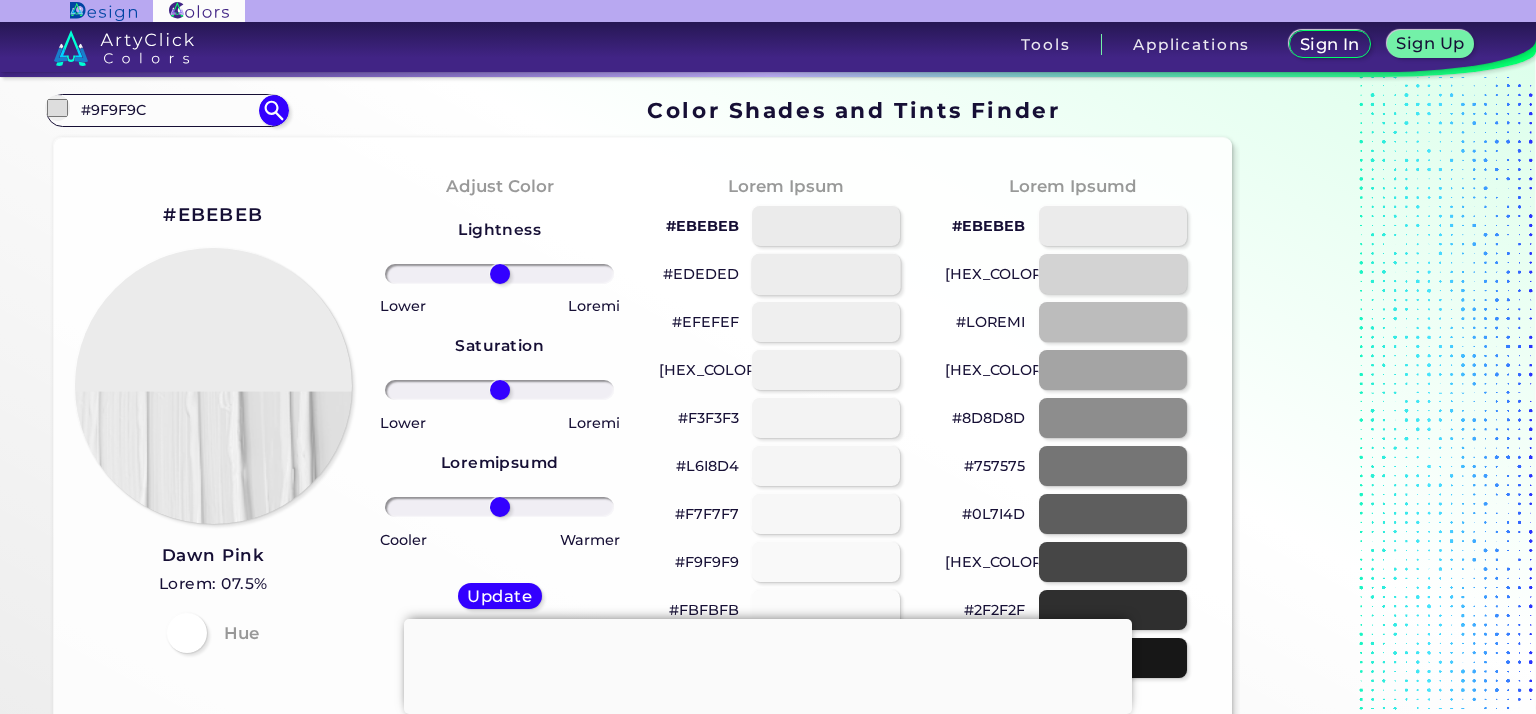 click at bounding box center (826, 273) 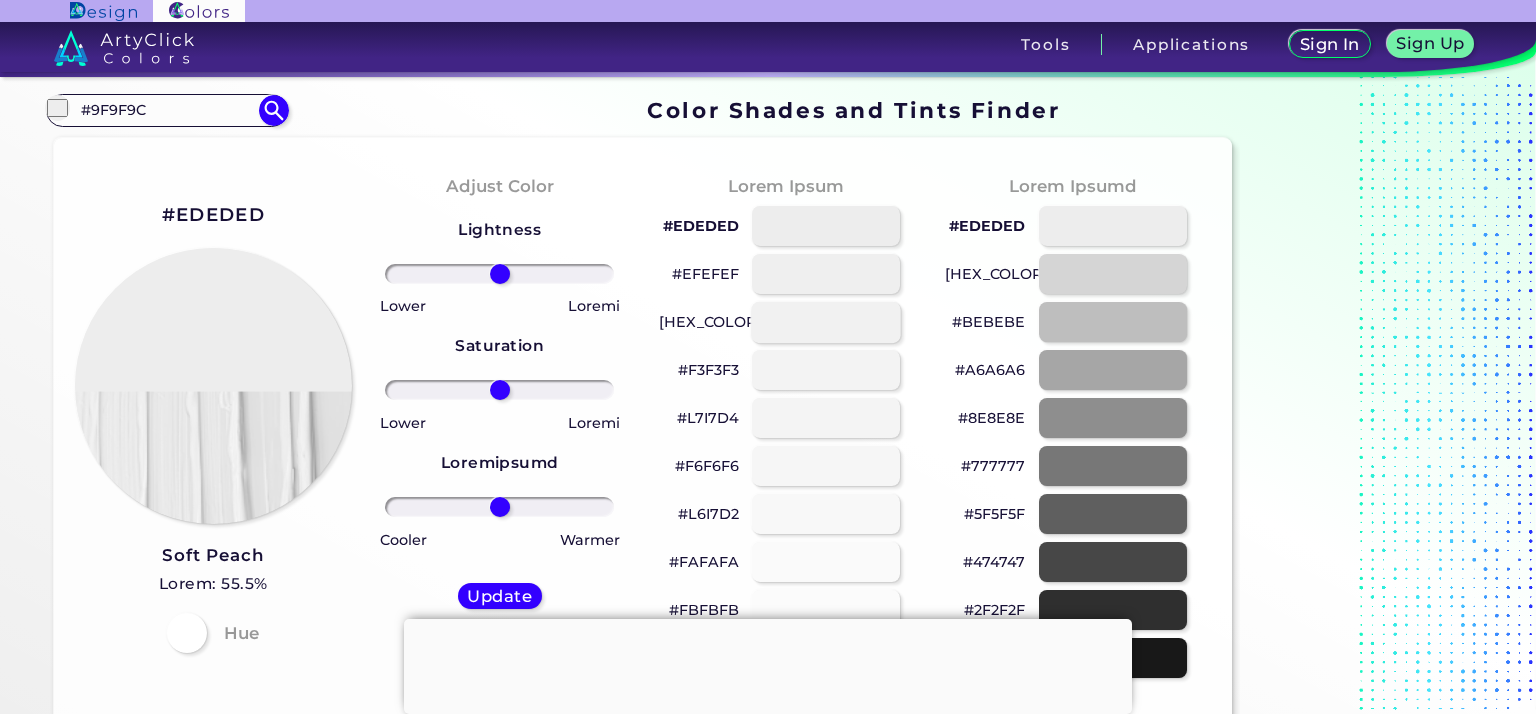 click at bounding box center (826, 321) 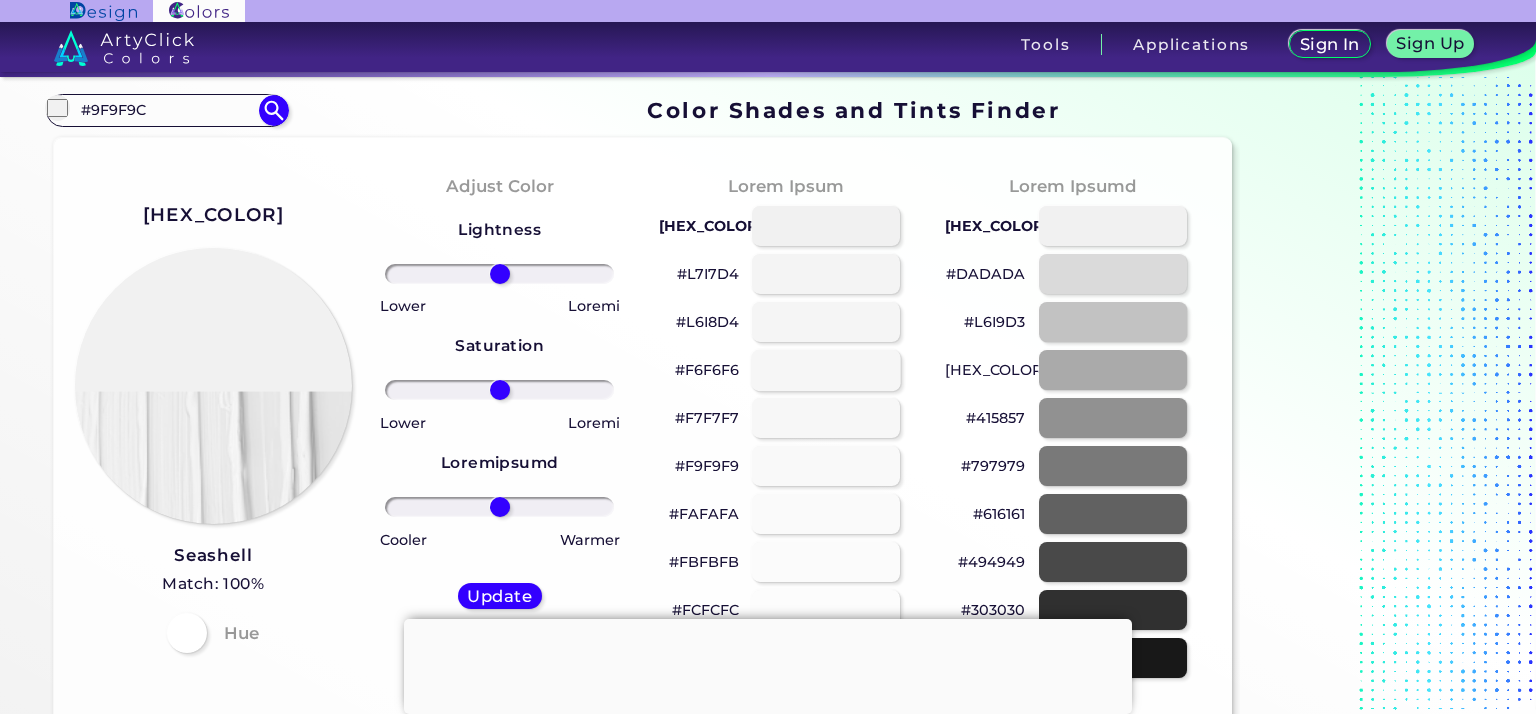 click at bounding box center (826, 369) 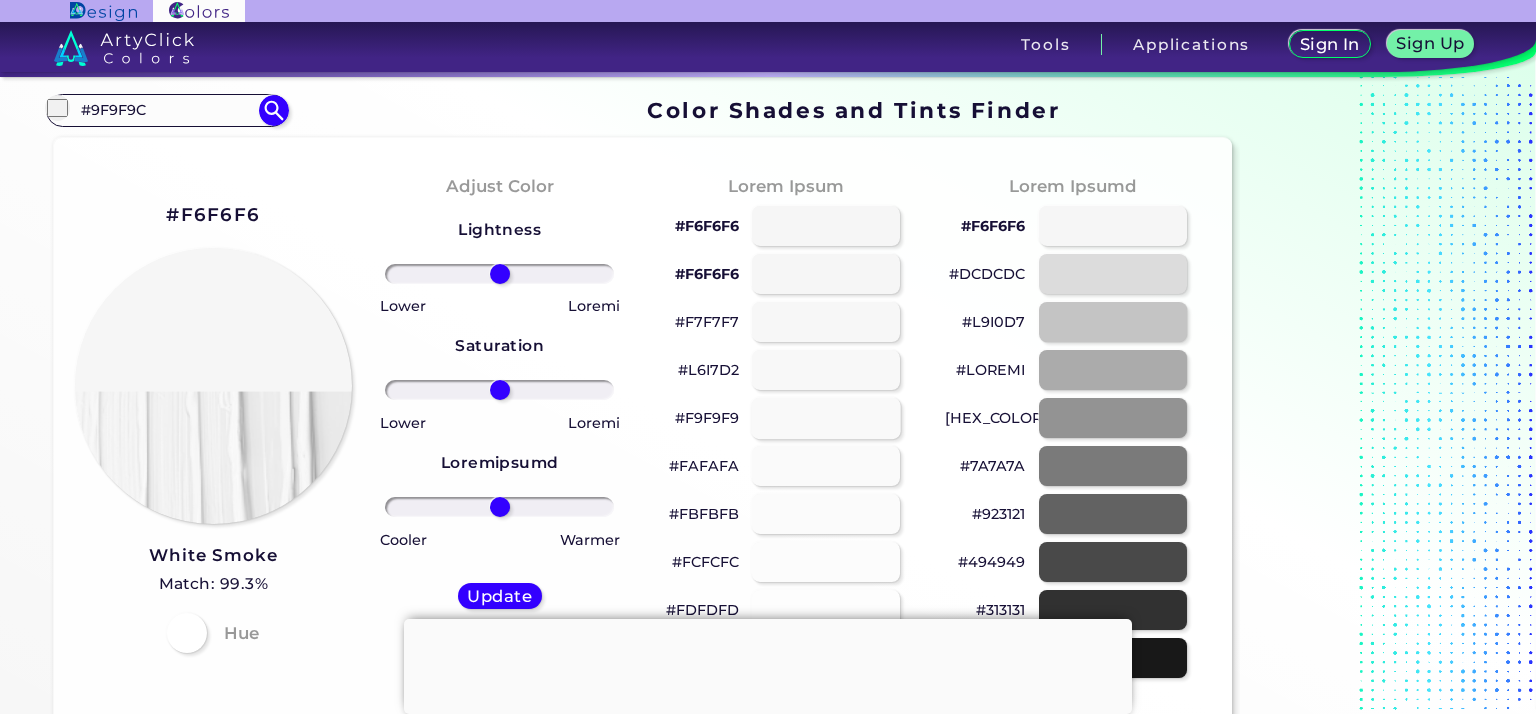 click at bounding box center [826, 417] 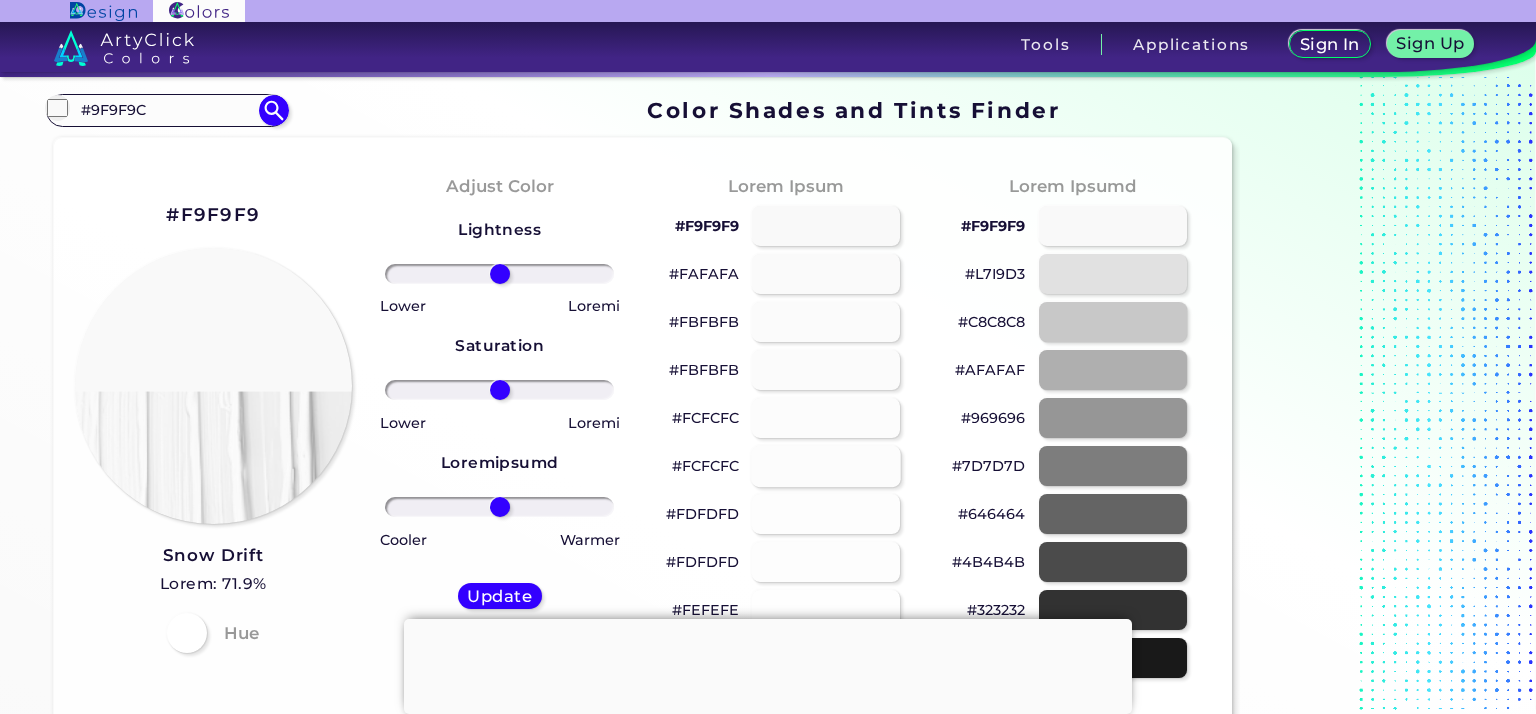 click at bounding box center [826, 465] 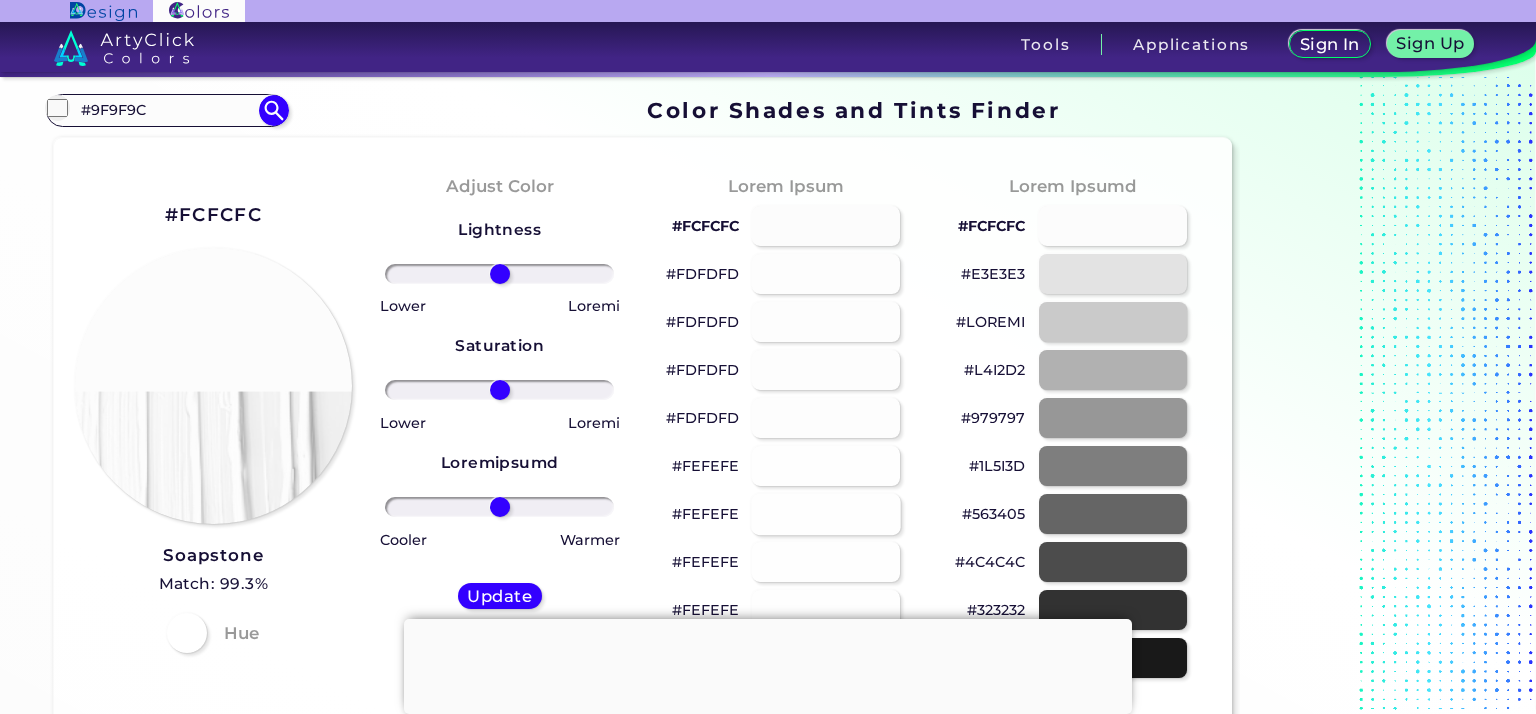 click at bounding box center (826, 513) 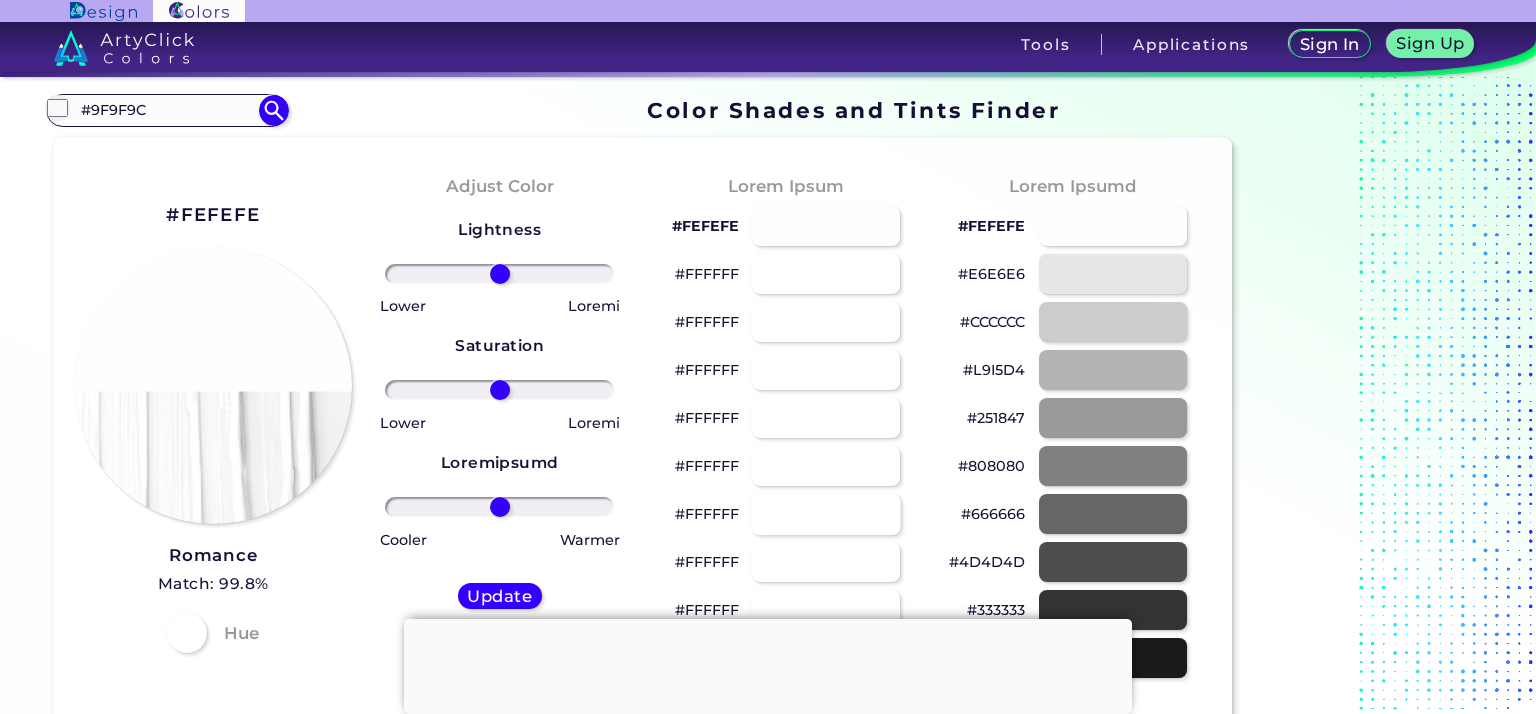 scroll, scrollTop: 100, scrollLeft: 0, axis: vertical 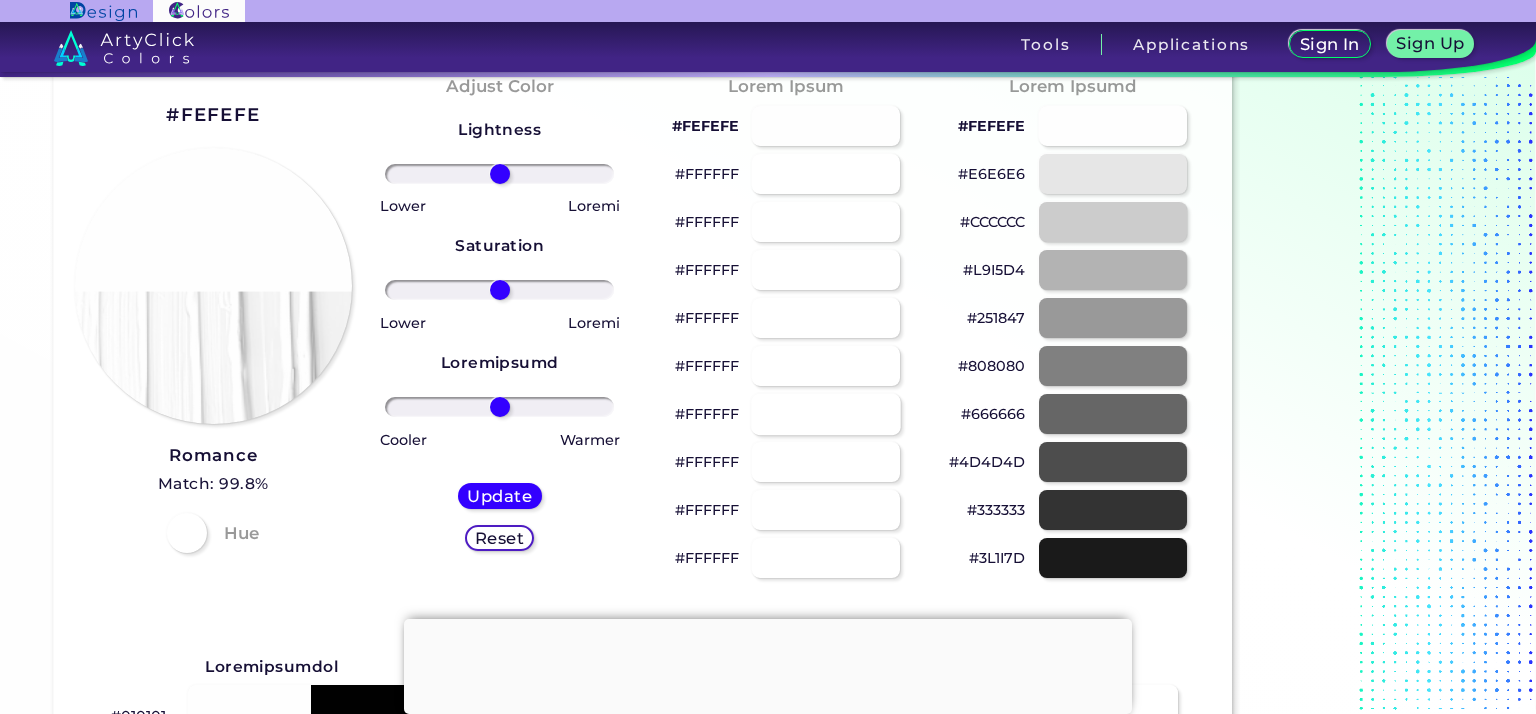 click at bounding box center [826, 413] 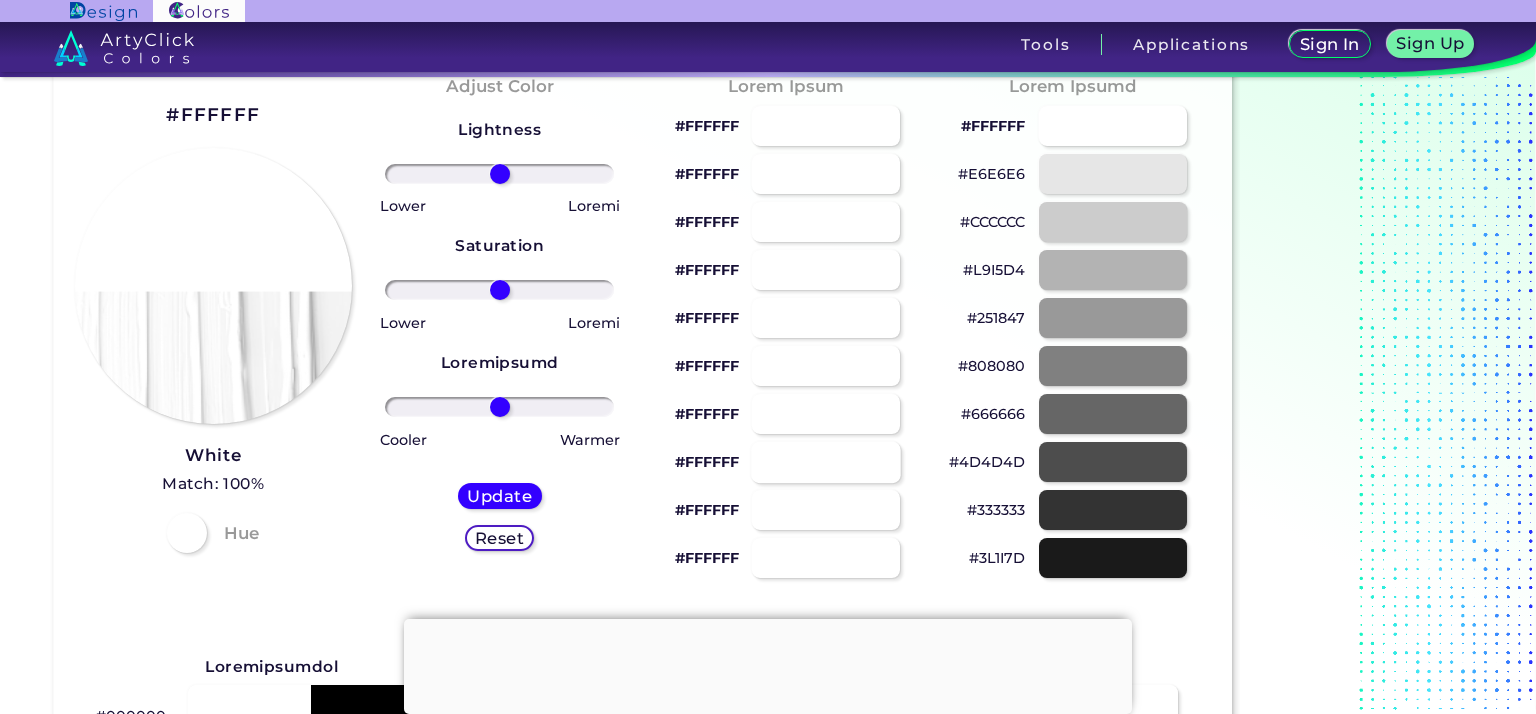 click at bounding box center (826, 461) 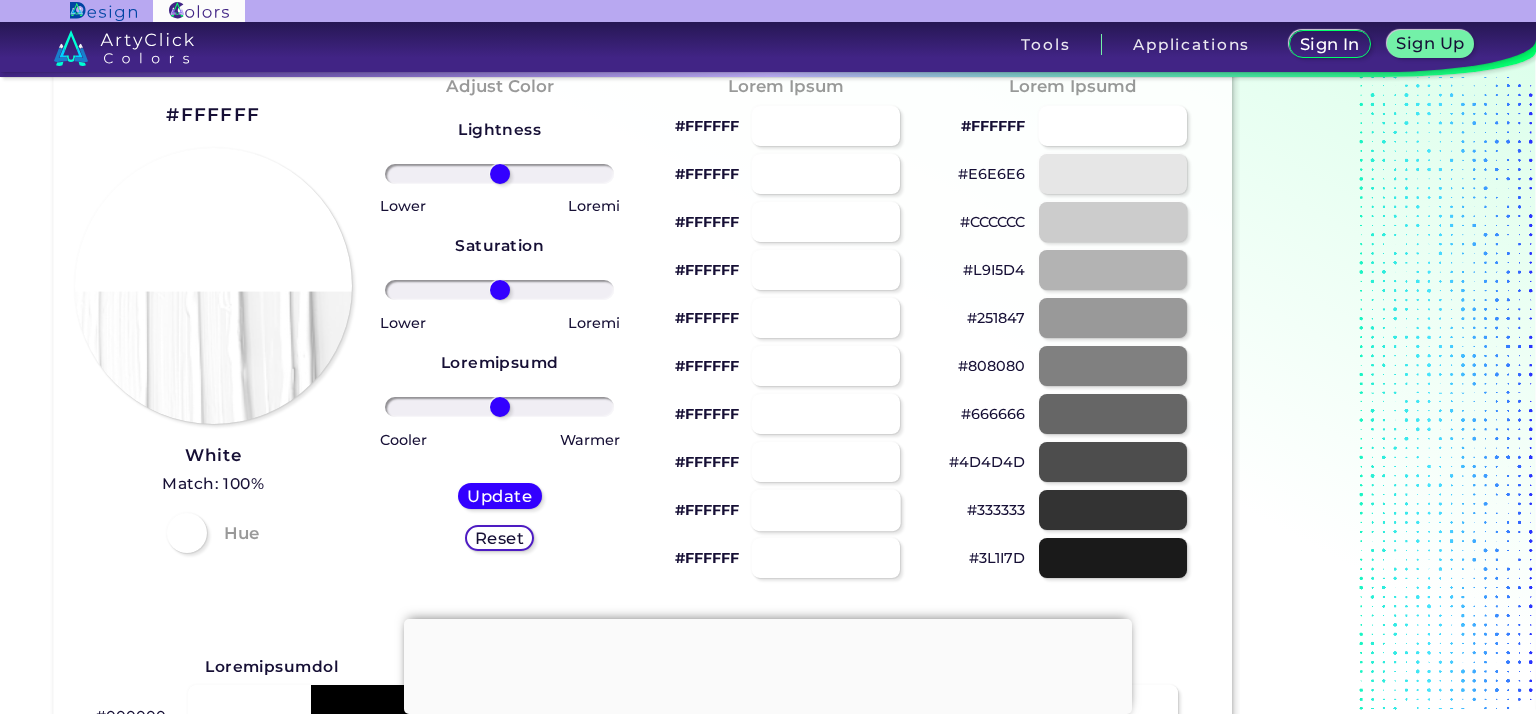 click at bounding box center [826, 509] 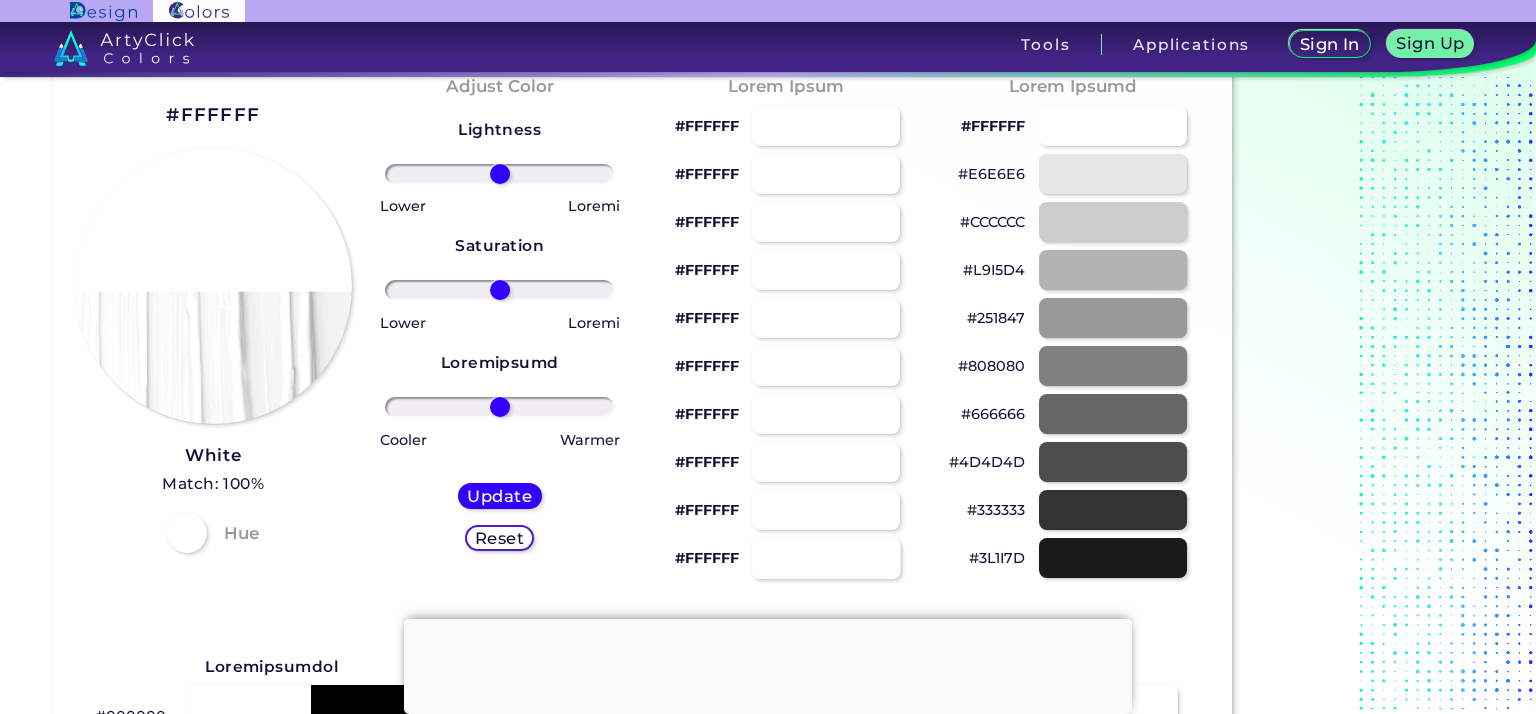 click at bounding box center [826, 557] 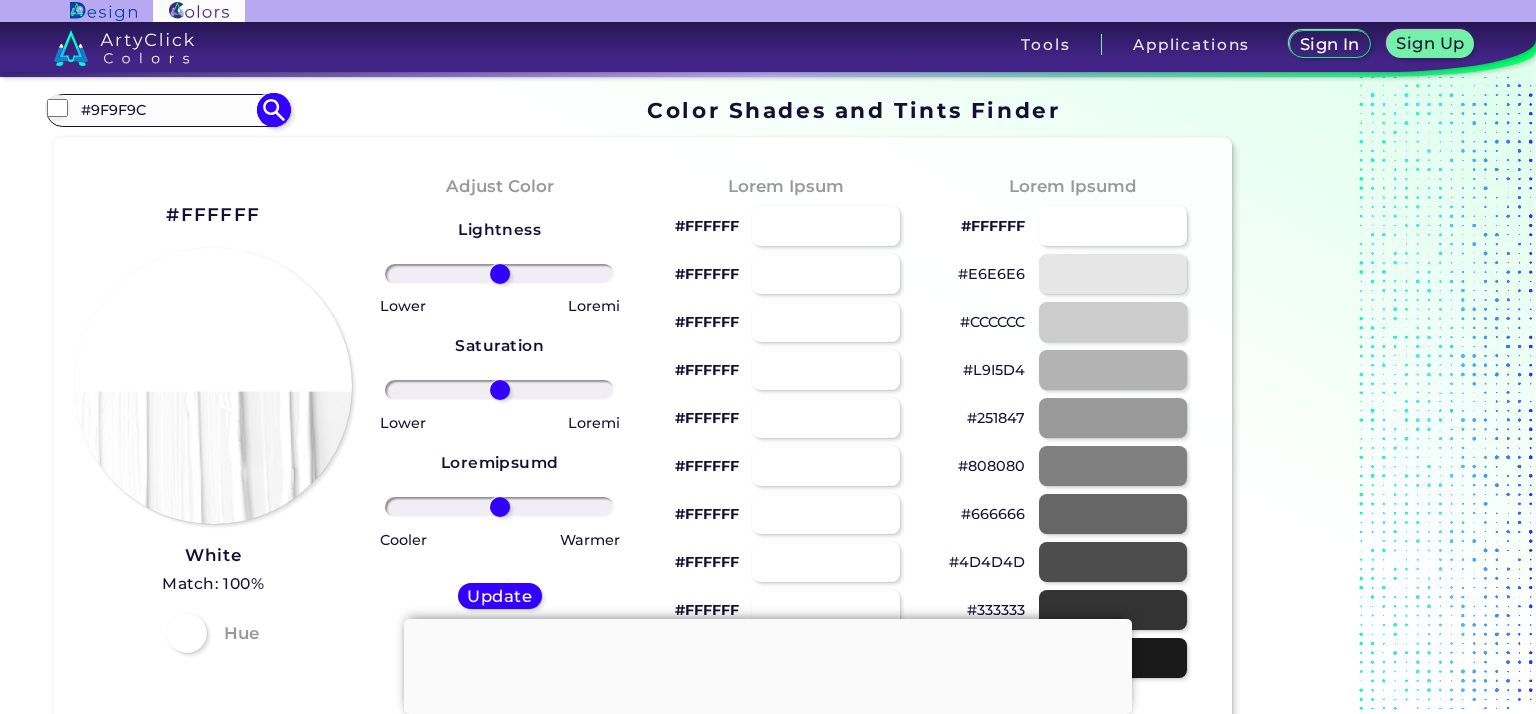 click on "#9F9F9C" at bounding box center [167, 110] 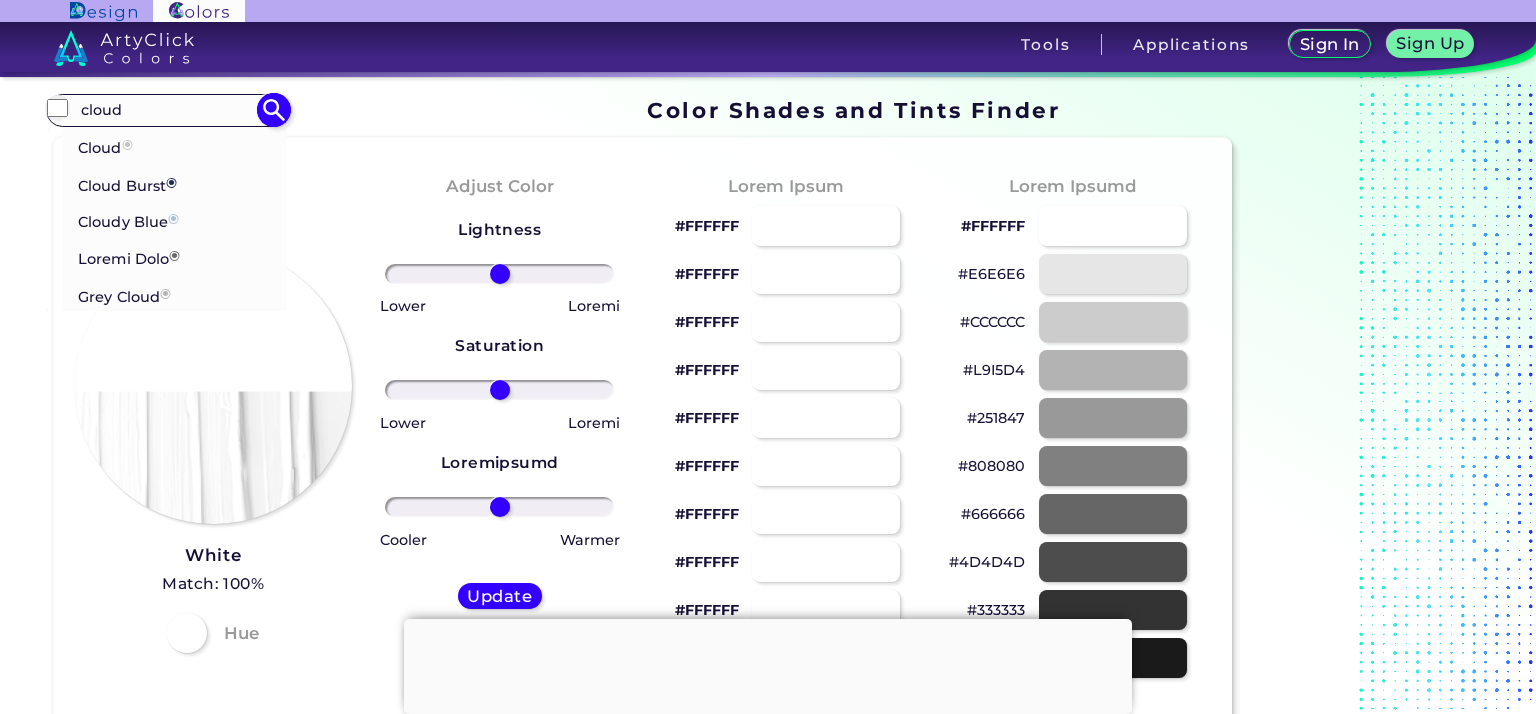 click on "Cloud   ◉" at bounding box center [105, 145] 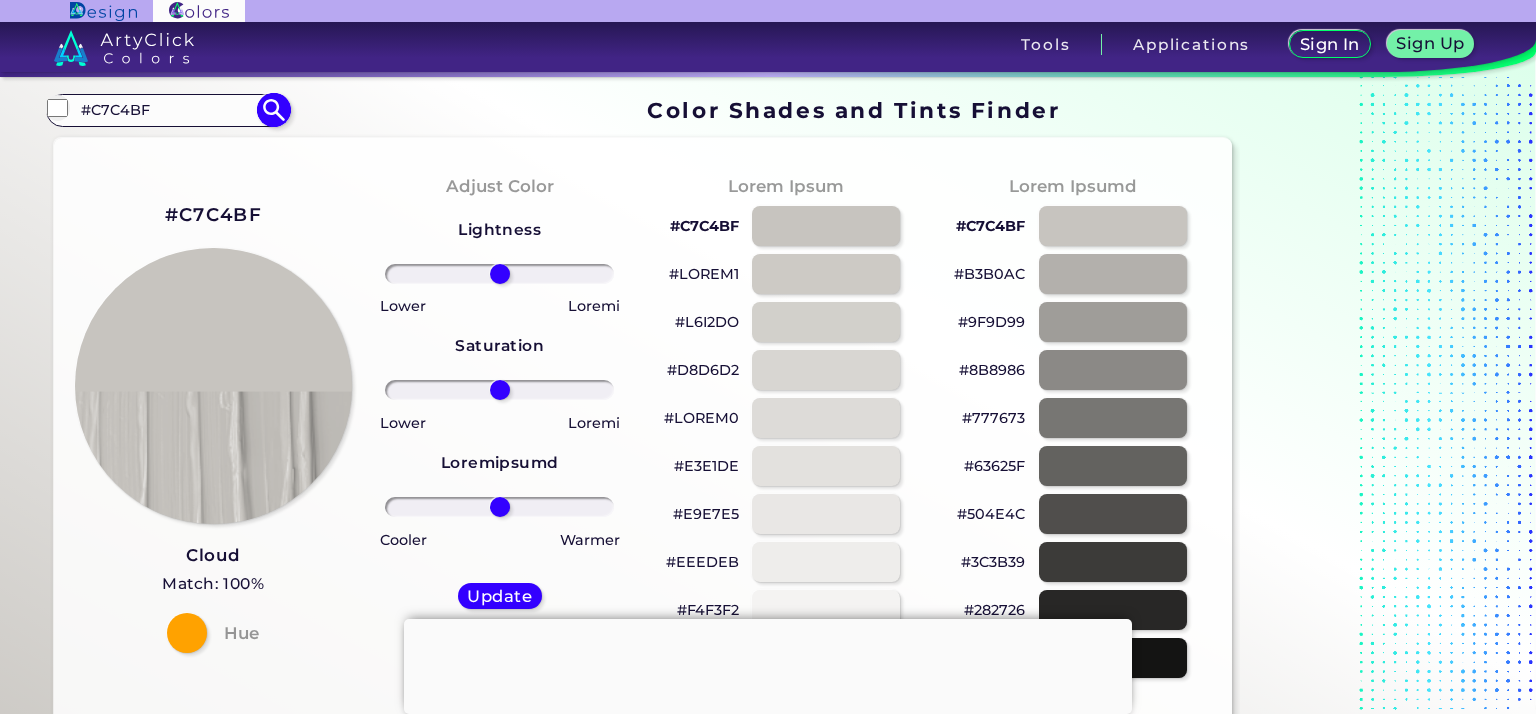 click on "#C7C4BF" at bounding box center [167, 110] 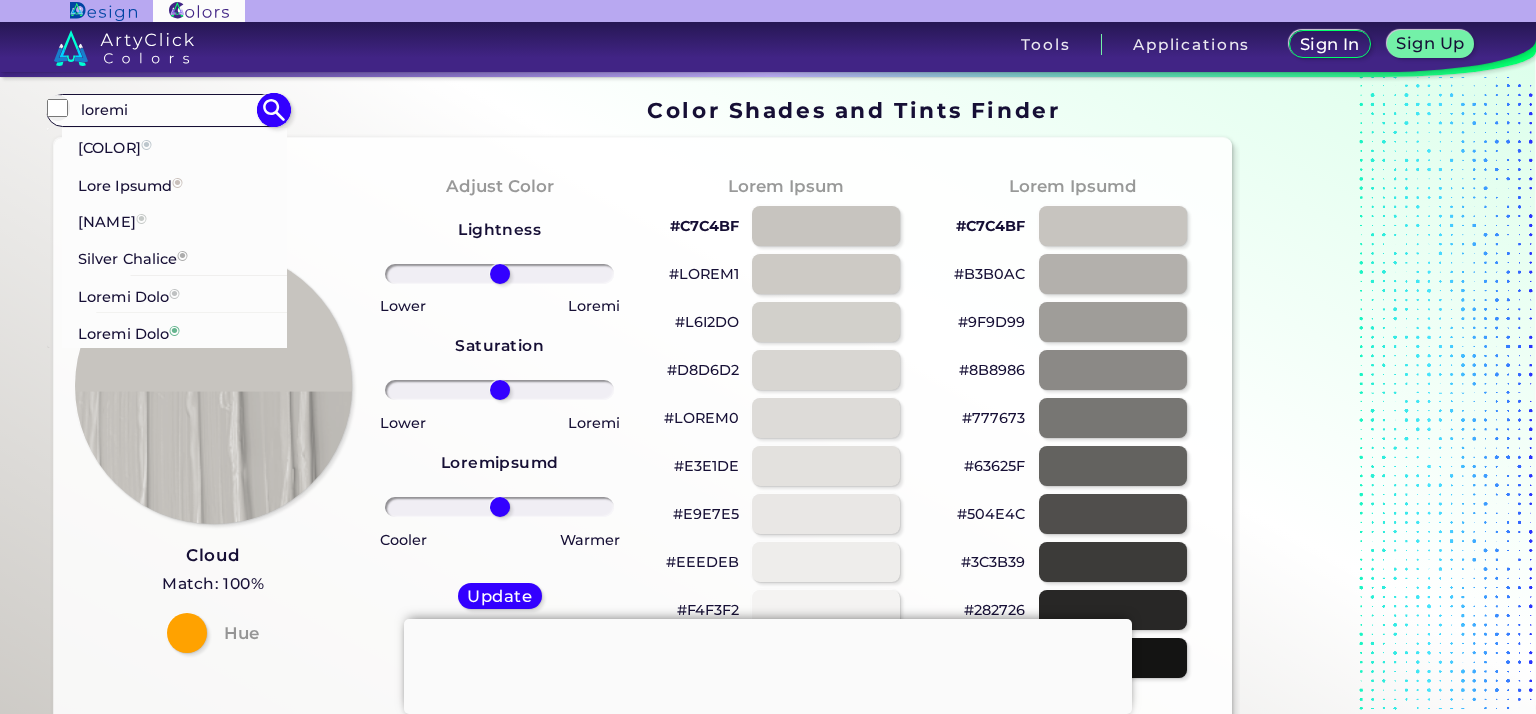 click on "Loremi   ◉" at bounding box center [115, 145] 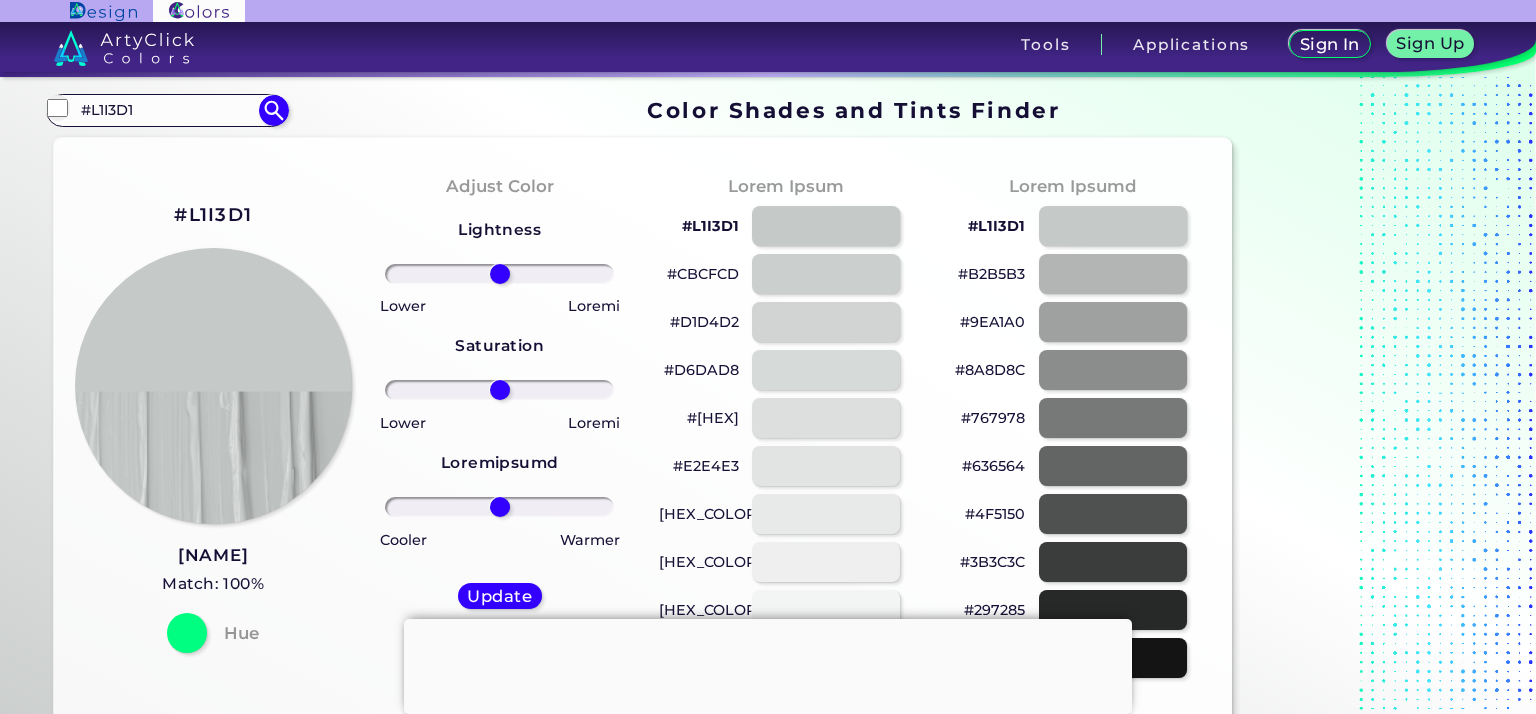 drag, startPoint x: 158, startPoint y: 98, endPoint x: 0, endPoint y: 122, distance: 159.8124 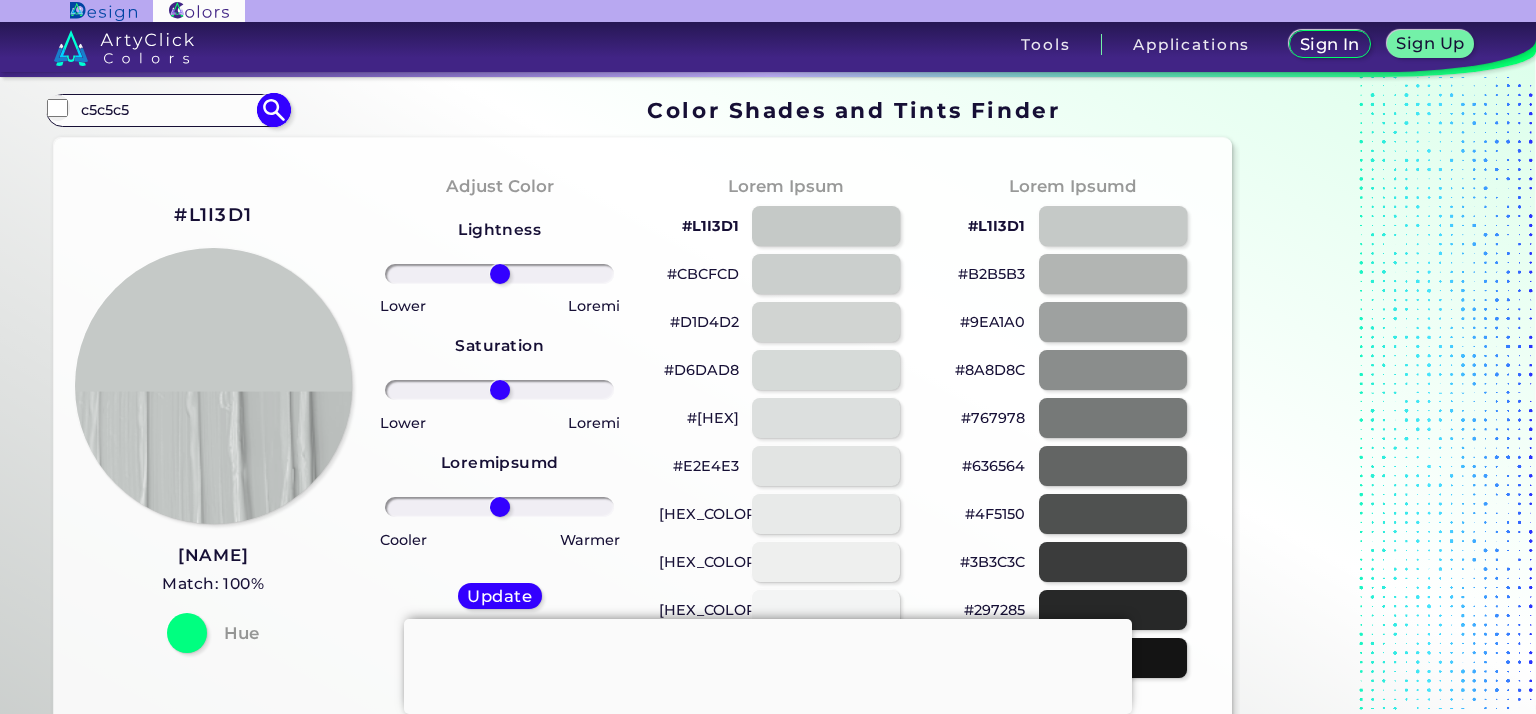 click at bounding box center (273, 110) 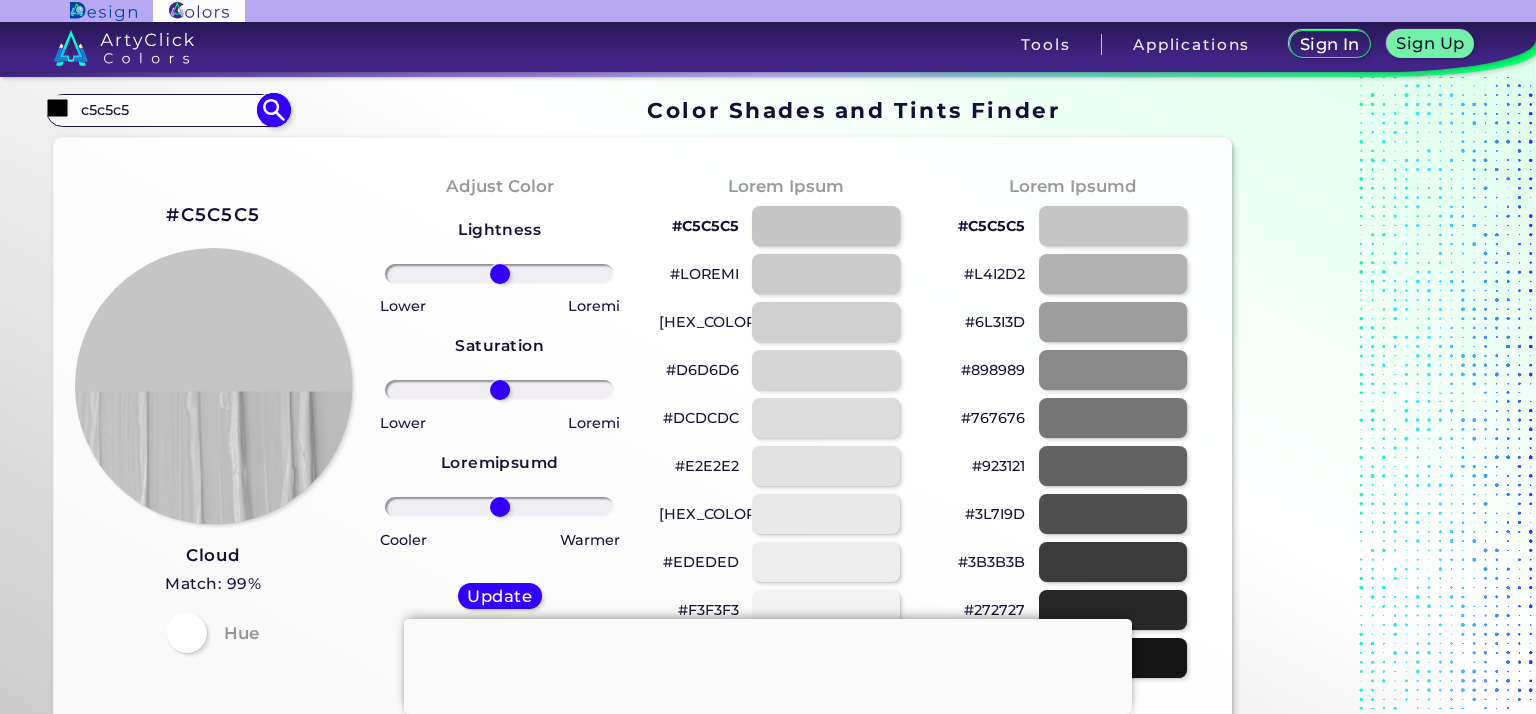 click on "c5c5c5" at bounding box center (167, 110) 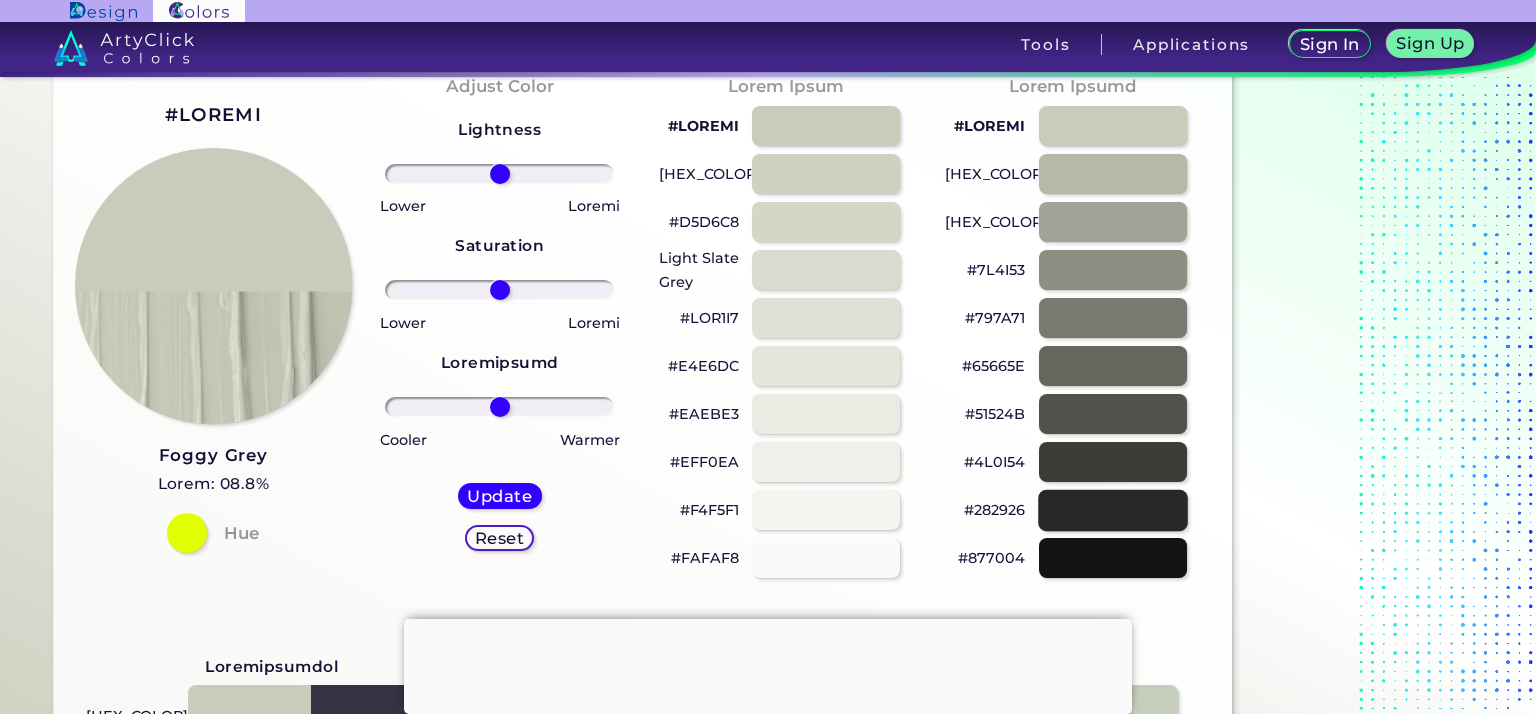 scroll, scrollTop: 0, scrollLeft: 0, axis: both 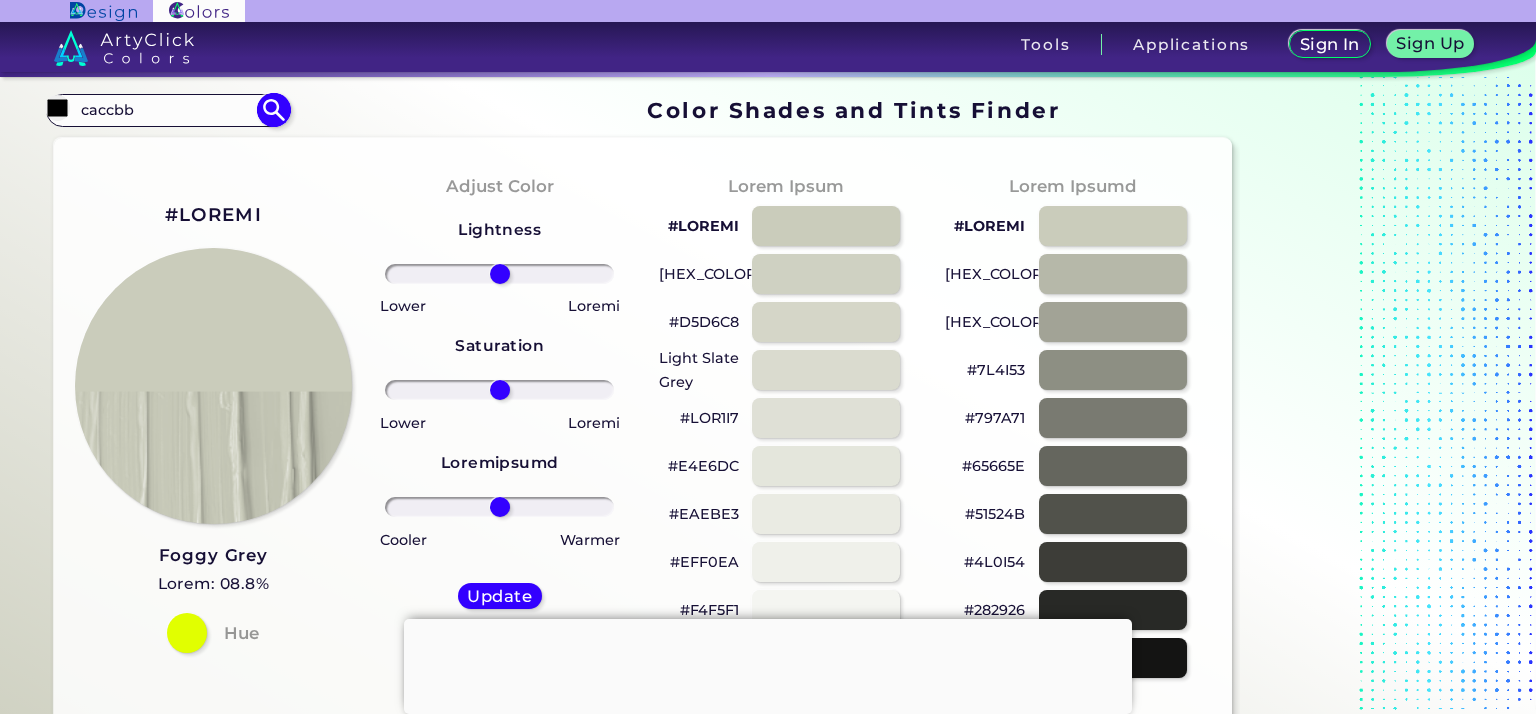 drag, startPoint x: 158, startPoint y: 108, endPoint x: 63, endPoint y: 122, distance: 96.02604 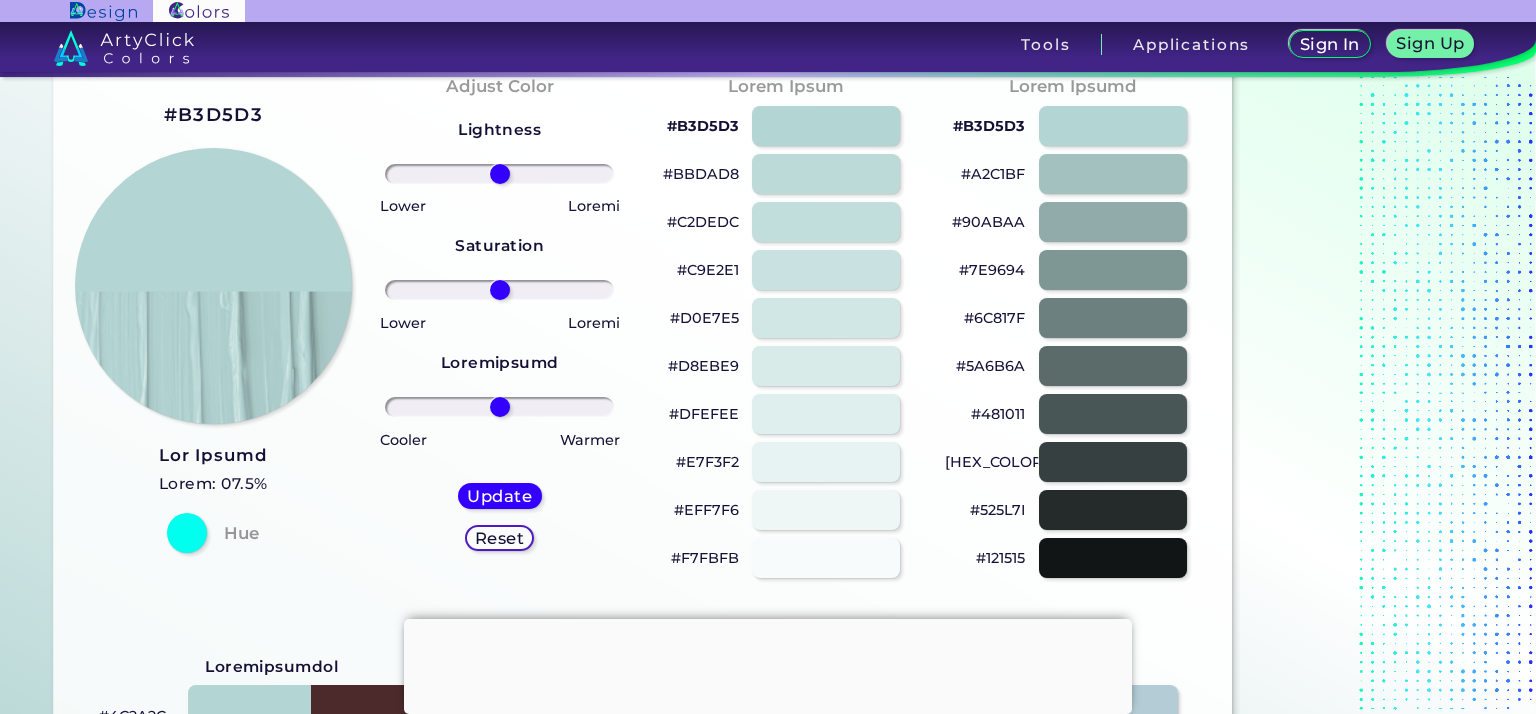 scroll, scrollTop: 0, scrollLeft: 0, axis: both 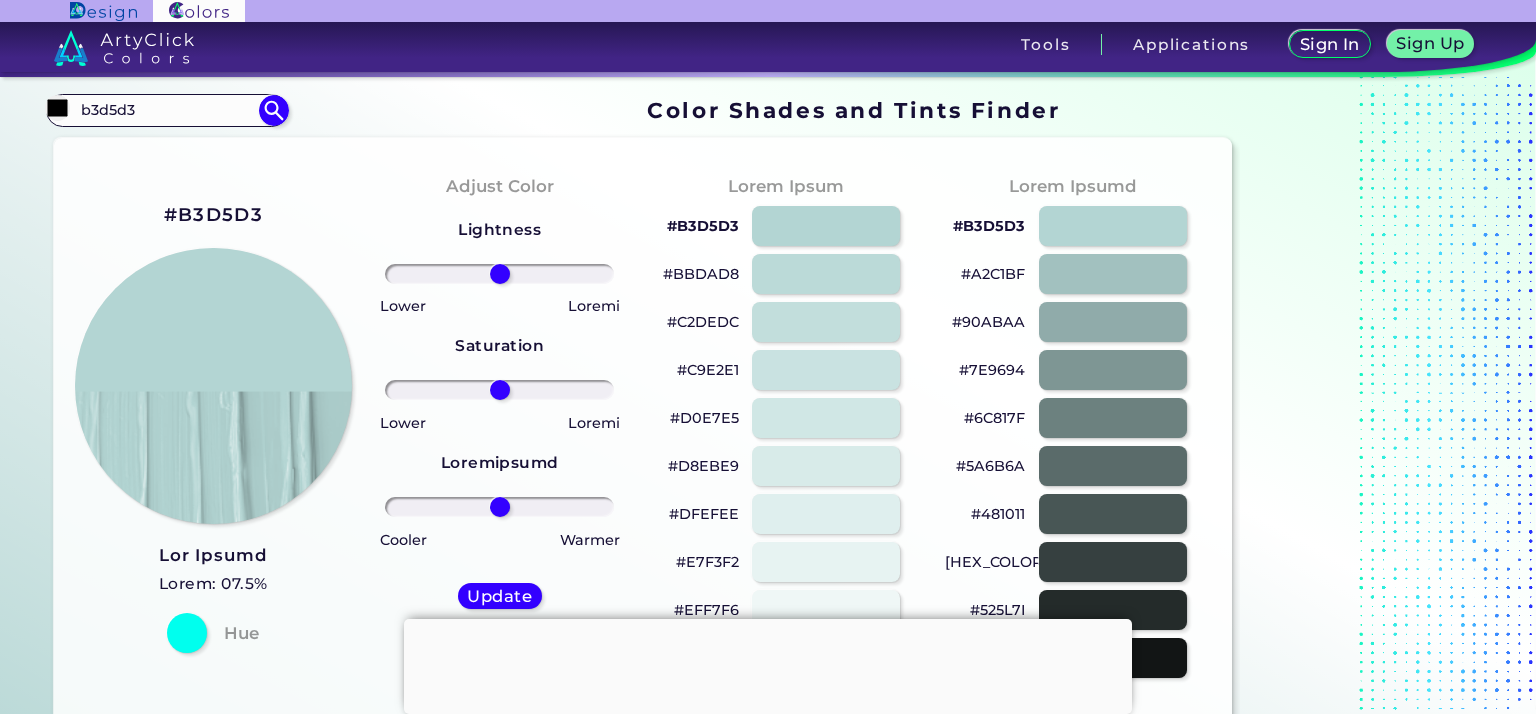drag, startPoint x: 161, startPoint y: 118, endPoint x: 0, endPoint y: 122, distance: 161.04968 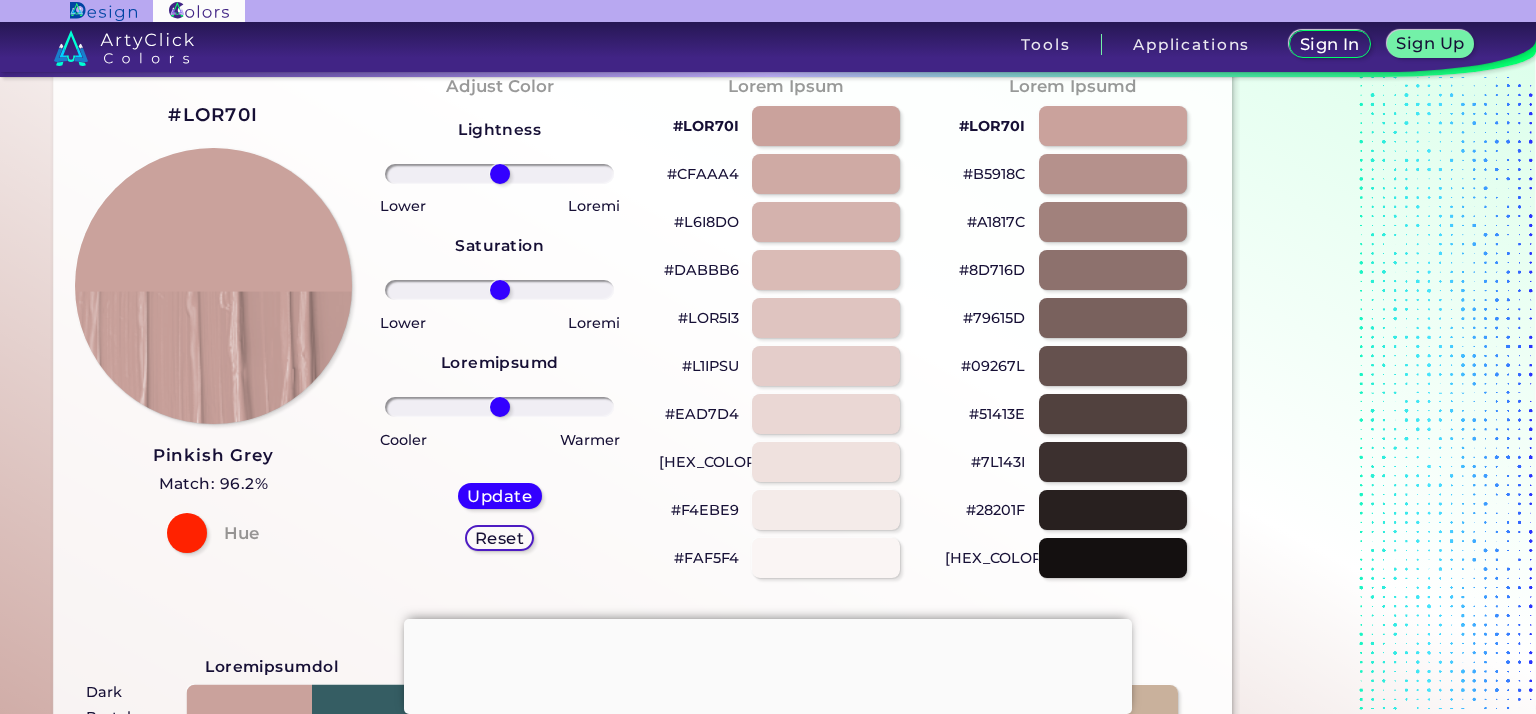 scroll, scrollTop: 0, scrollLeft: 0, axis: both 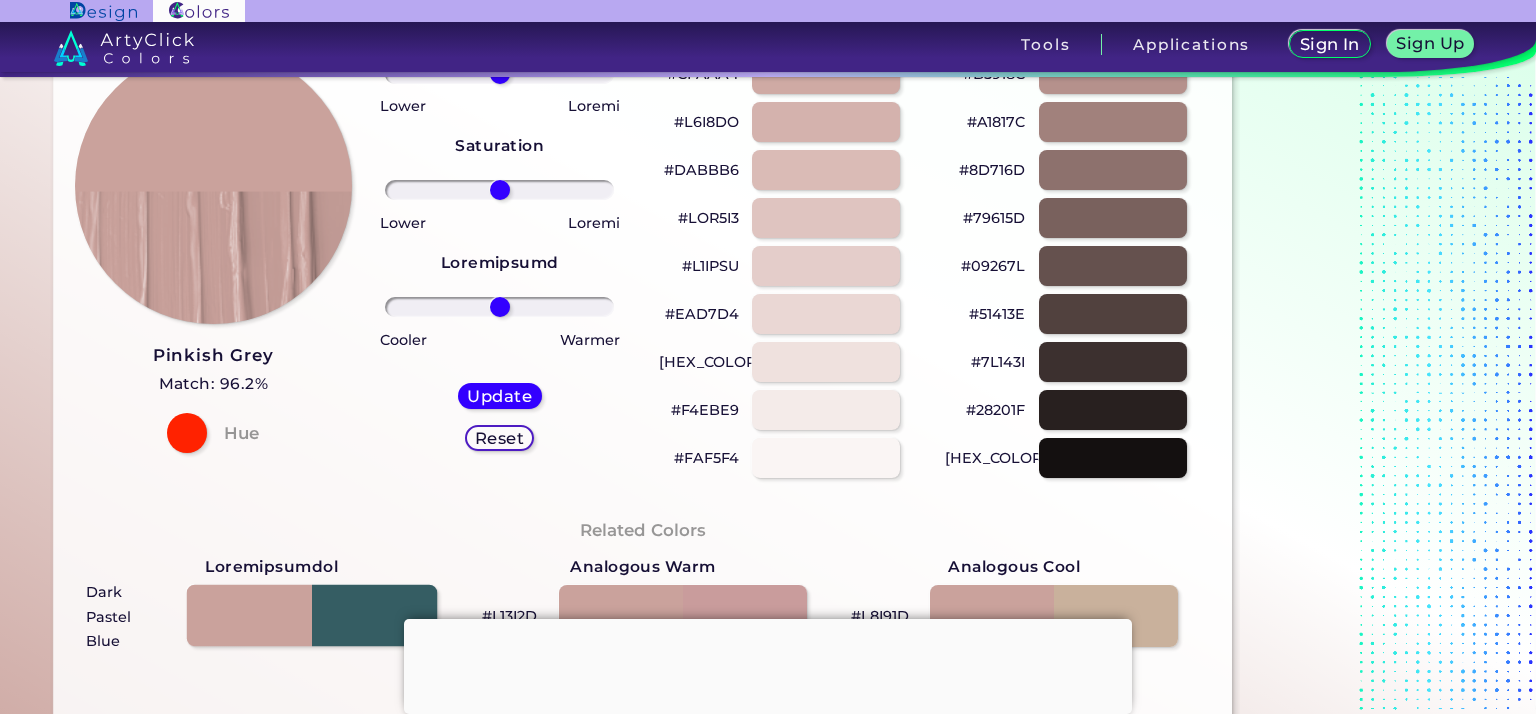 click at bounding box center (312, 616) 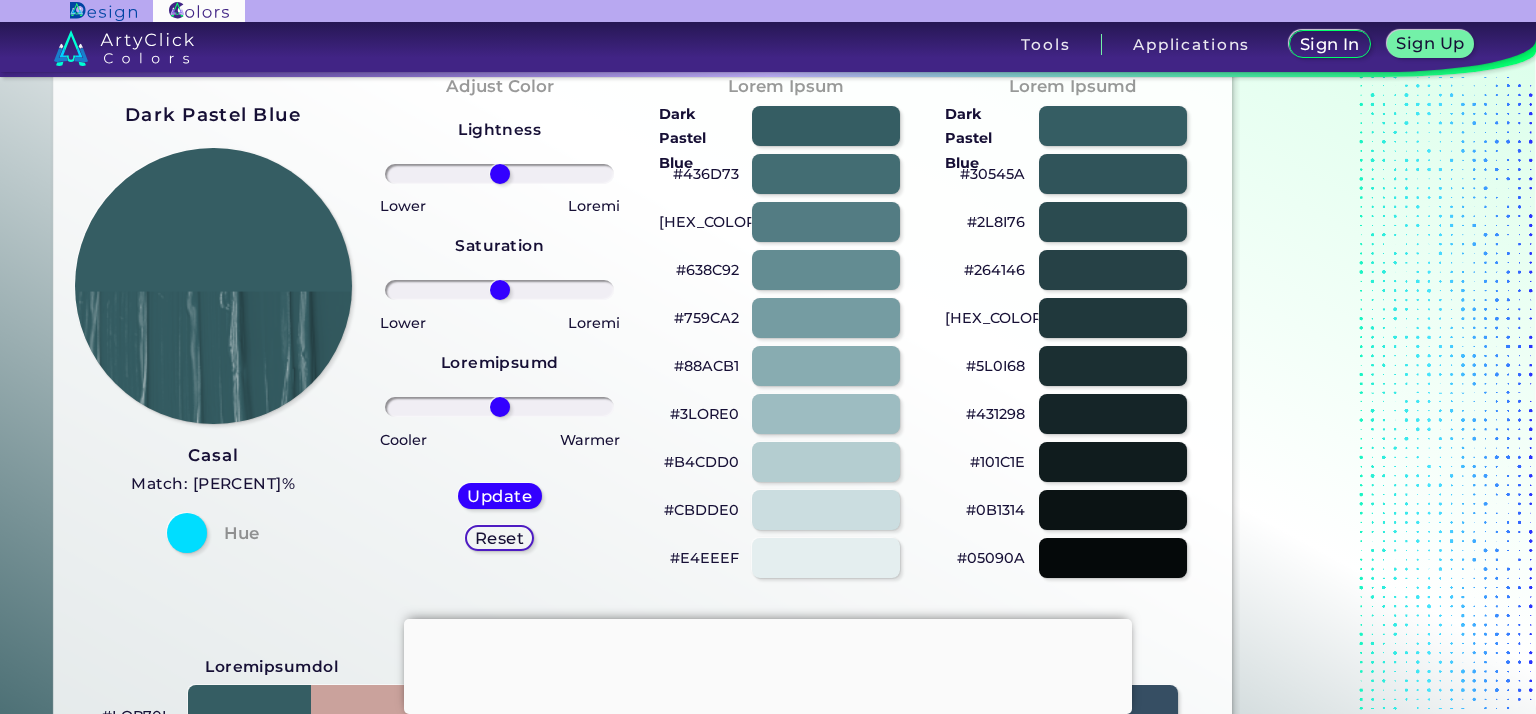 scroll, scrollTop: 0, scrollLeft: 0, axis: both 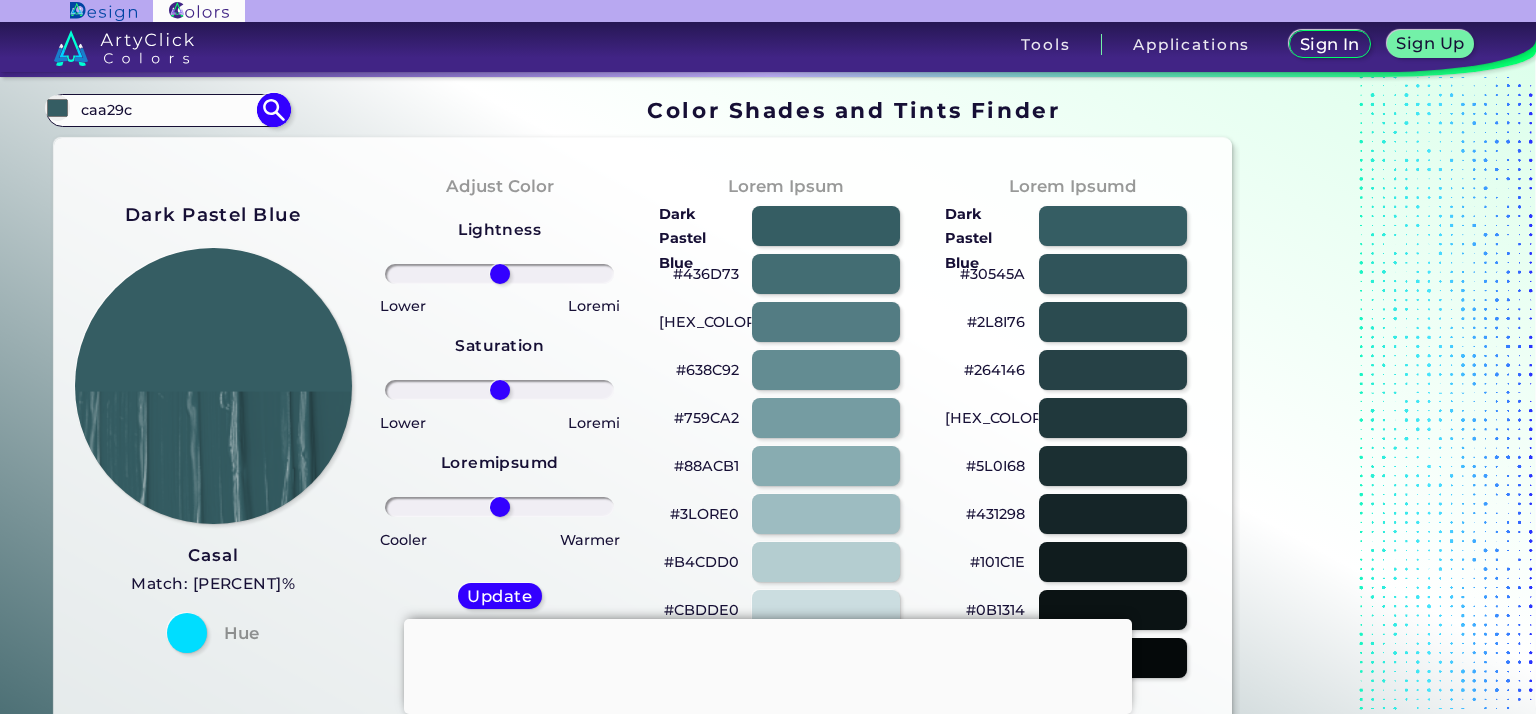 click on "caa29c" at bounding box center (167, 110) 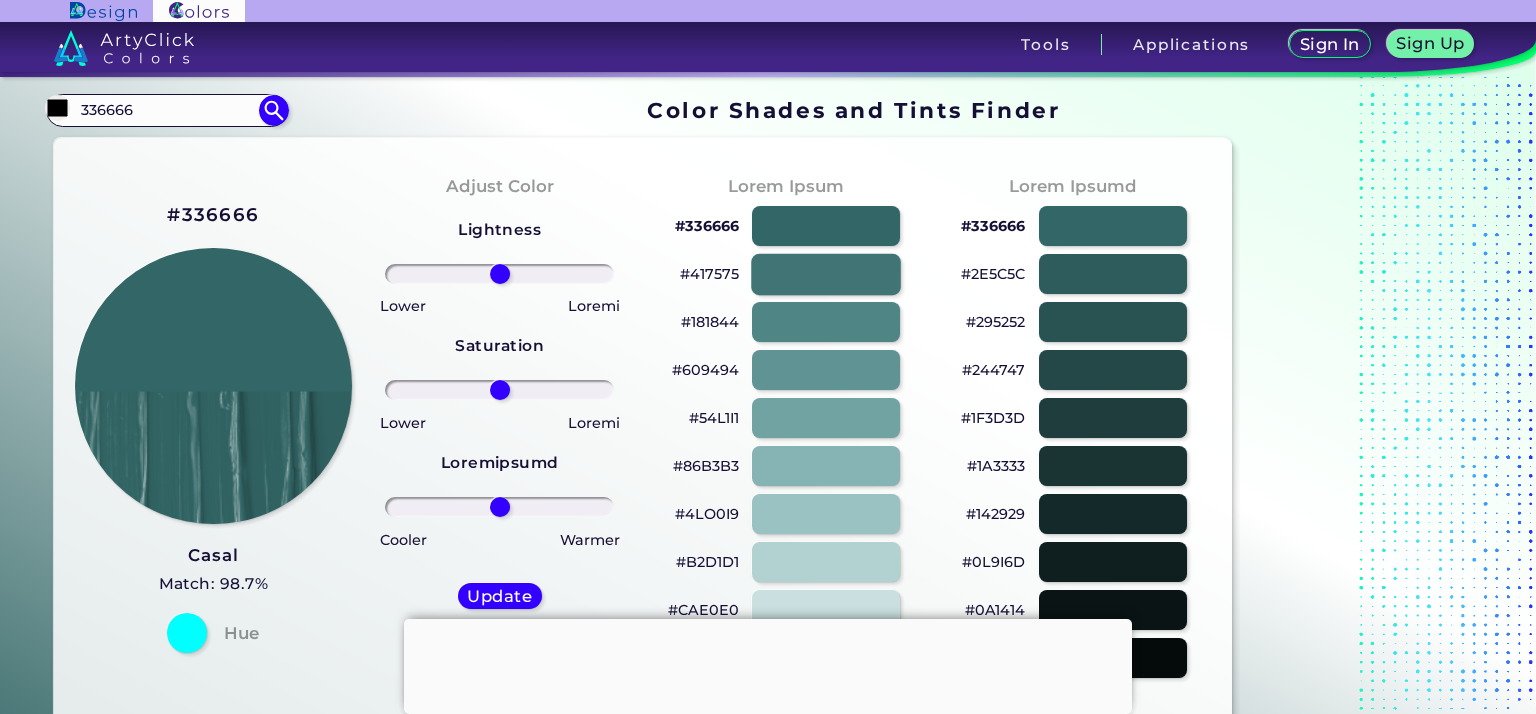 click at bounding box center (826, 273) 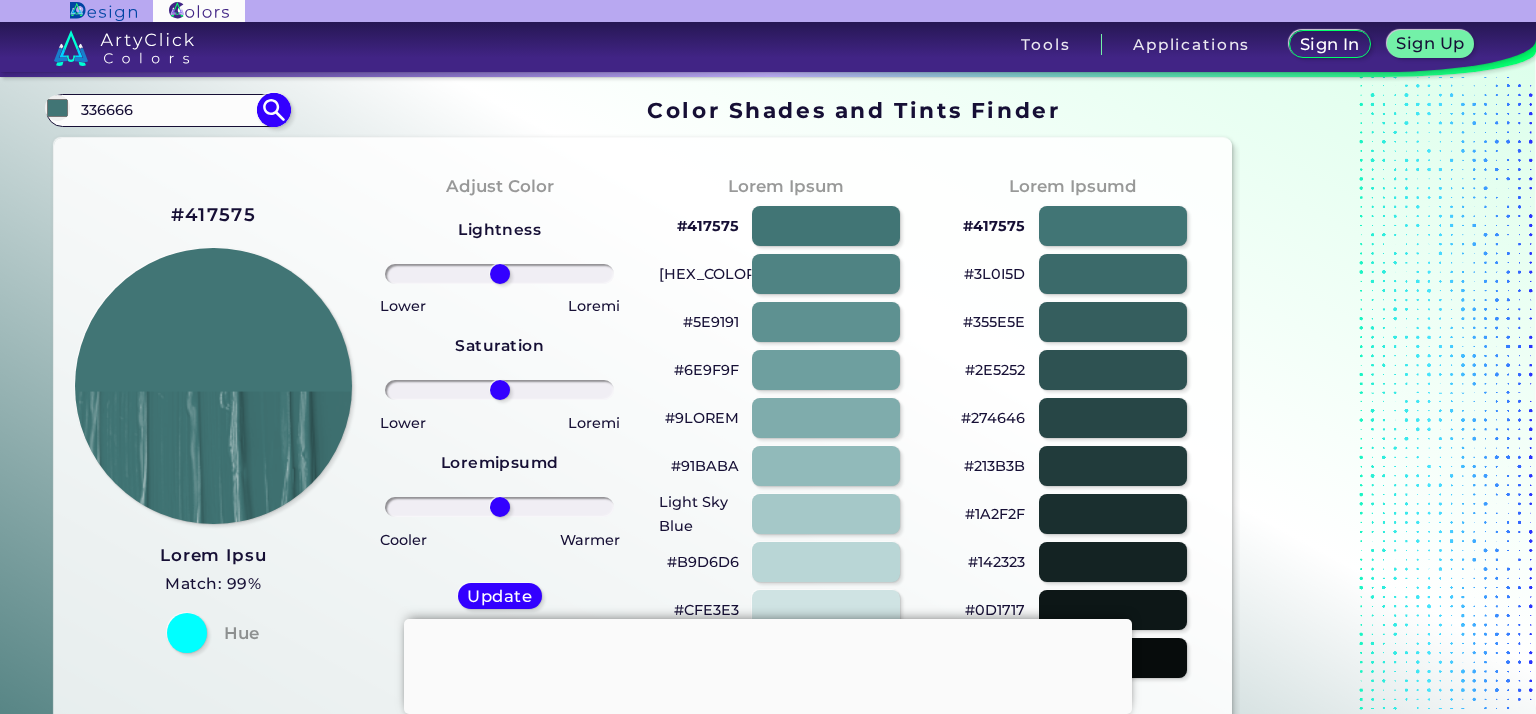 click at bounding box center (273, 110) 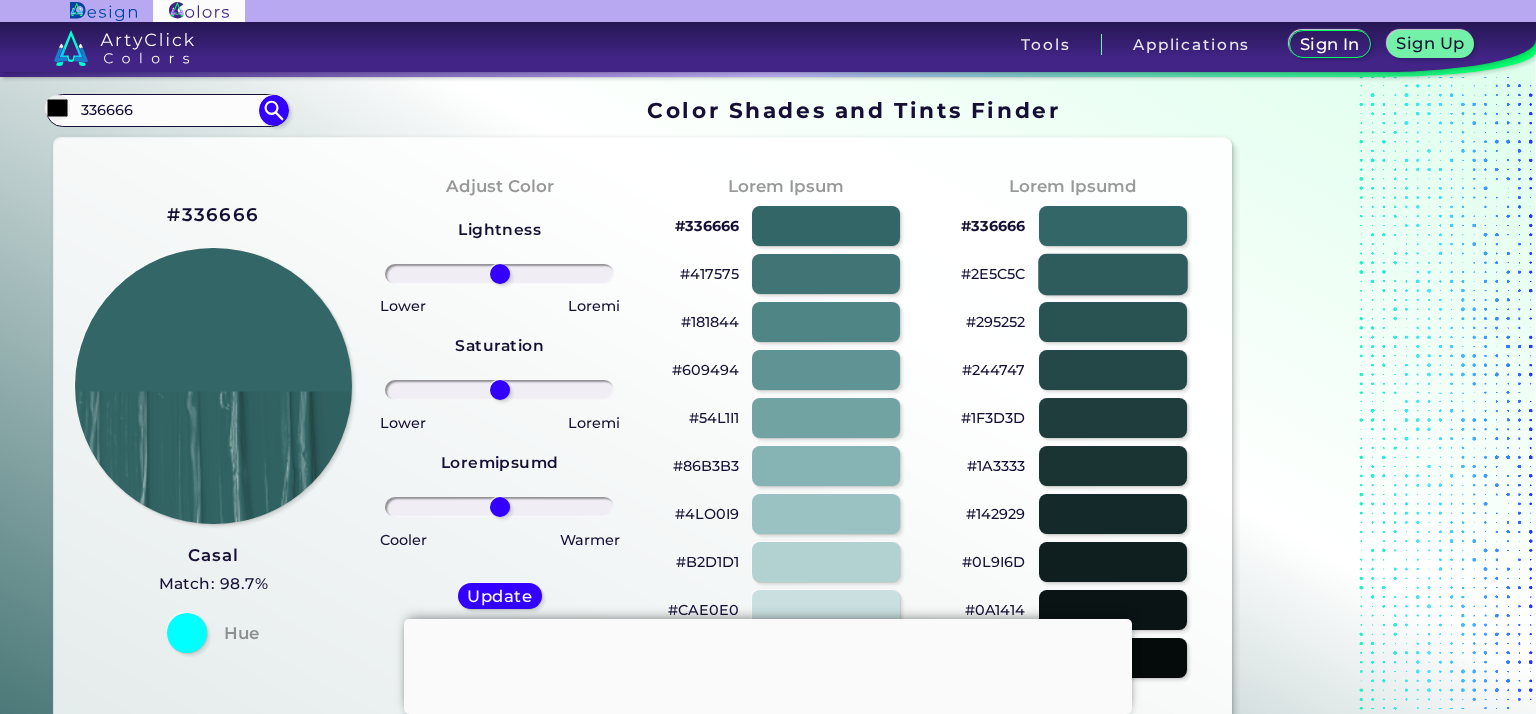 click at bounding box center (1113, 273) 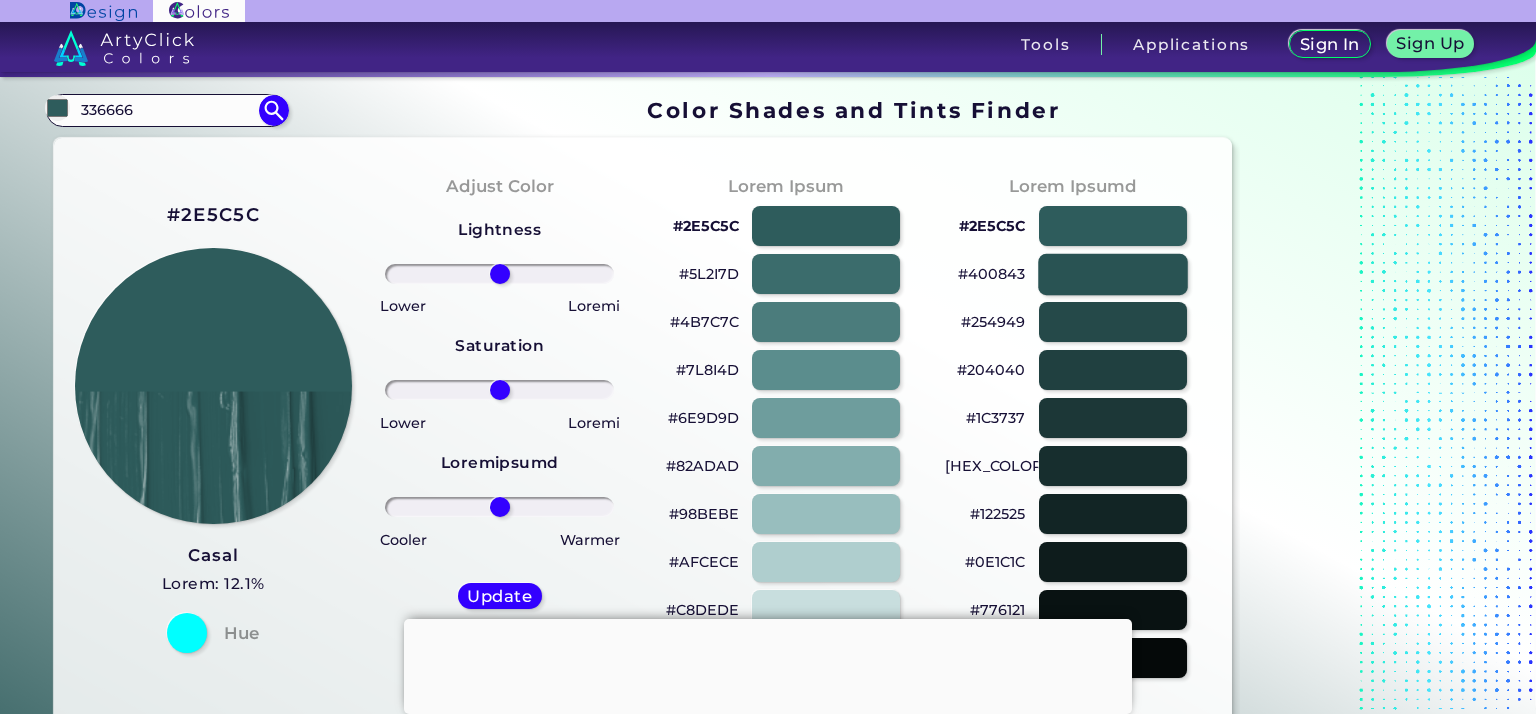 click at bounding box center (1113, 273) 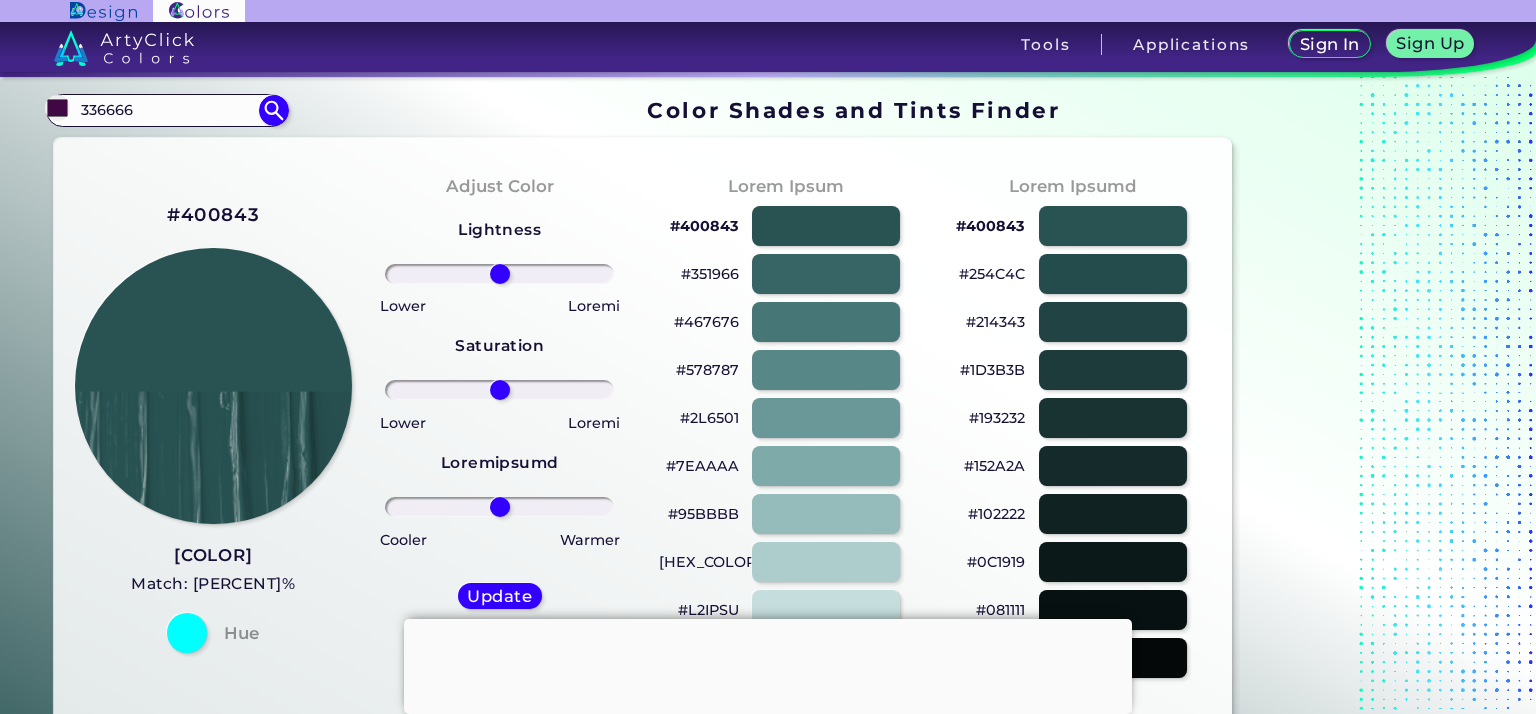 click on "#400843" at bounding box center (213, 215) 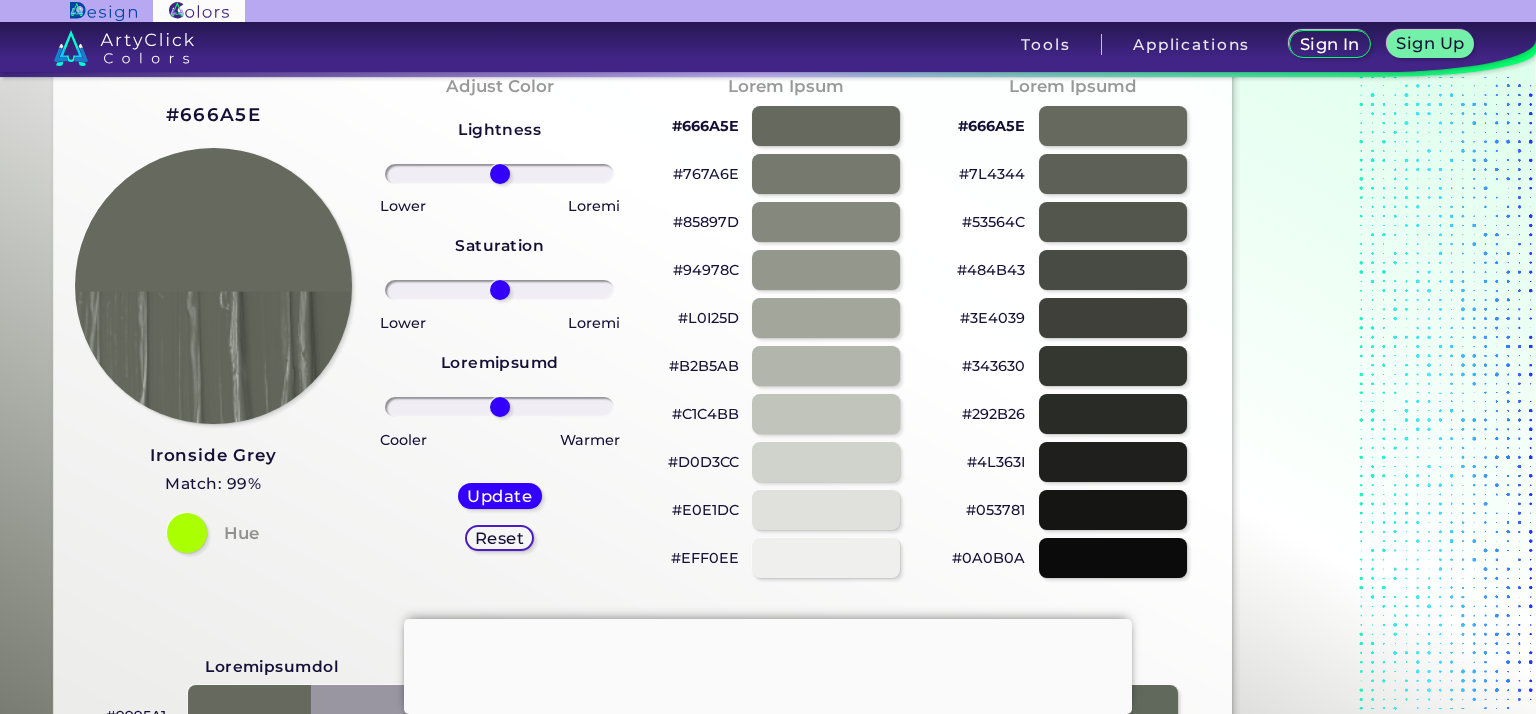 scroll, scrollTop: 0, scrollLeft: 0, axis: both 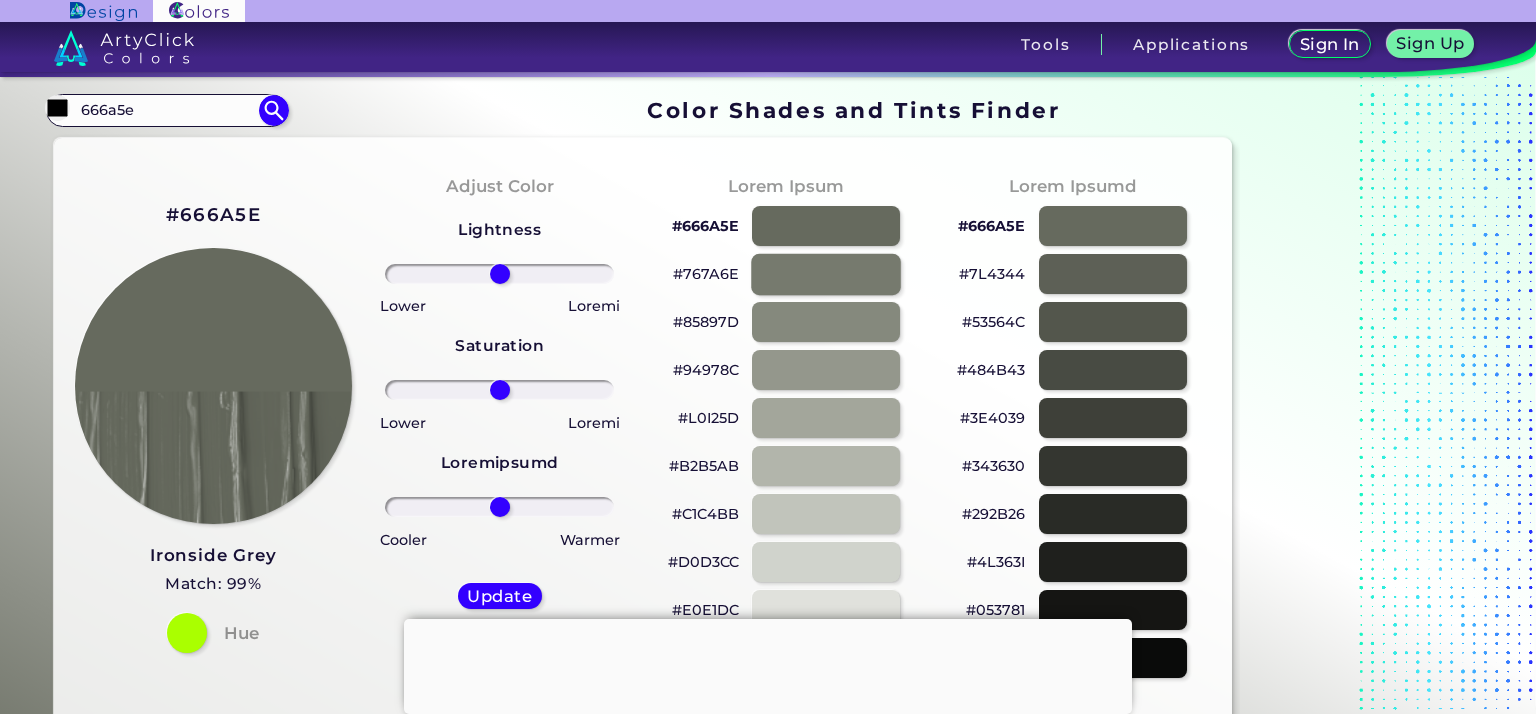 click at bounding box center [826, 273] 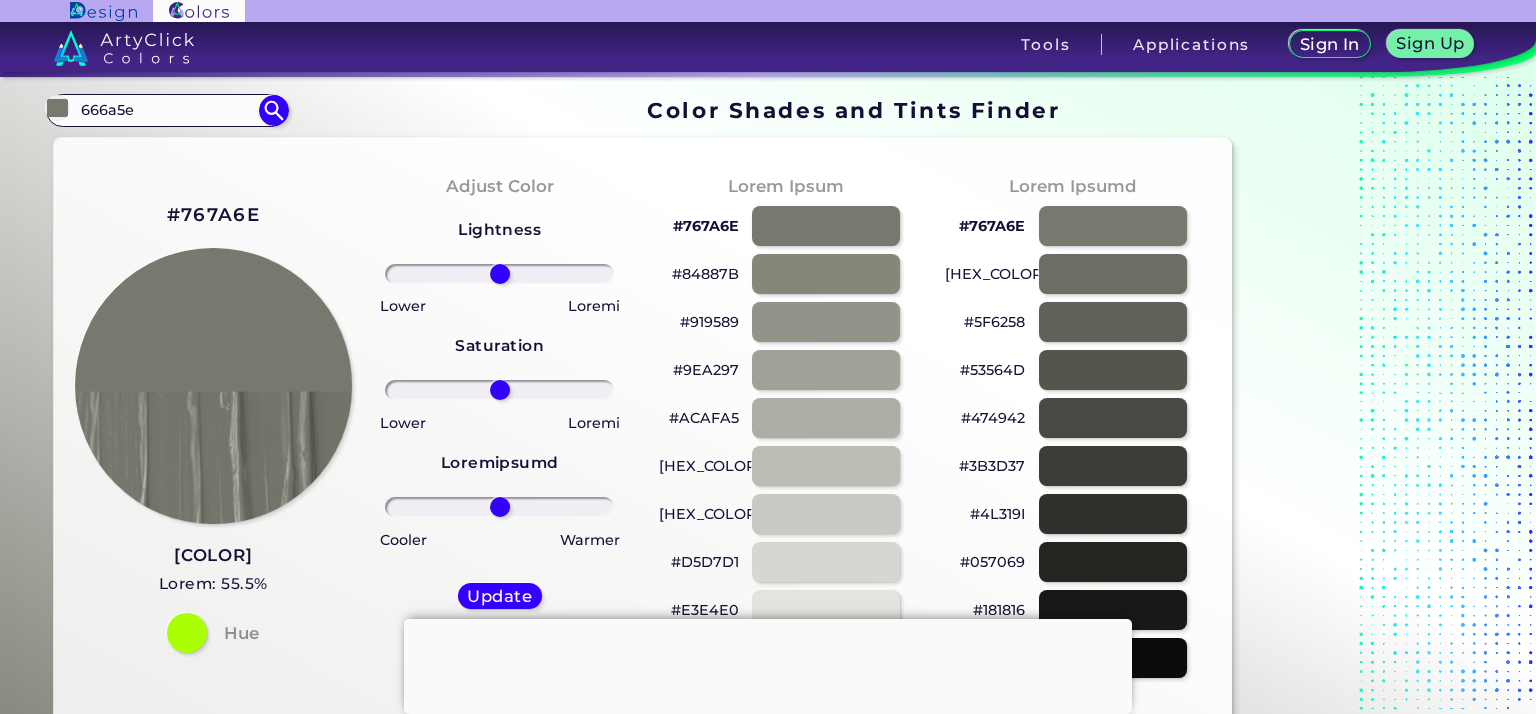 click on "#767A6E" at bounding box center [213, 215] 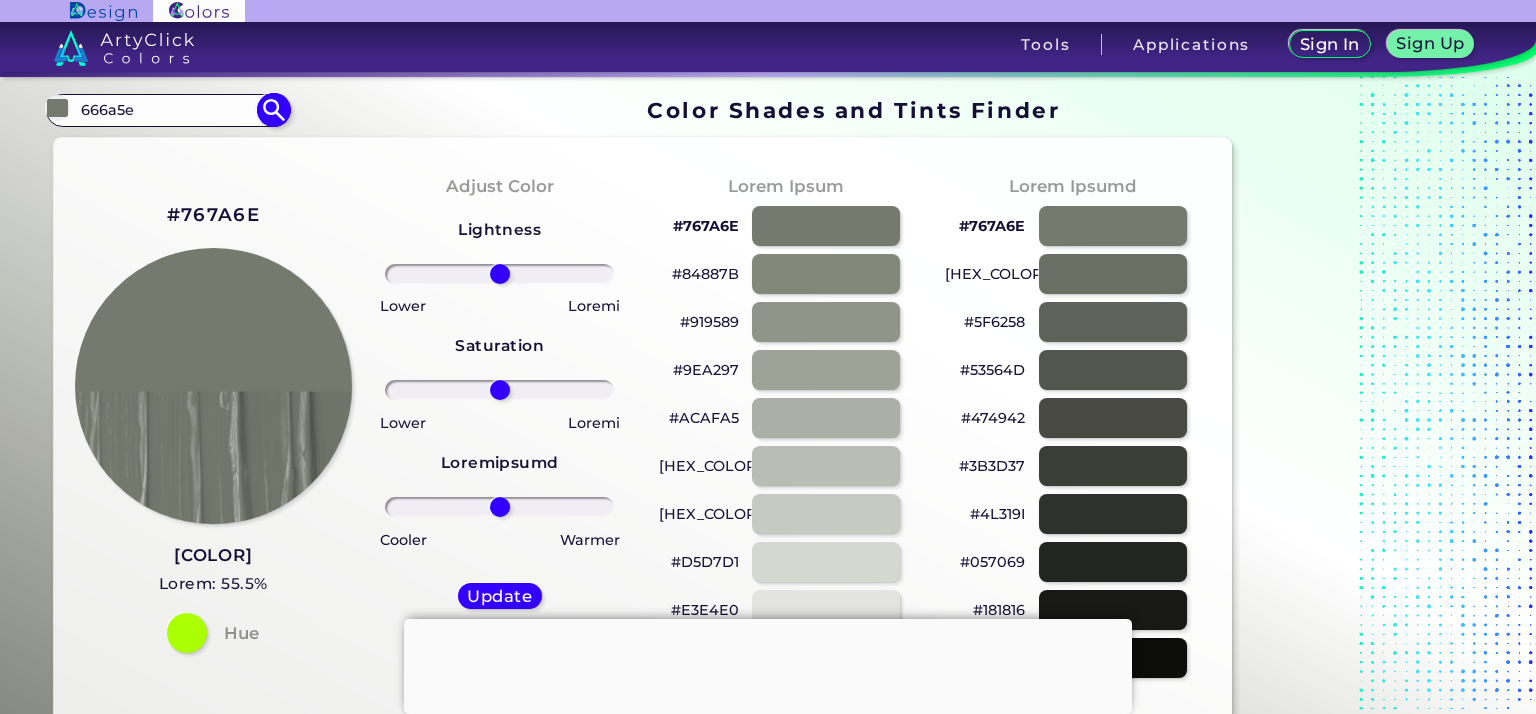 click at bounding box center (273, 110) 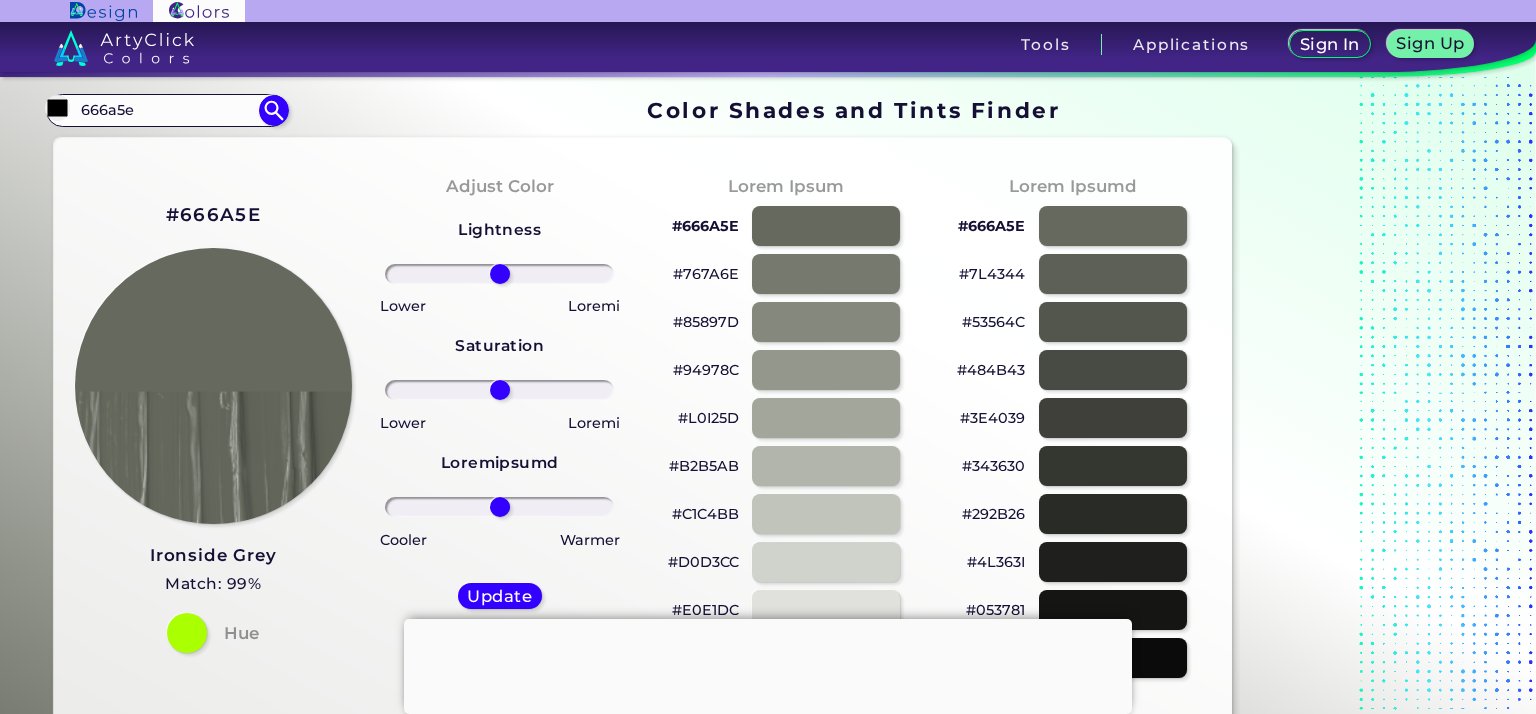 click on "#666A5E" at bounding box center [213, 215] 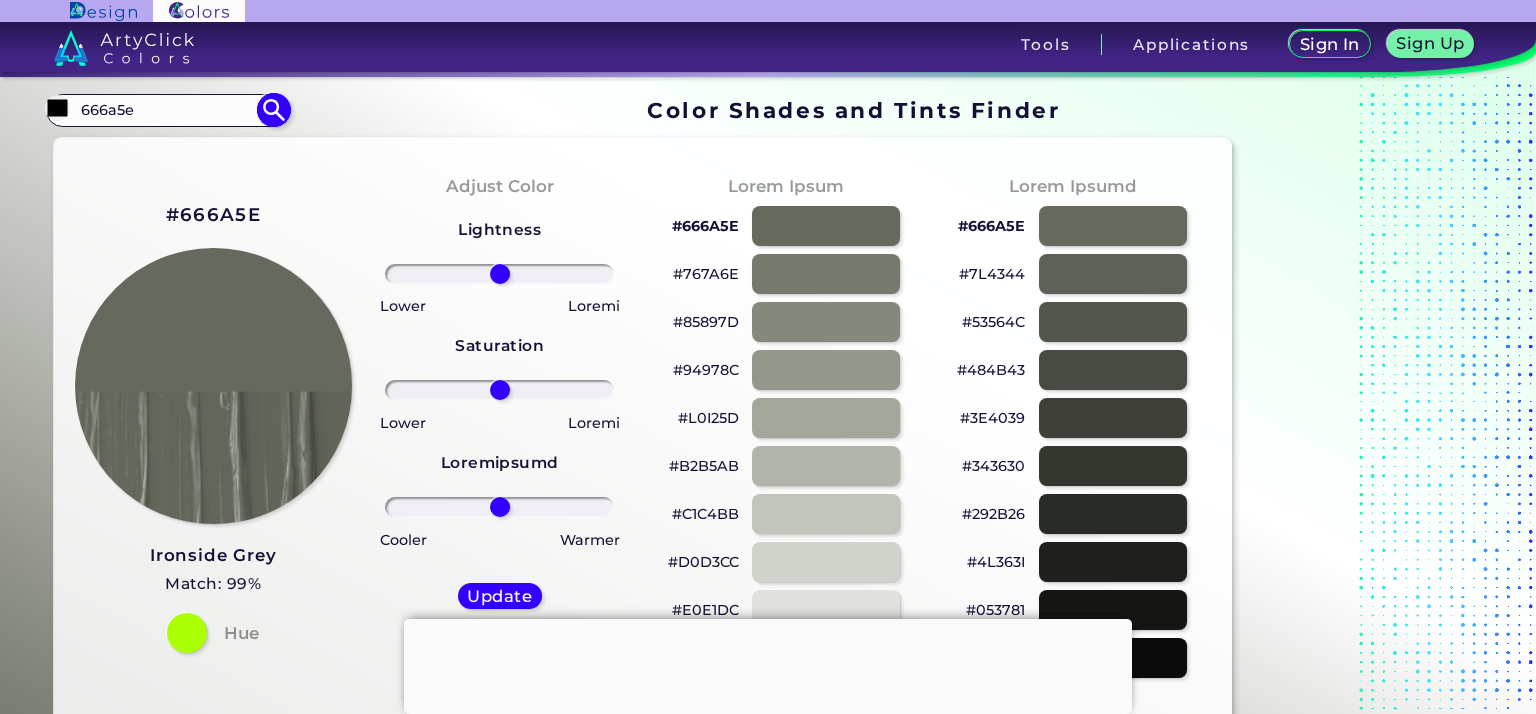 click on "666a5e" at bounding box center (167, 110) 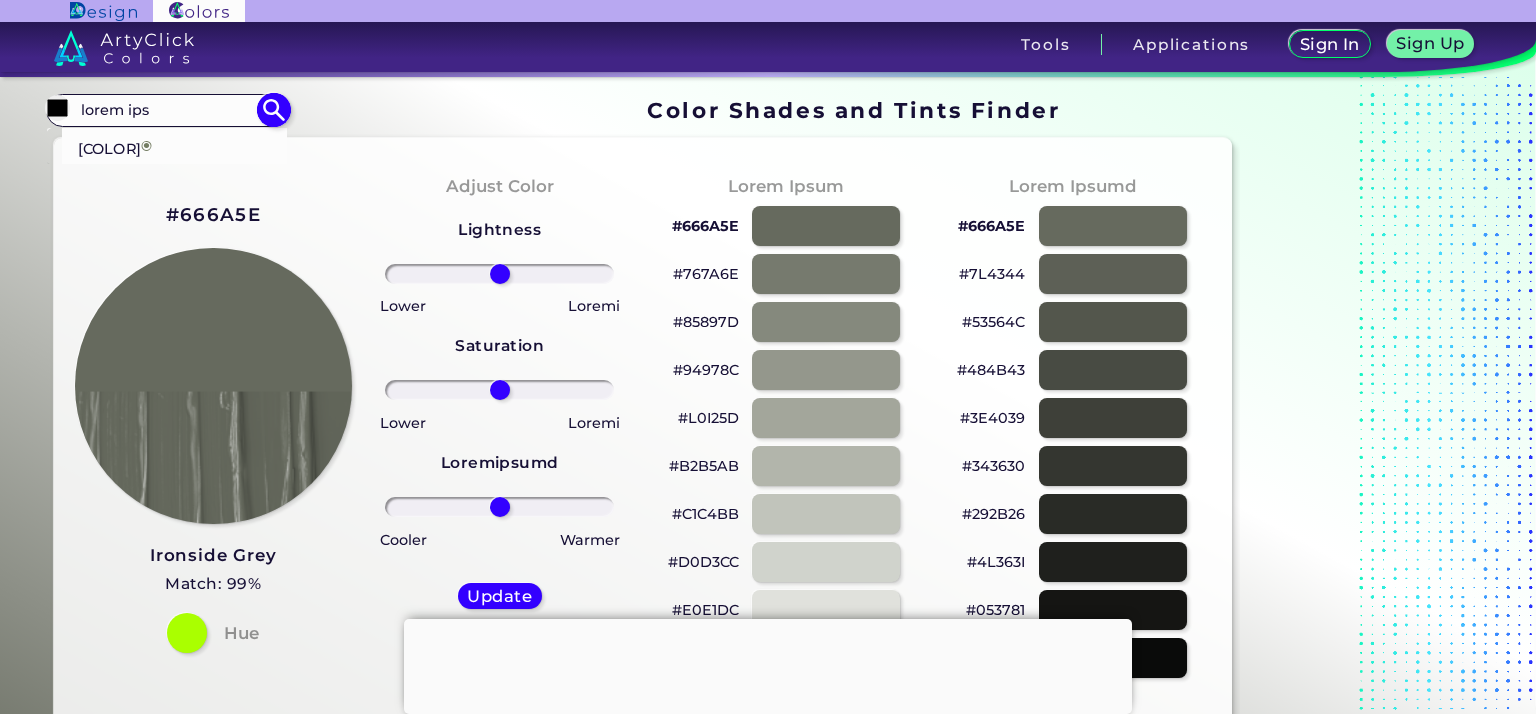 click on "[COLOR]   ◉" at bounding box center (115, 145) 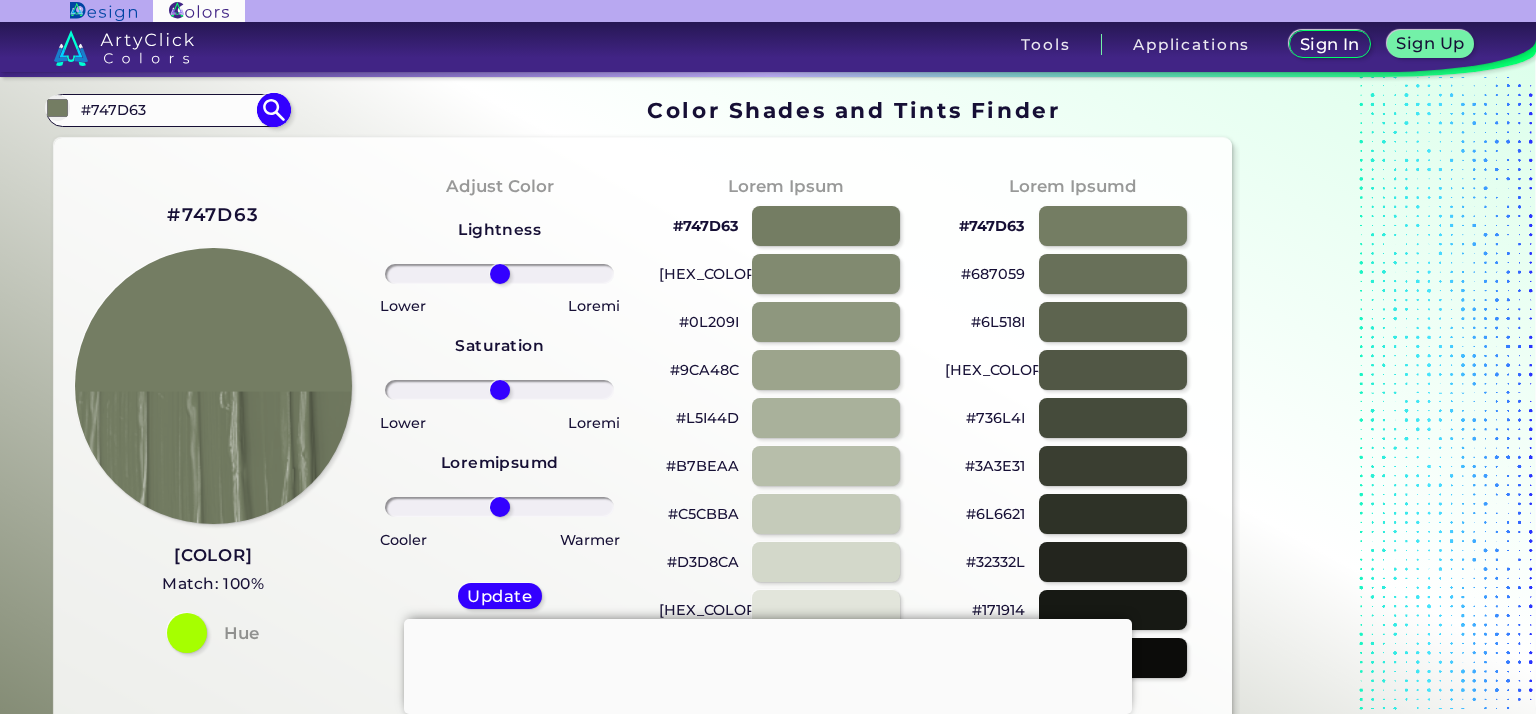 click on "#747D63" at bounding box center [167, 110] 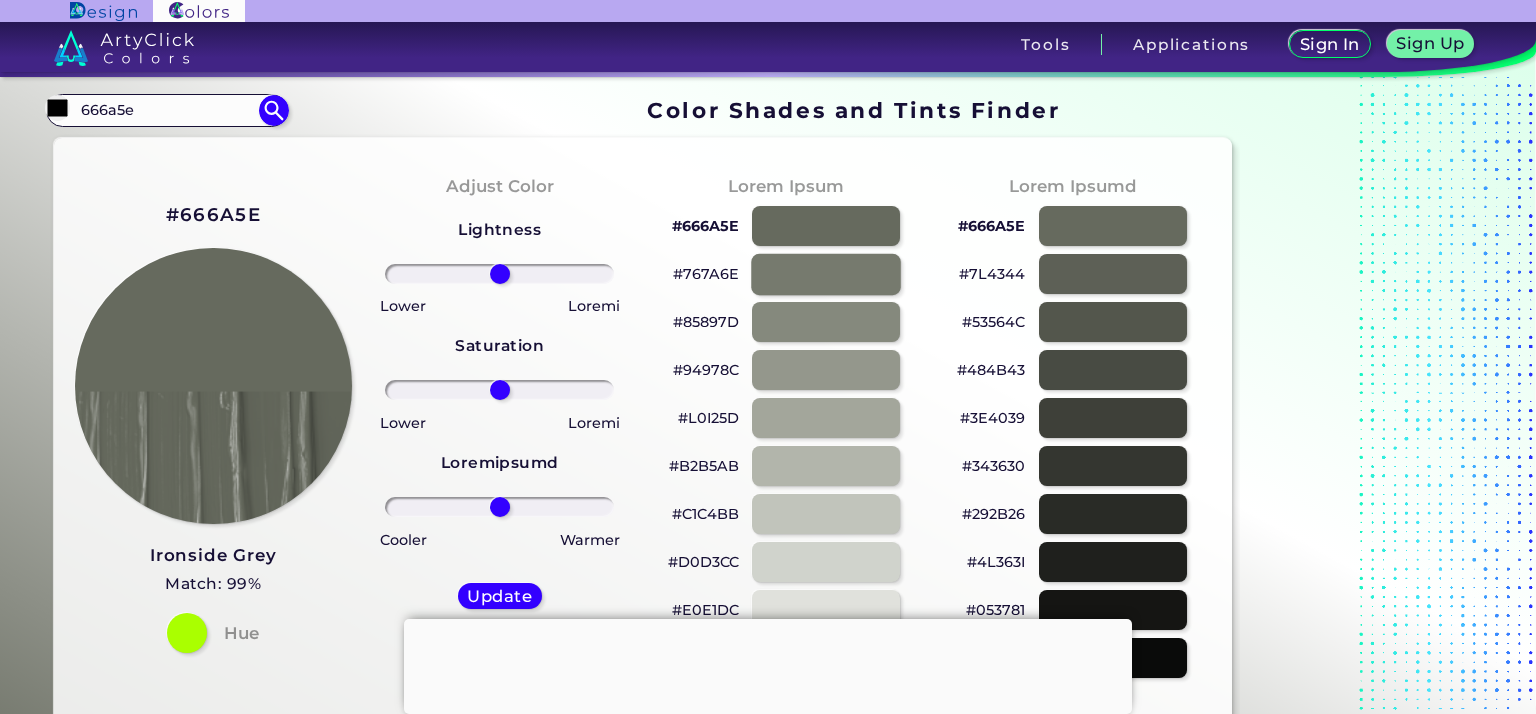 click at bounding box center [826, 273] 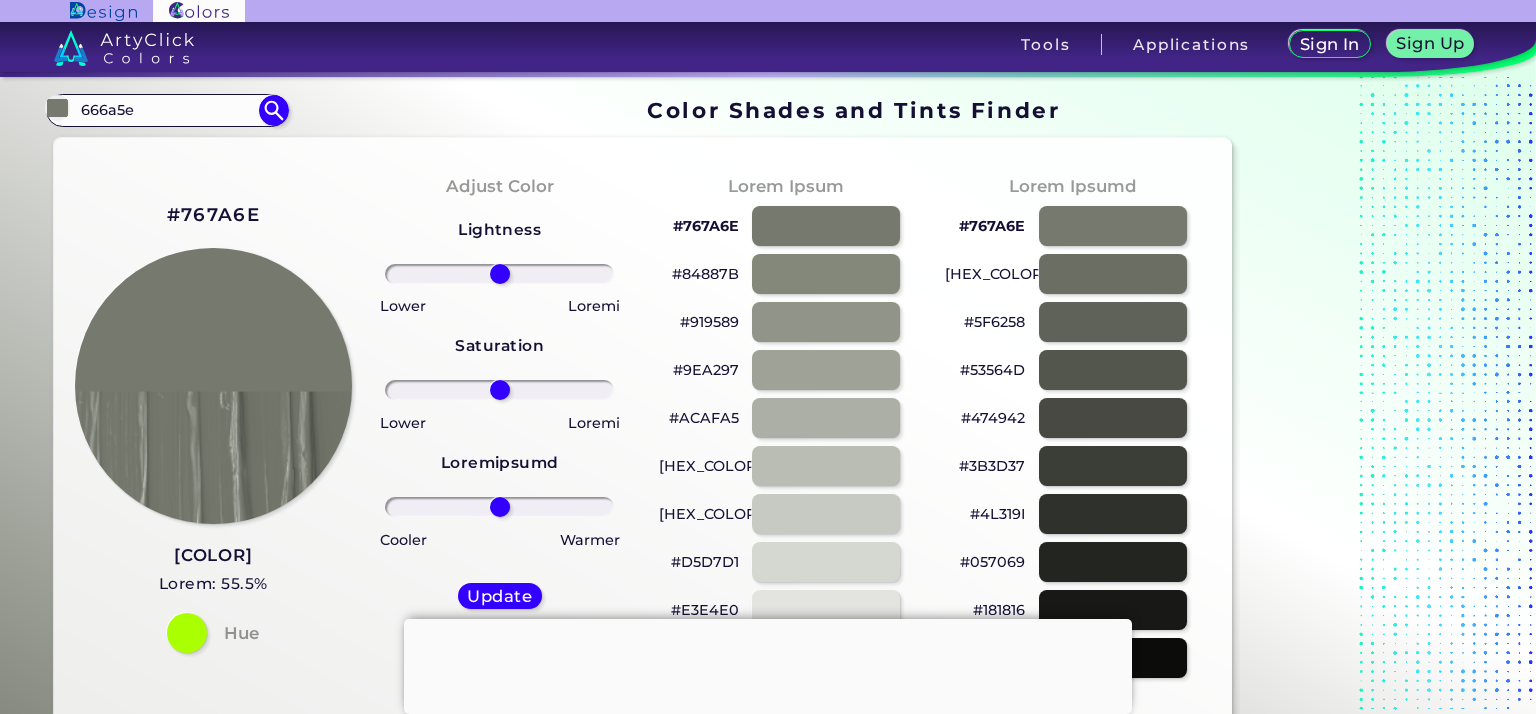 drag, startPoint x: 145, startPoint y: 114, endPoint x: 0, endPoint y: 122, distance: 145.22052 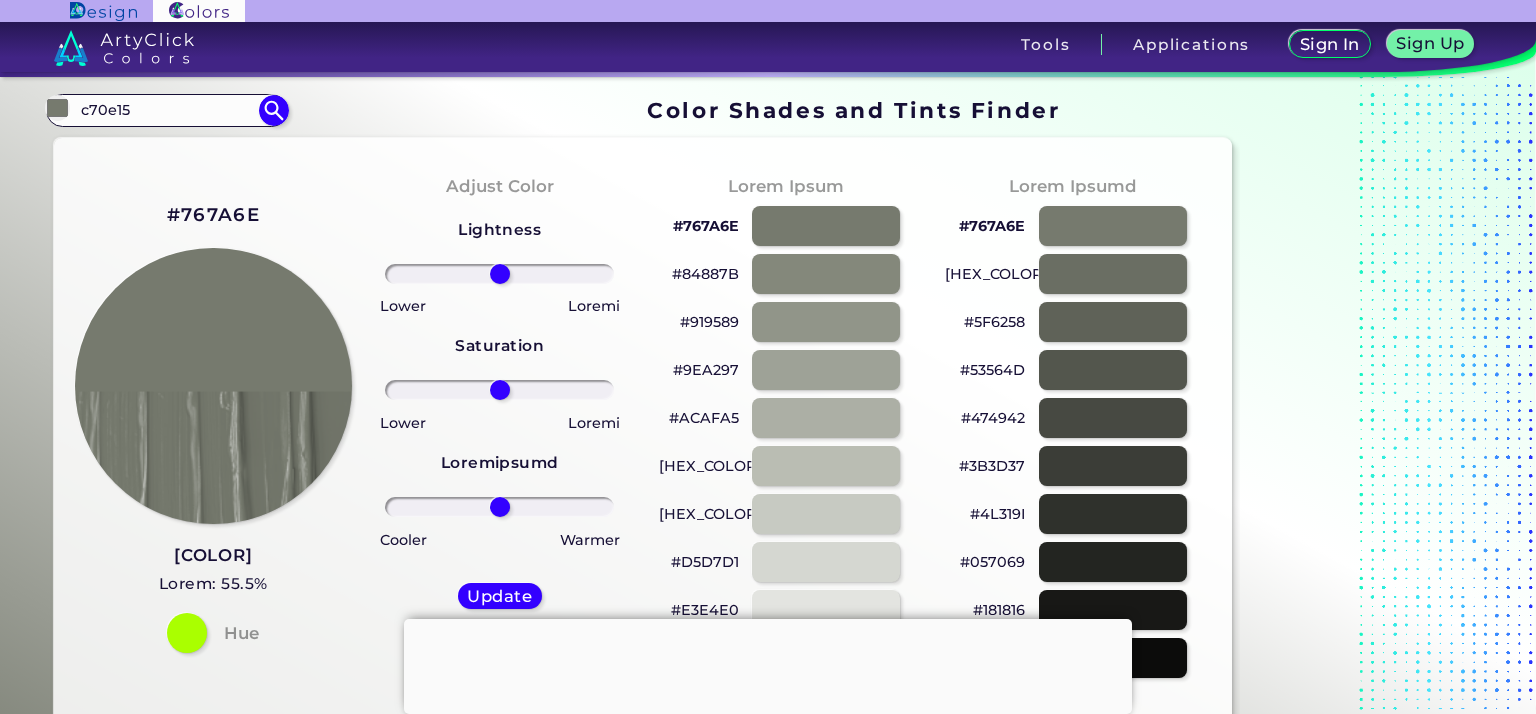 type on "c70e15" 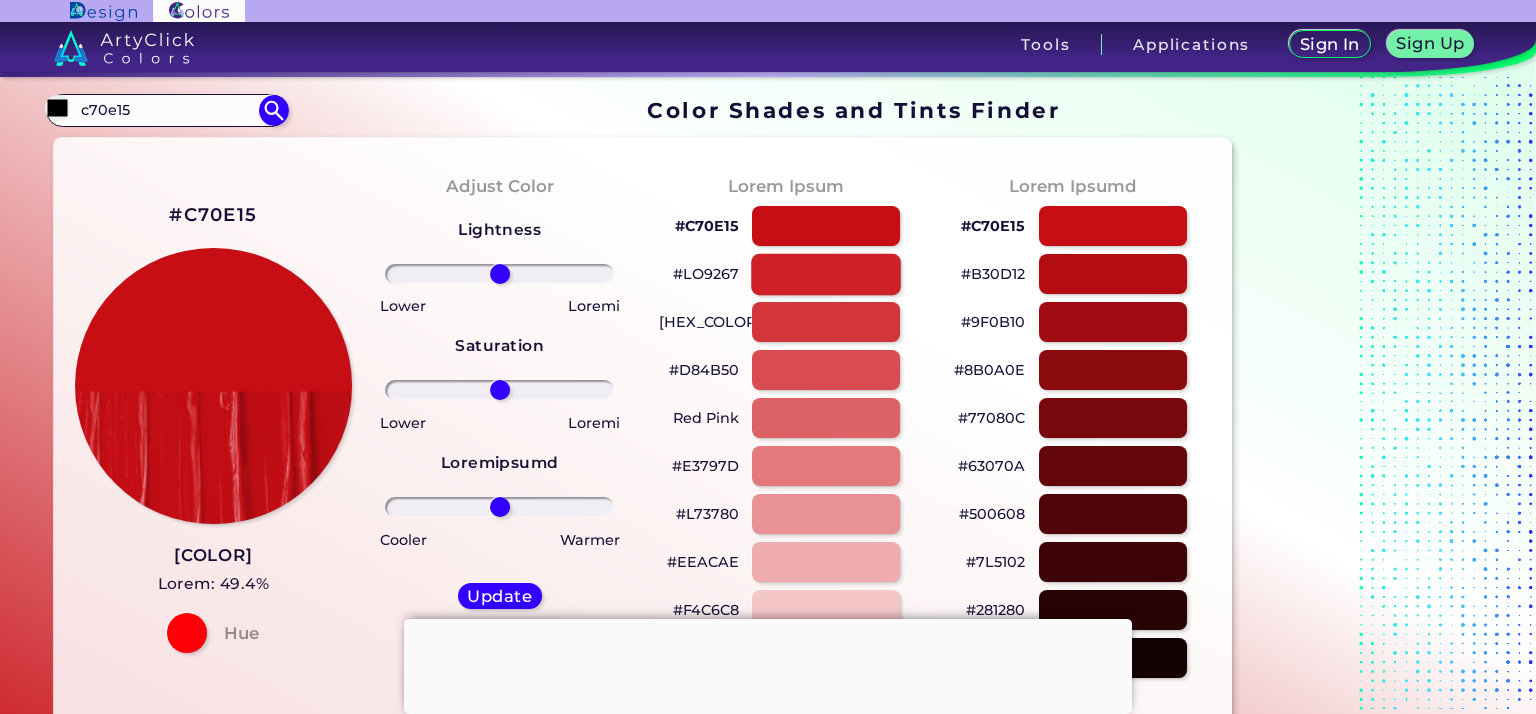 click at bounding box center (826, 273) 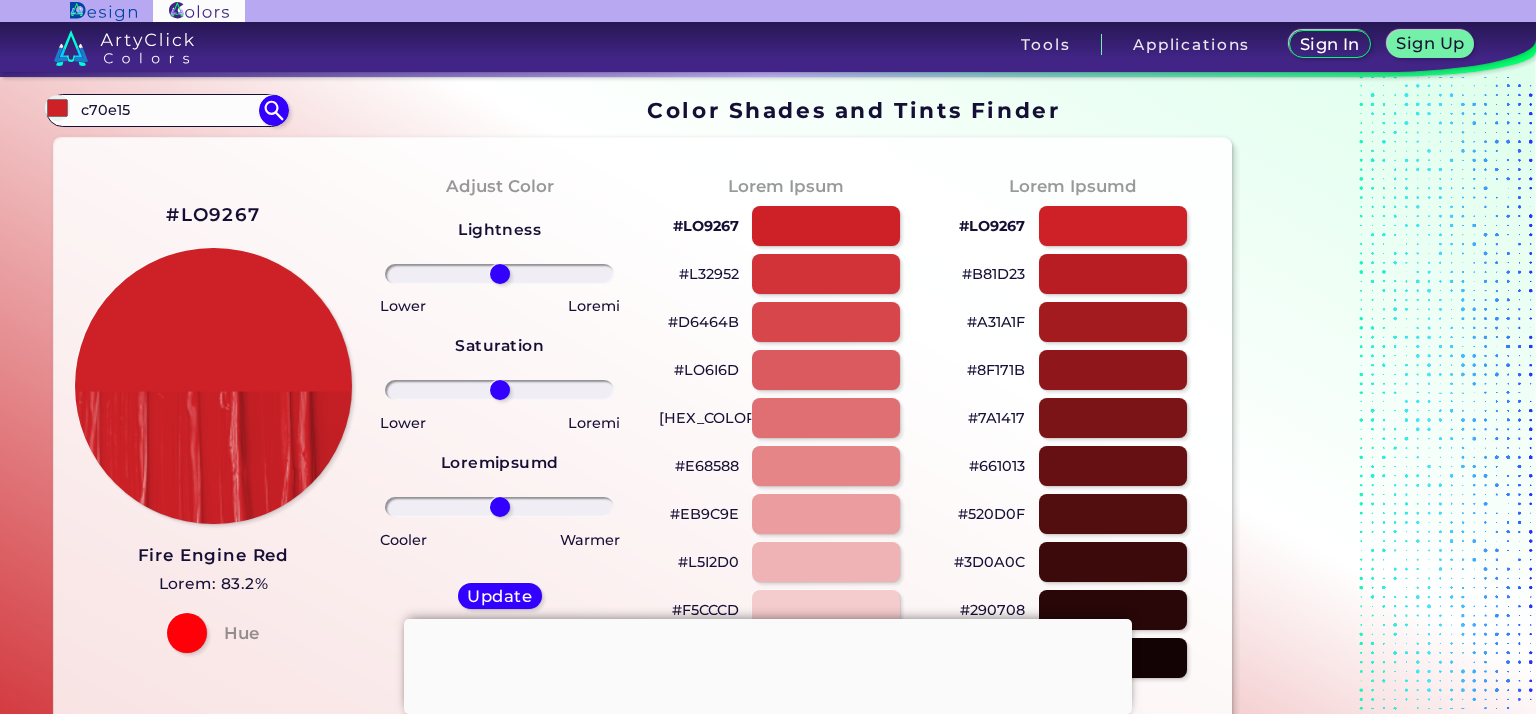 click on "#LO9267" at bounding box center (213, 215) 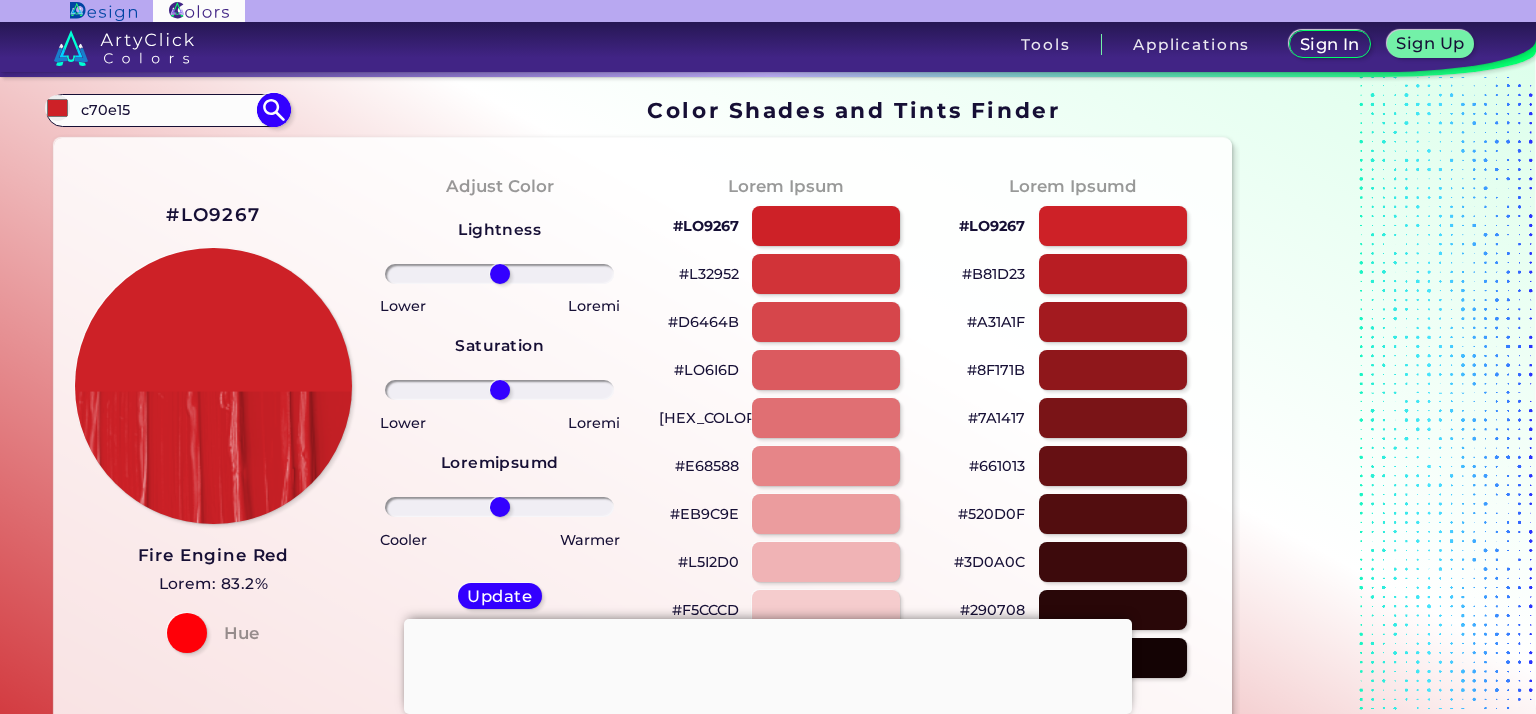 click at bounding box center (273, 110) 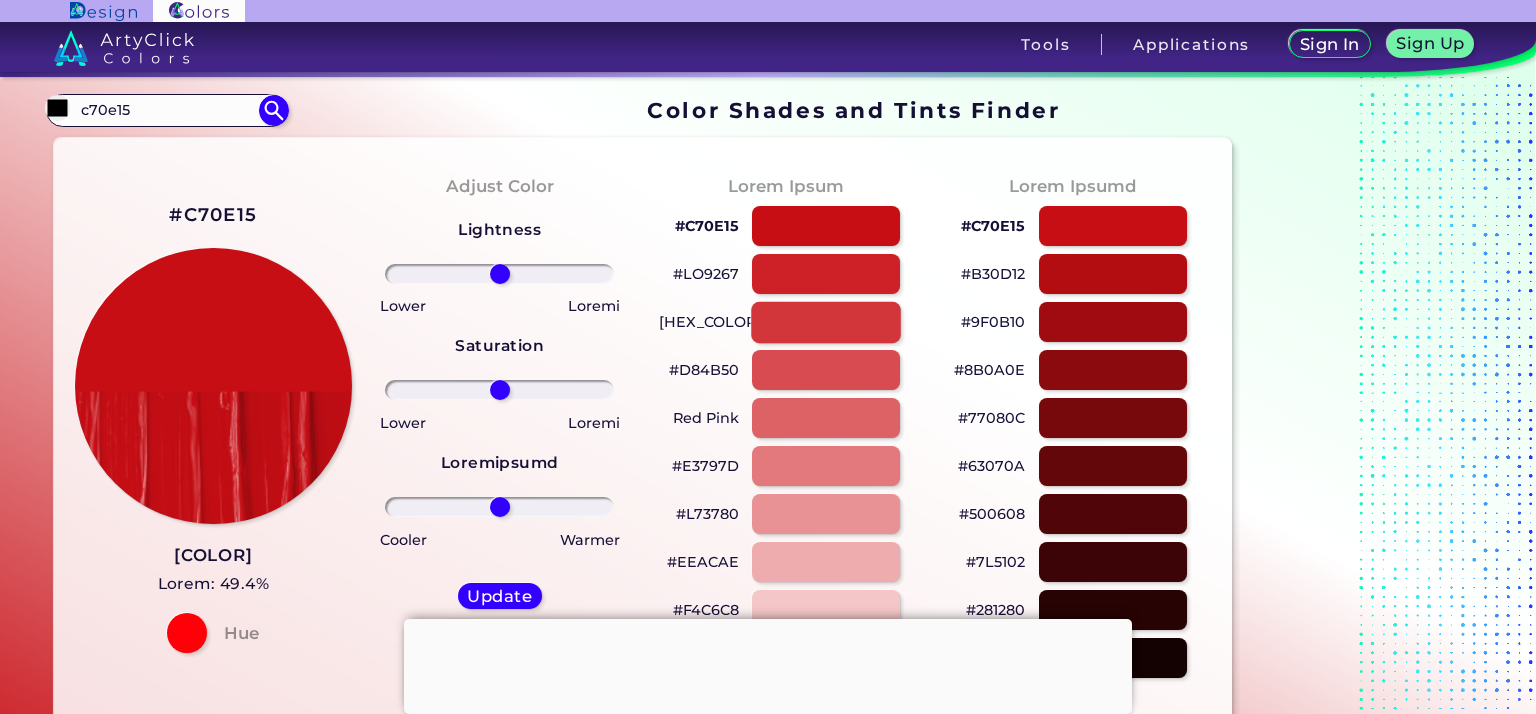 click at bounding box center [826, 321] 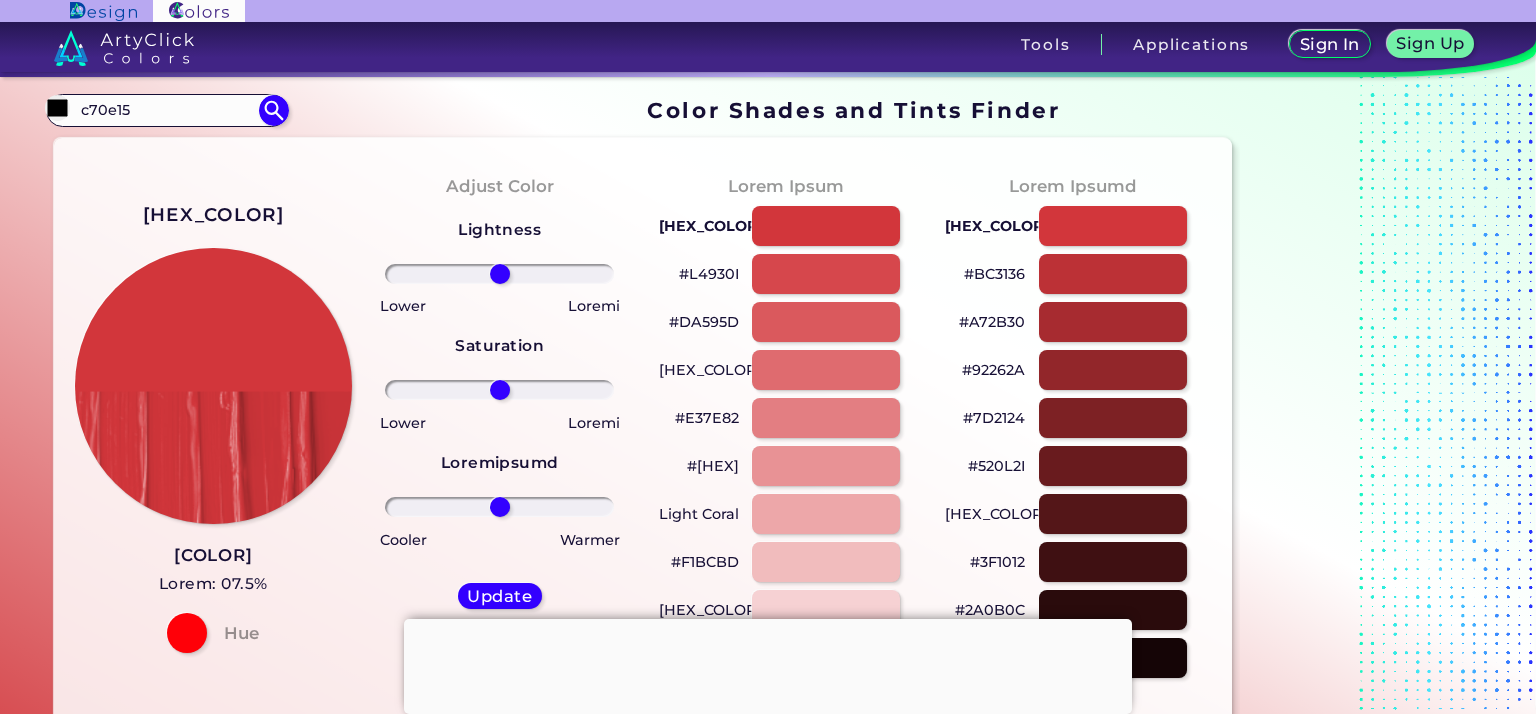 click on "[HEX_COLOR]" at bounding box center [213, 215] 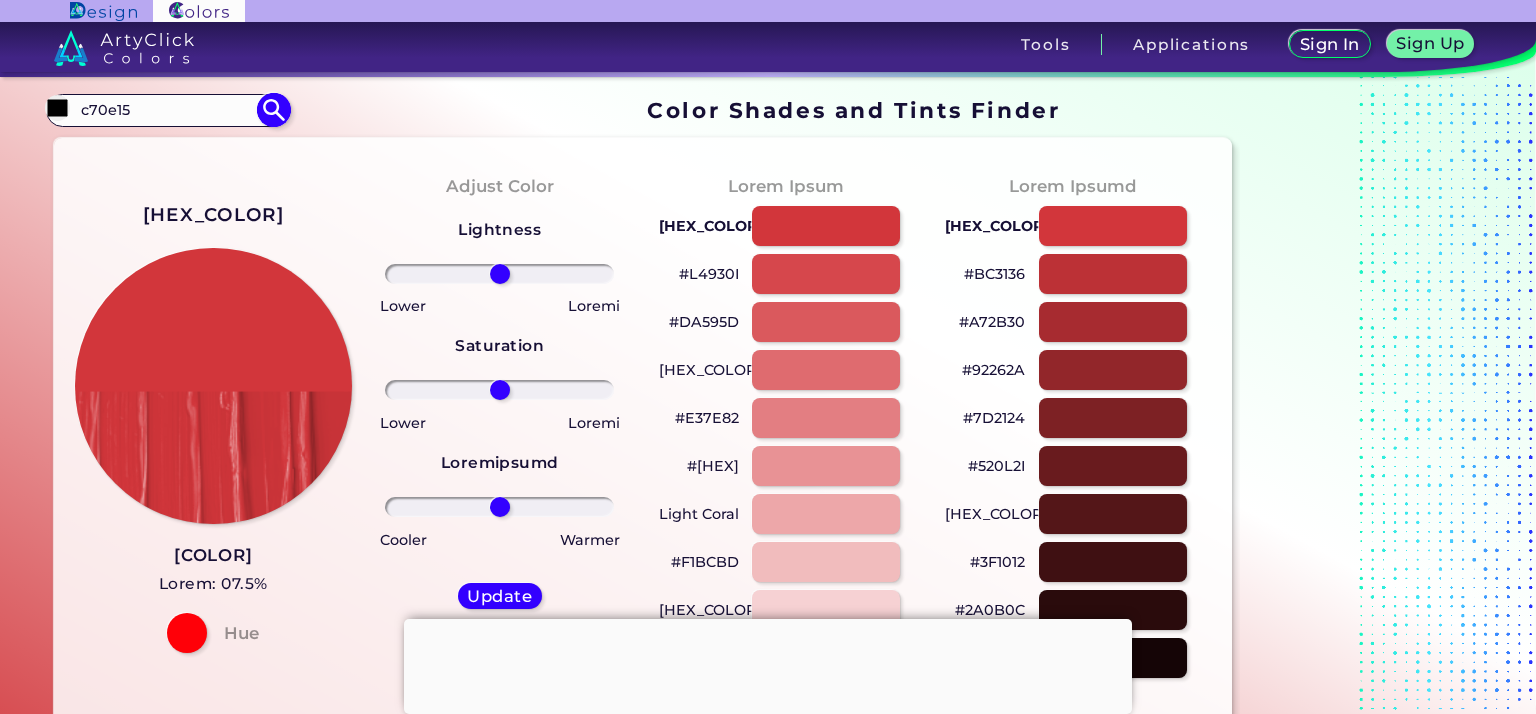 click at bounding box center [273, 110] 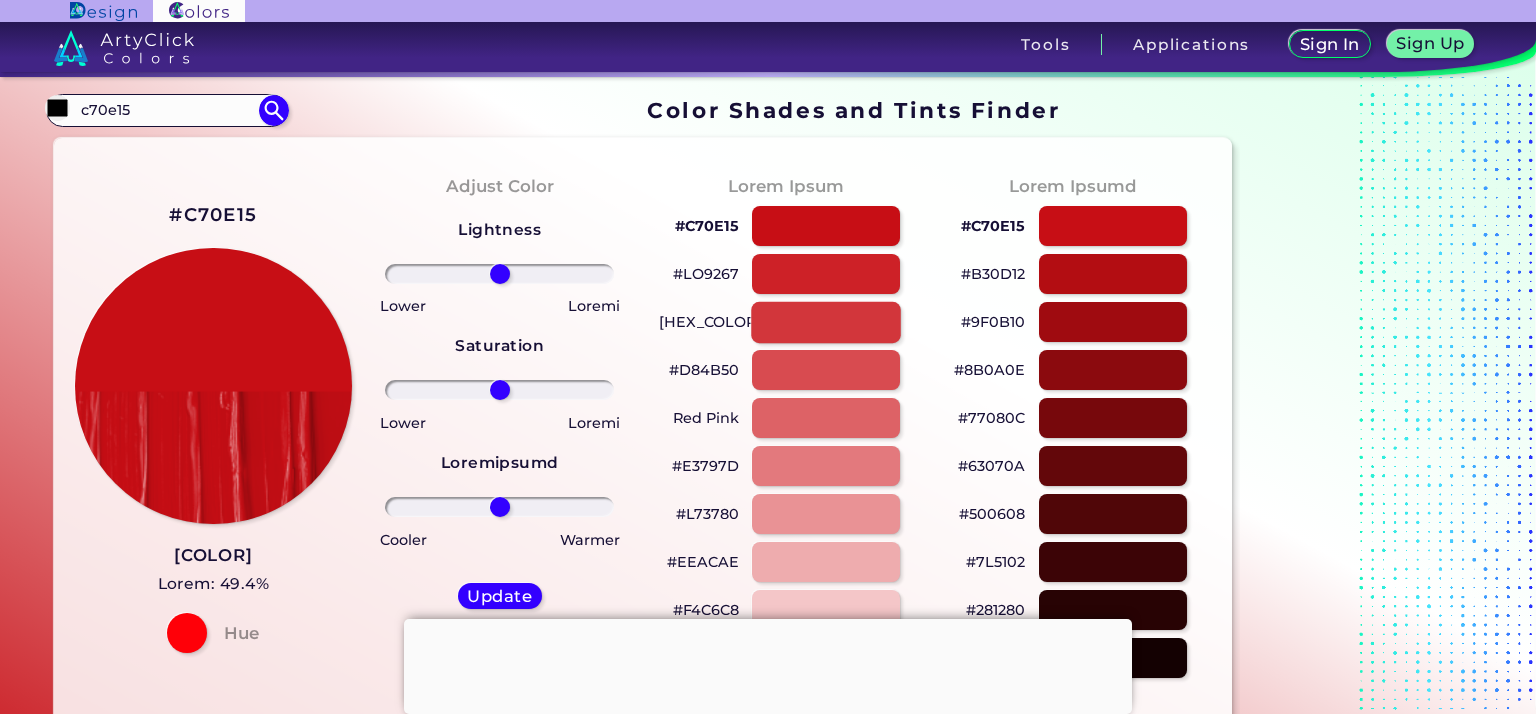click at bounding box center (826, 321) 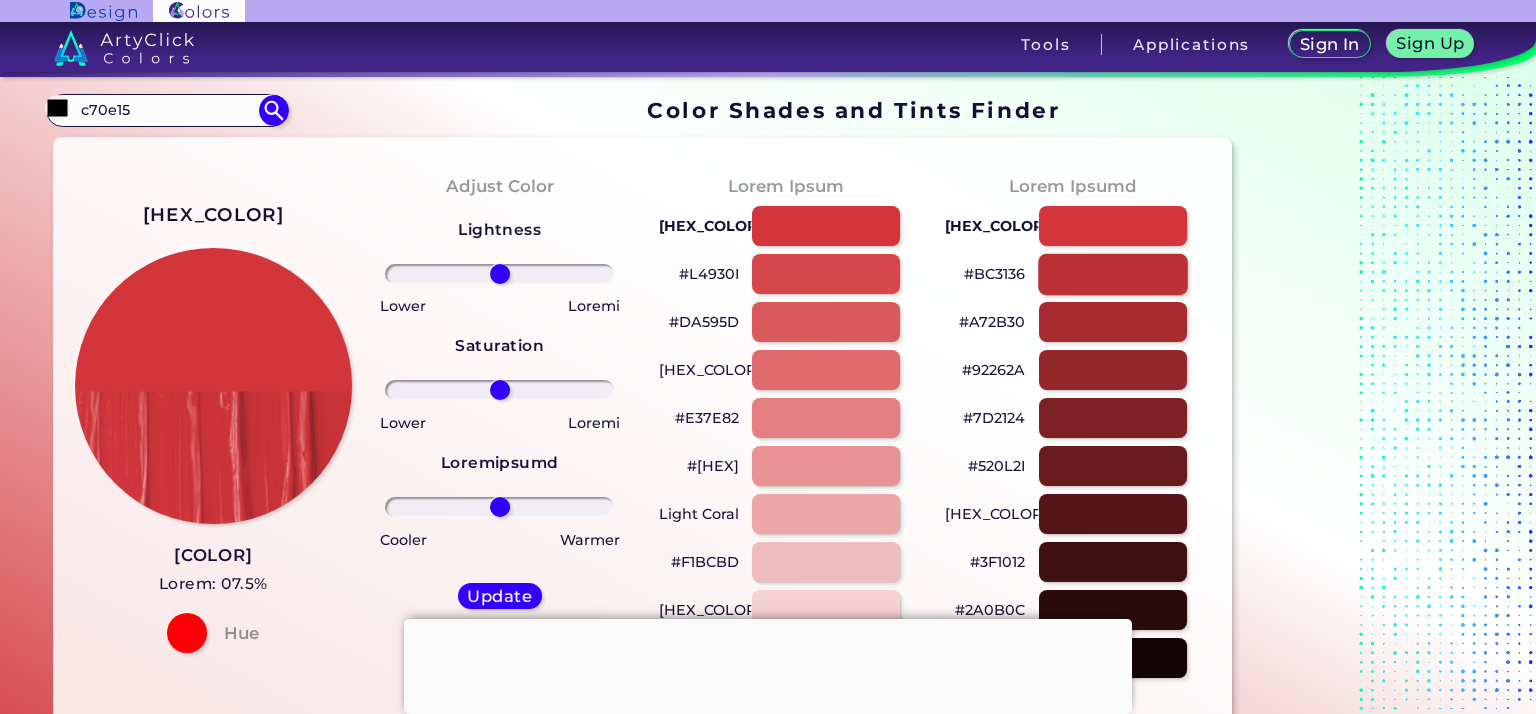 click at bounding box center (1113, 273) 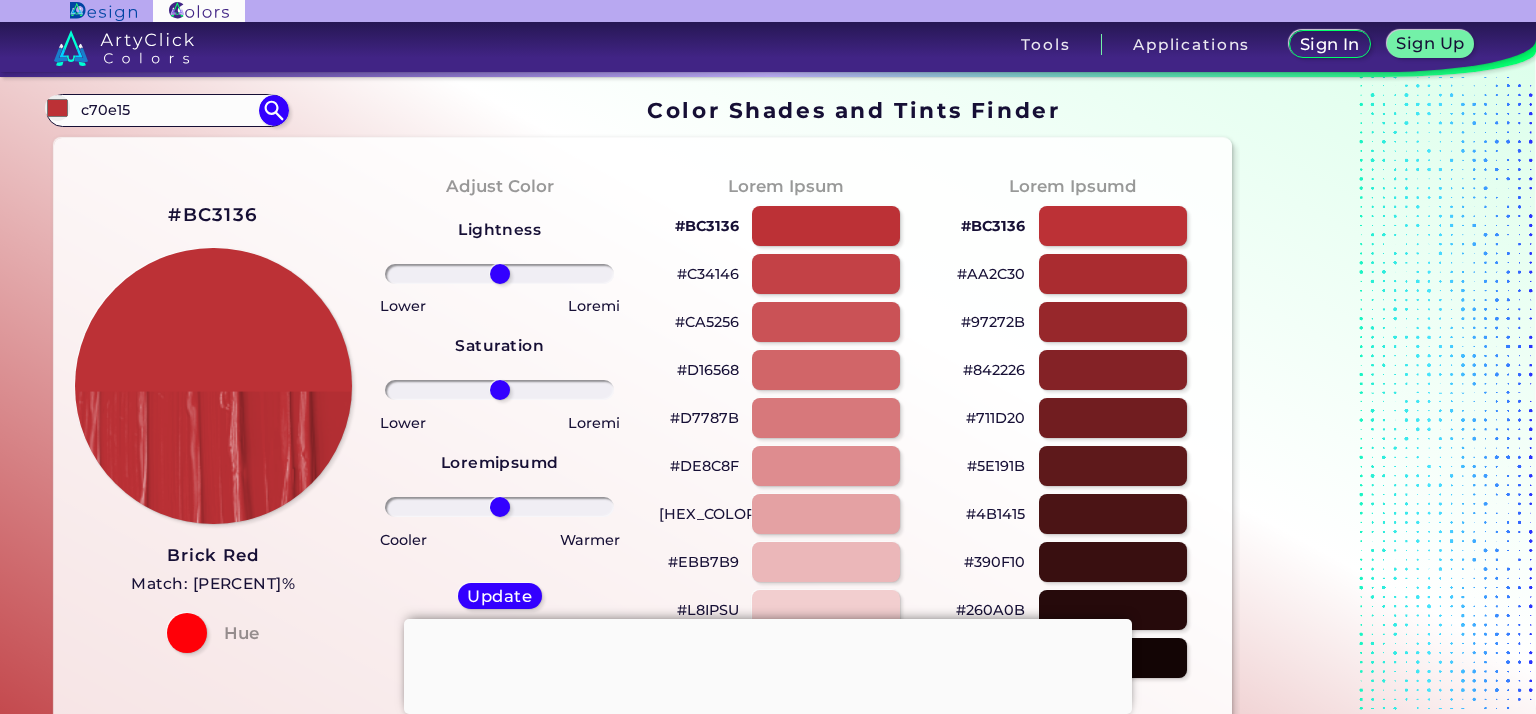 click on "#BC3136" at bounding box center (213, 215) 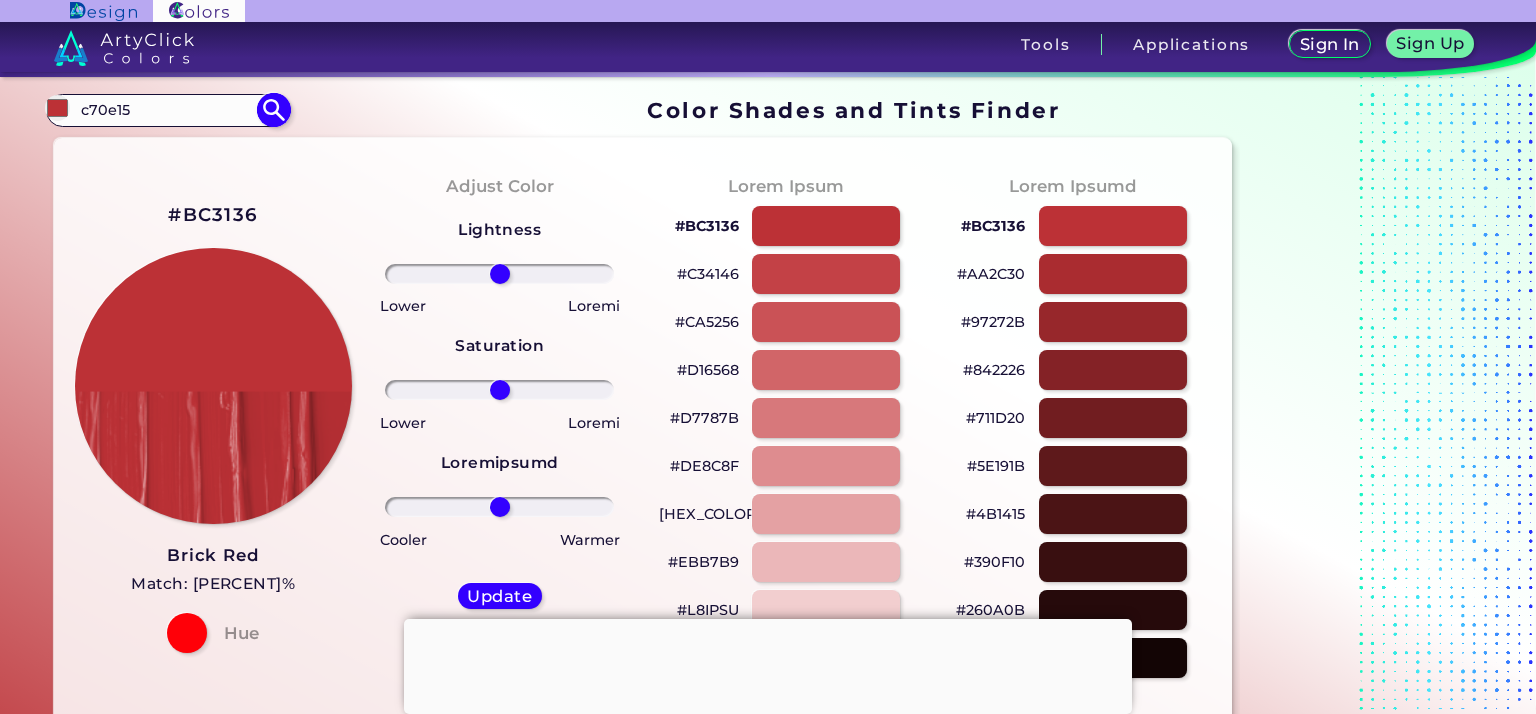 click at bounding box center [273, 110] 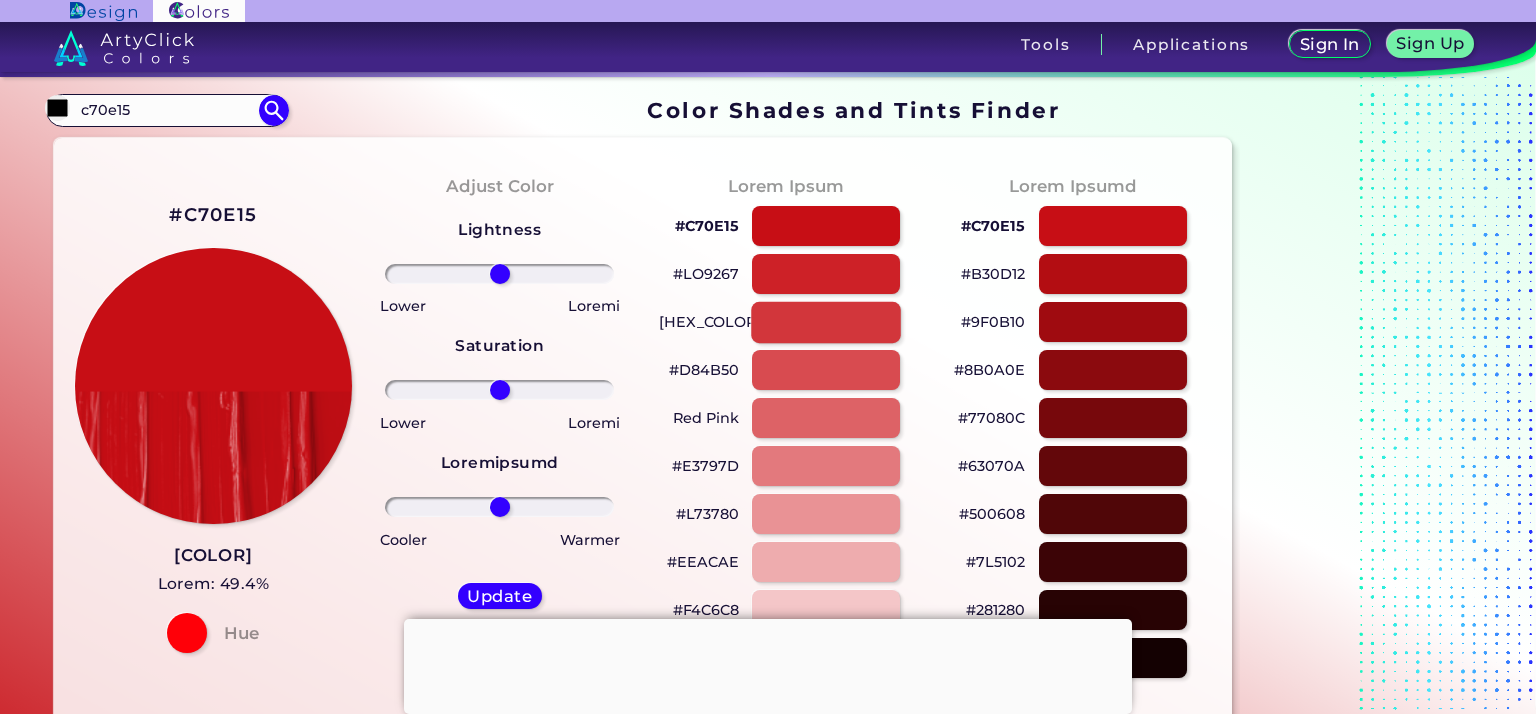 click at bounding box center (826, 321) 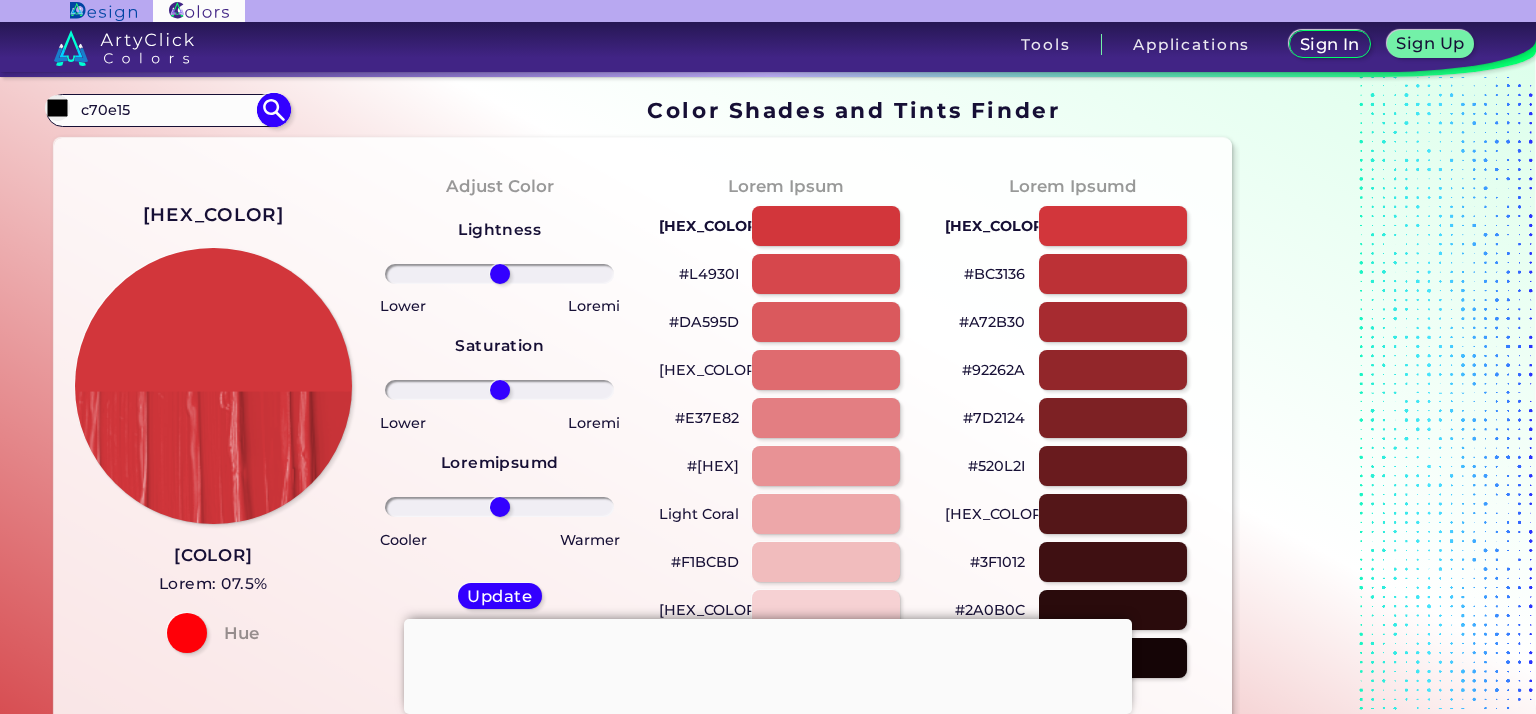 click at bounding box center (273, 110) 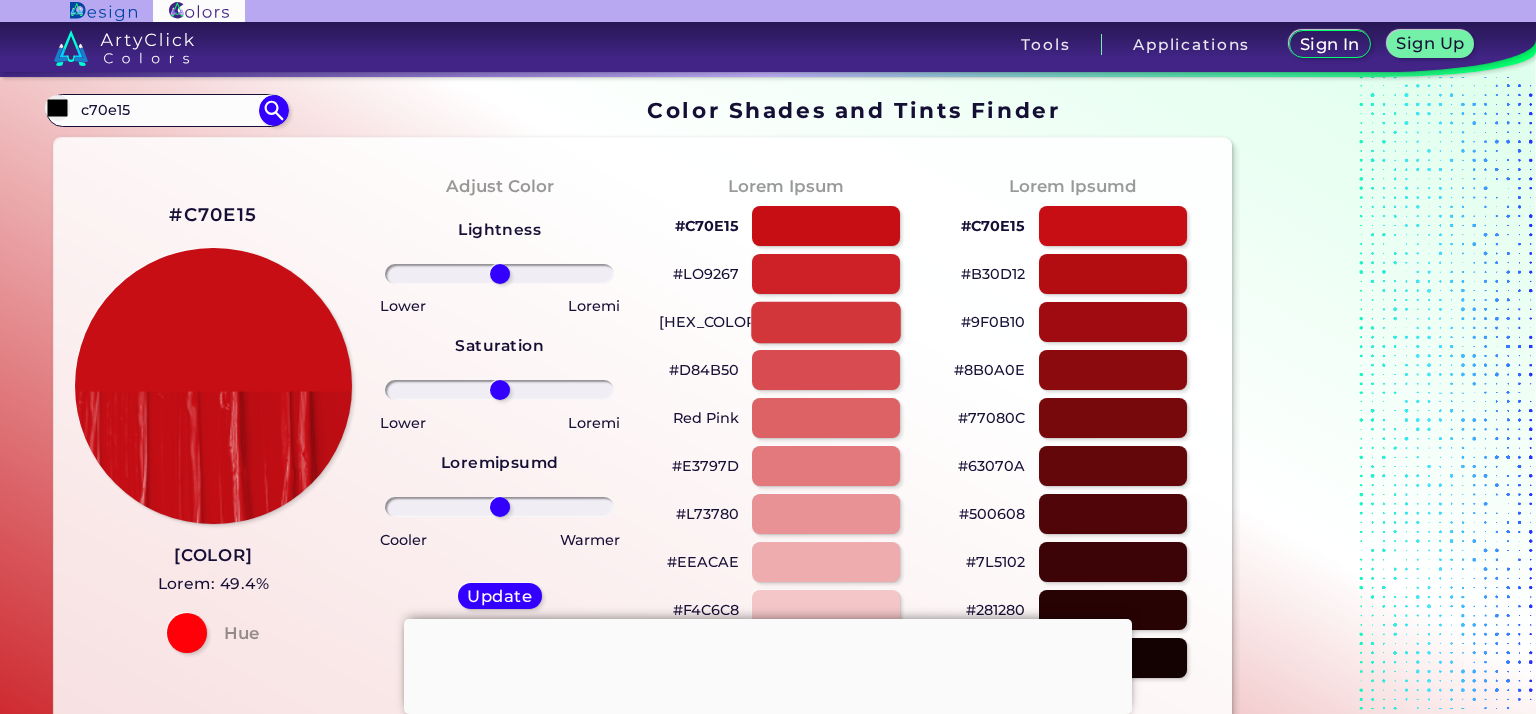 click at bounding box center [826, 321] 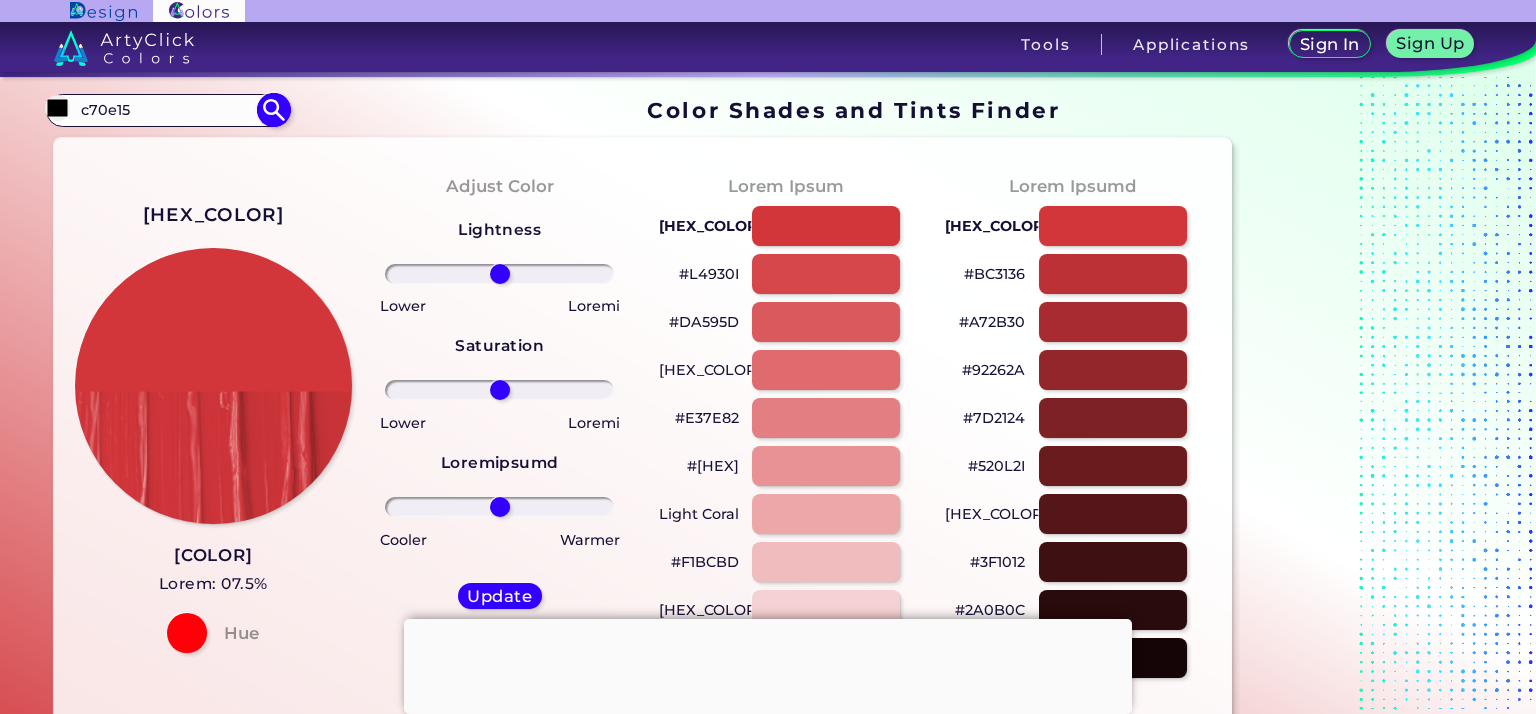 click at bounding box center [273, 110] 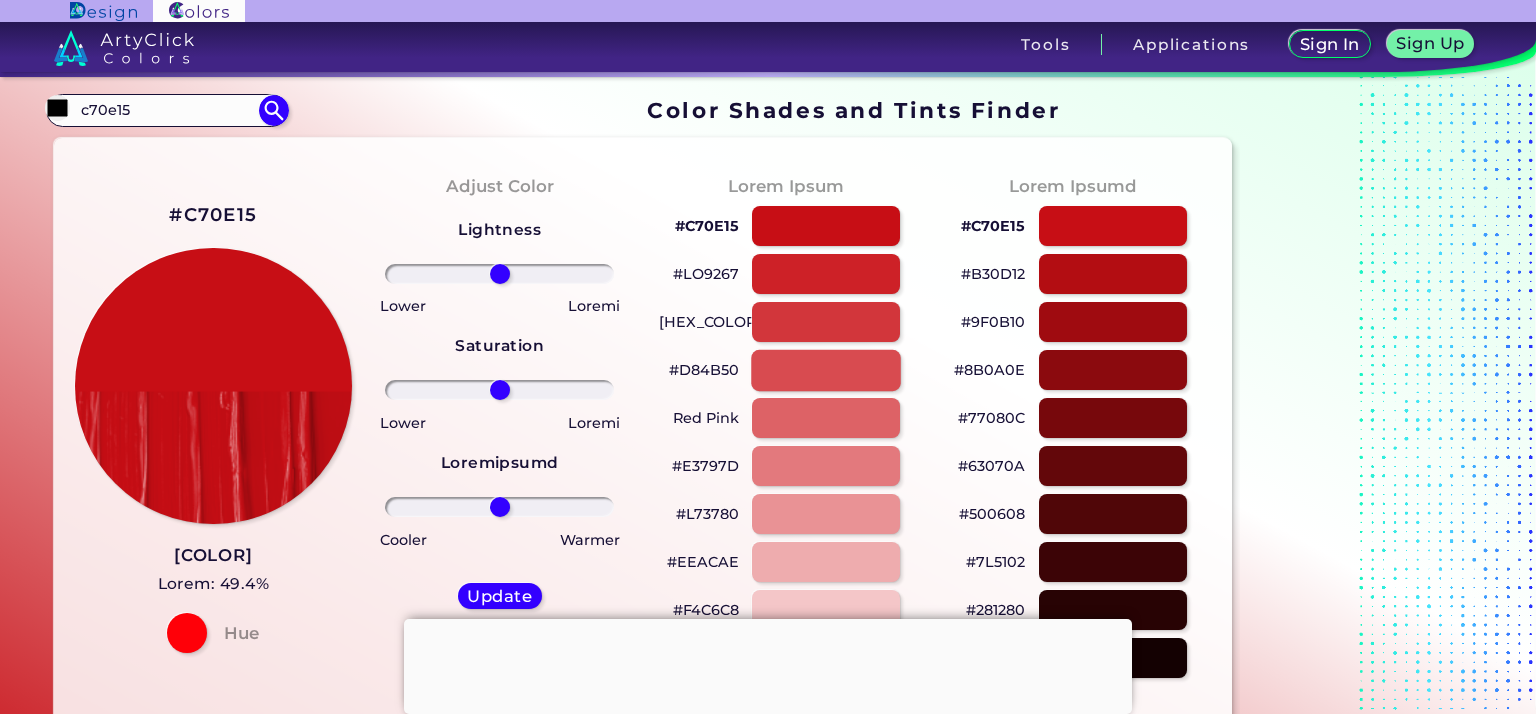 click at bounding box center (826, 369) 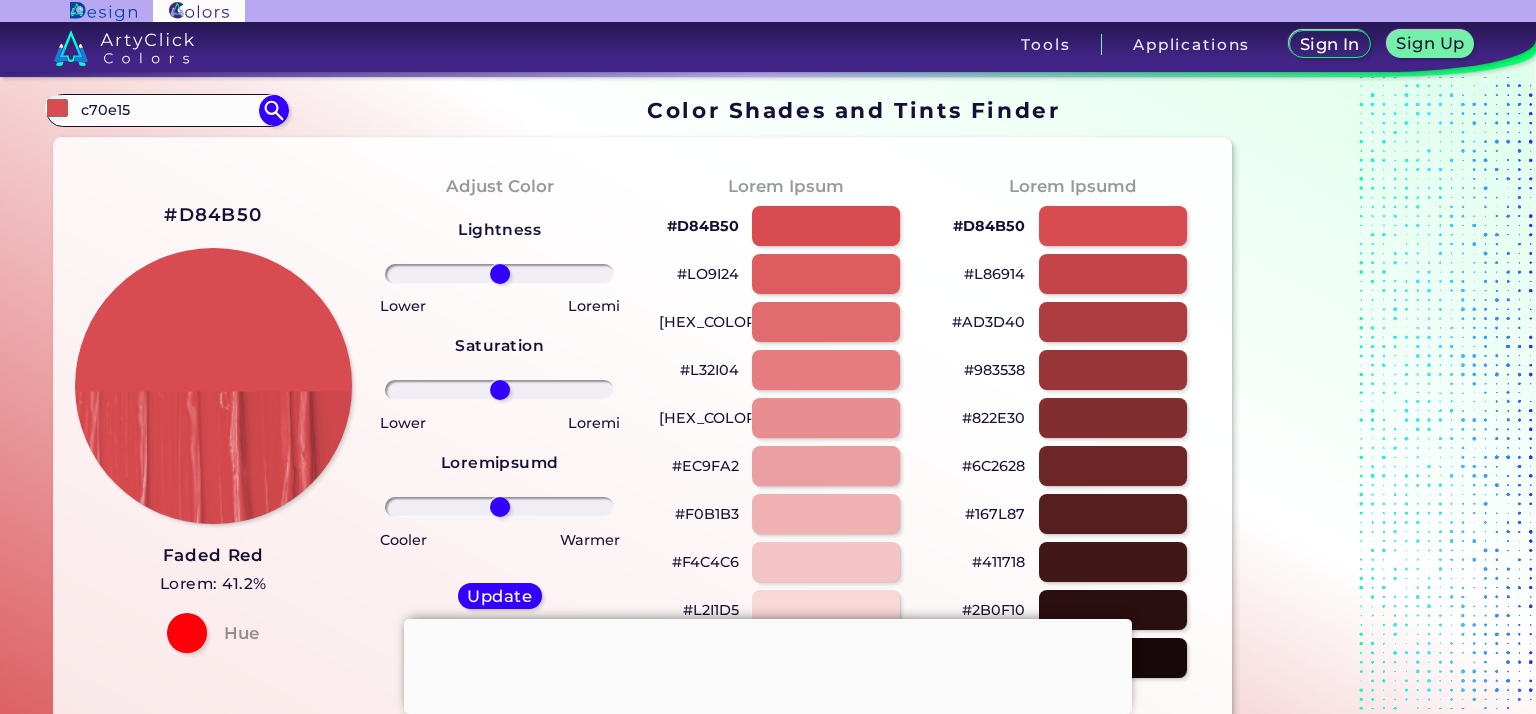 click on "#D84B50" at bounding box center [213, 215] 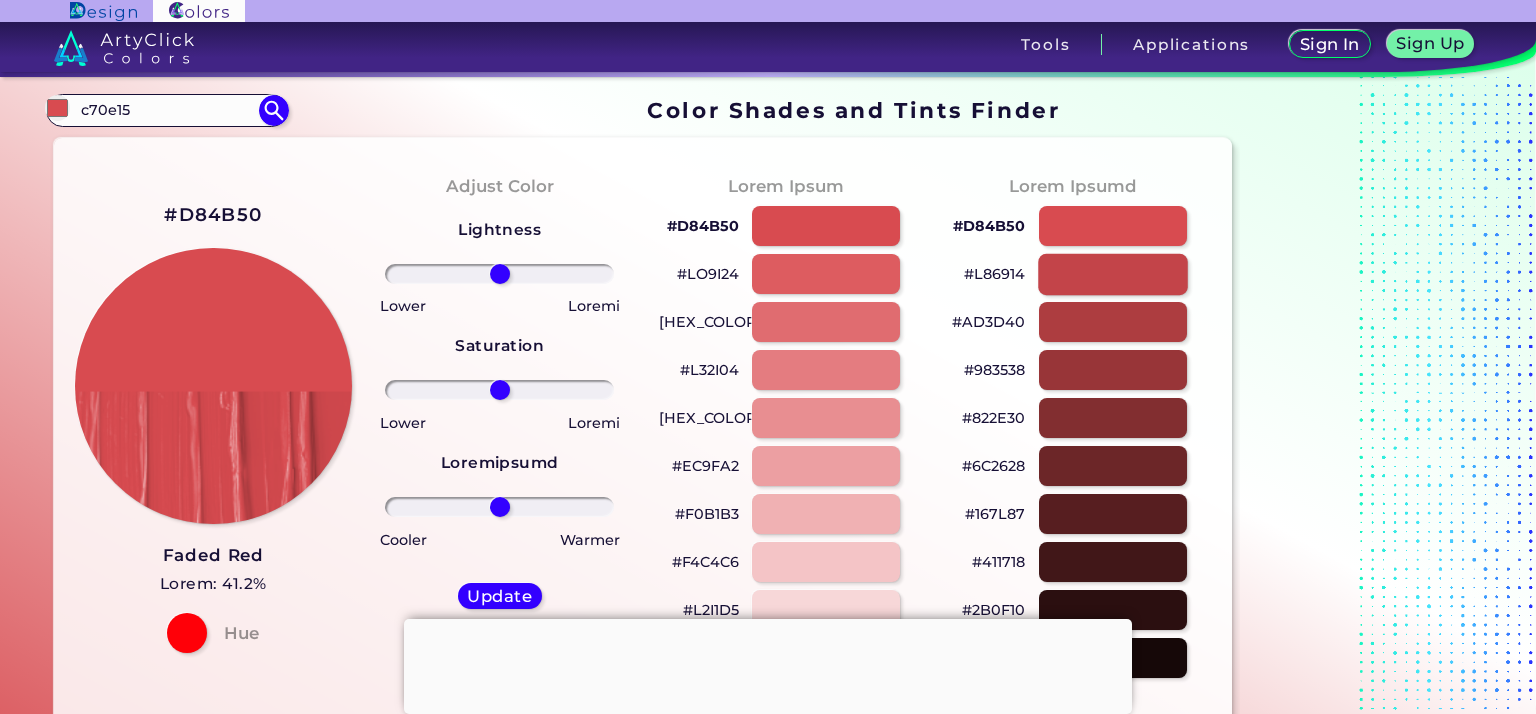 click at bounding box center [1113, 273] 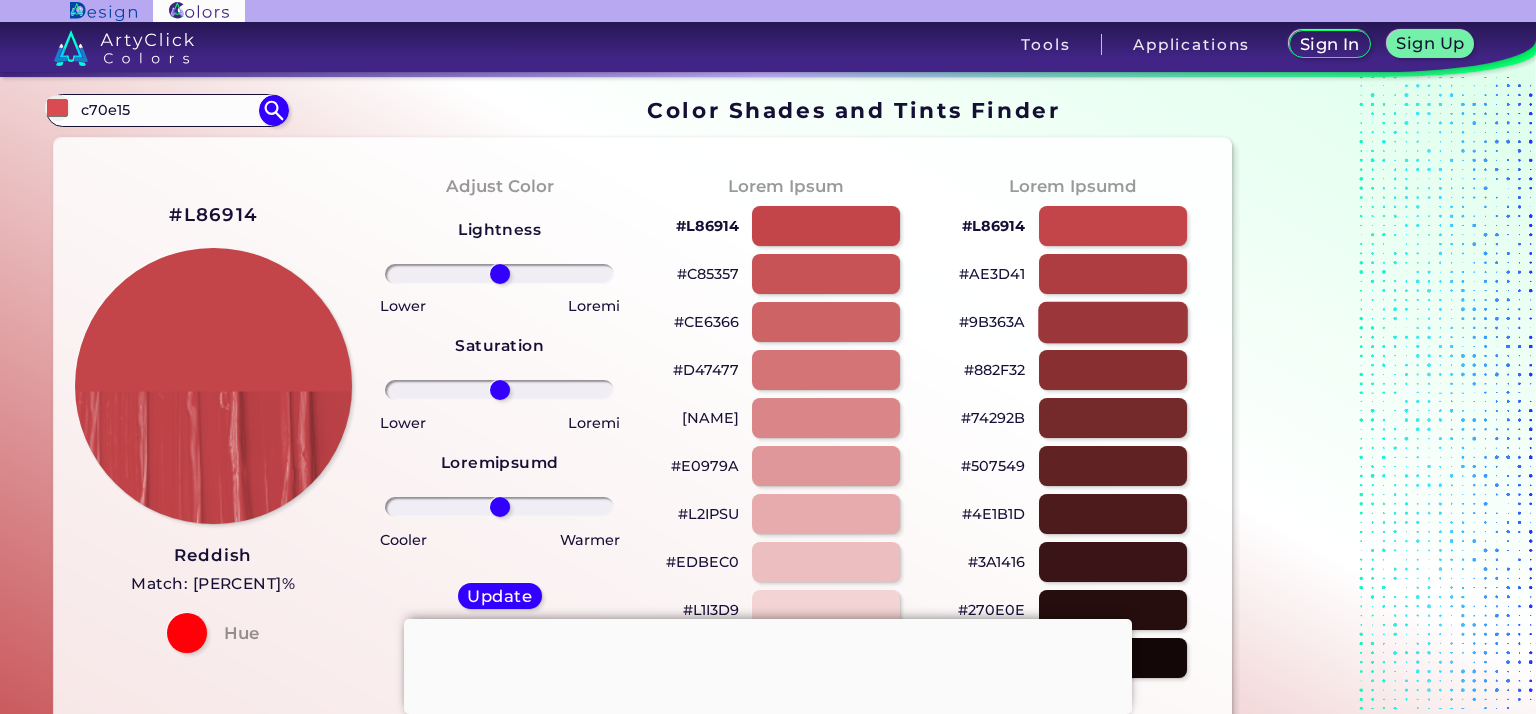 click at bounding box center (1113, 321) 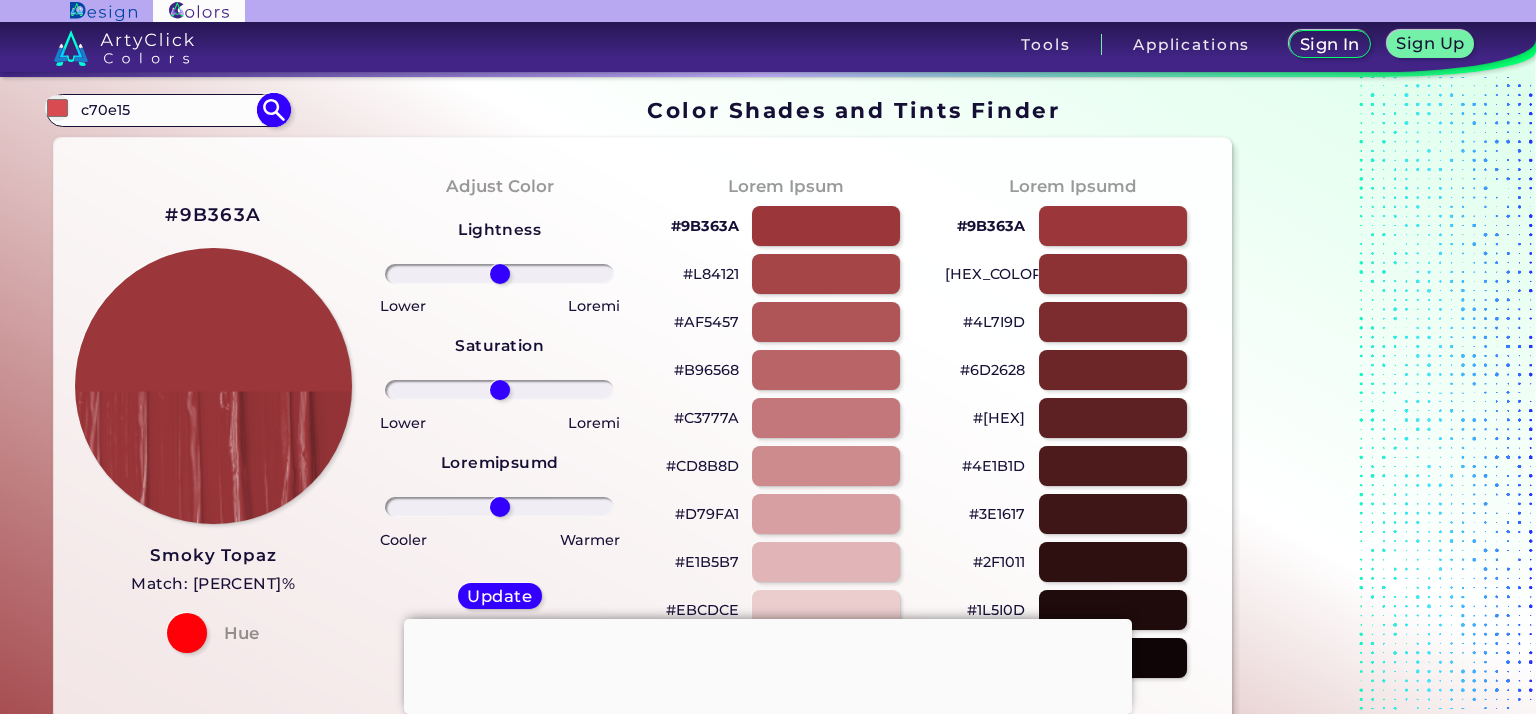 click at bounding box center [273, 110] 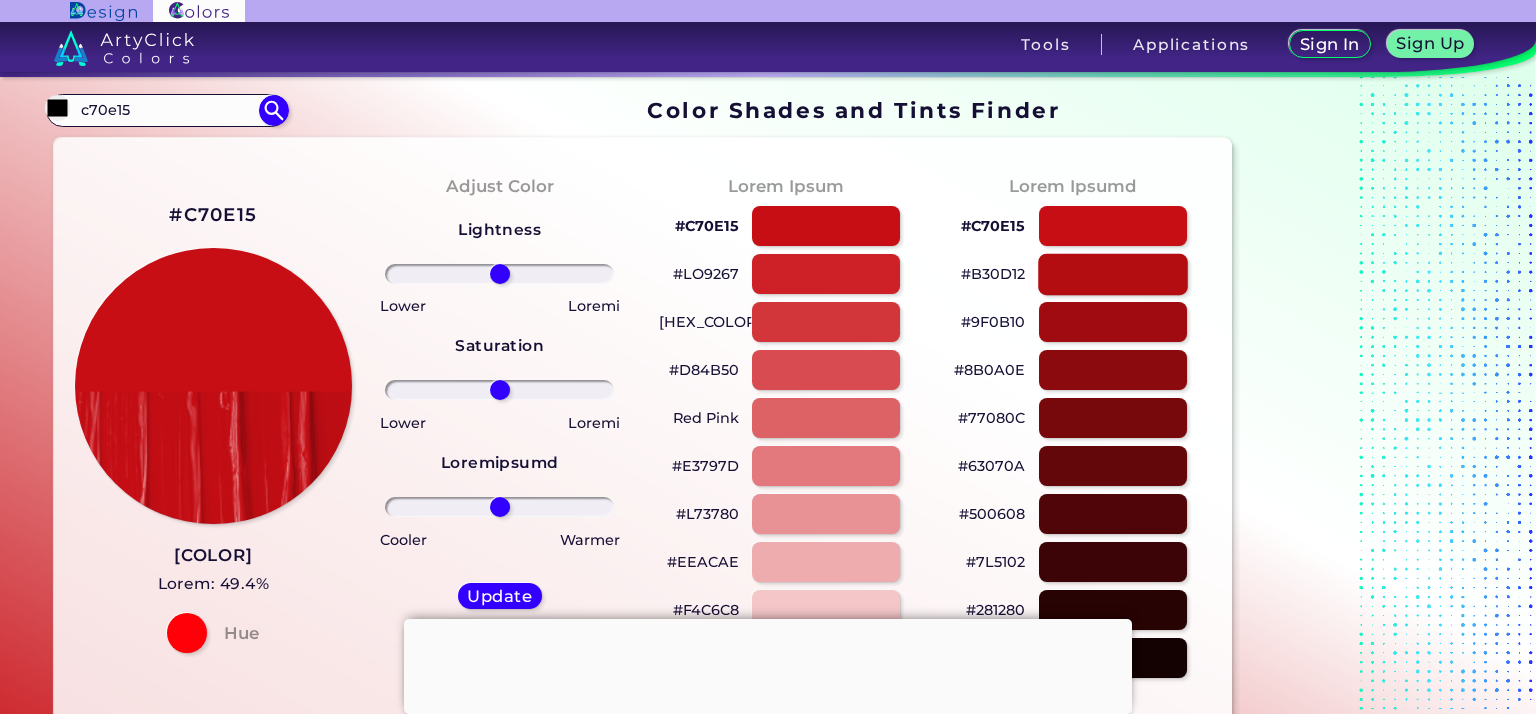 click at bounding box center [1113, 273] 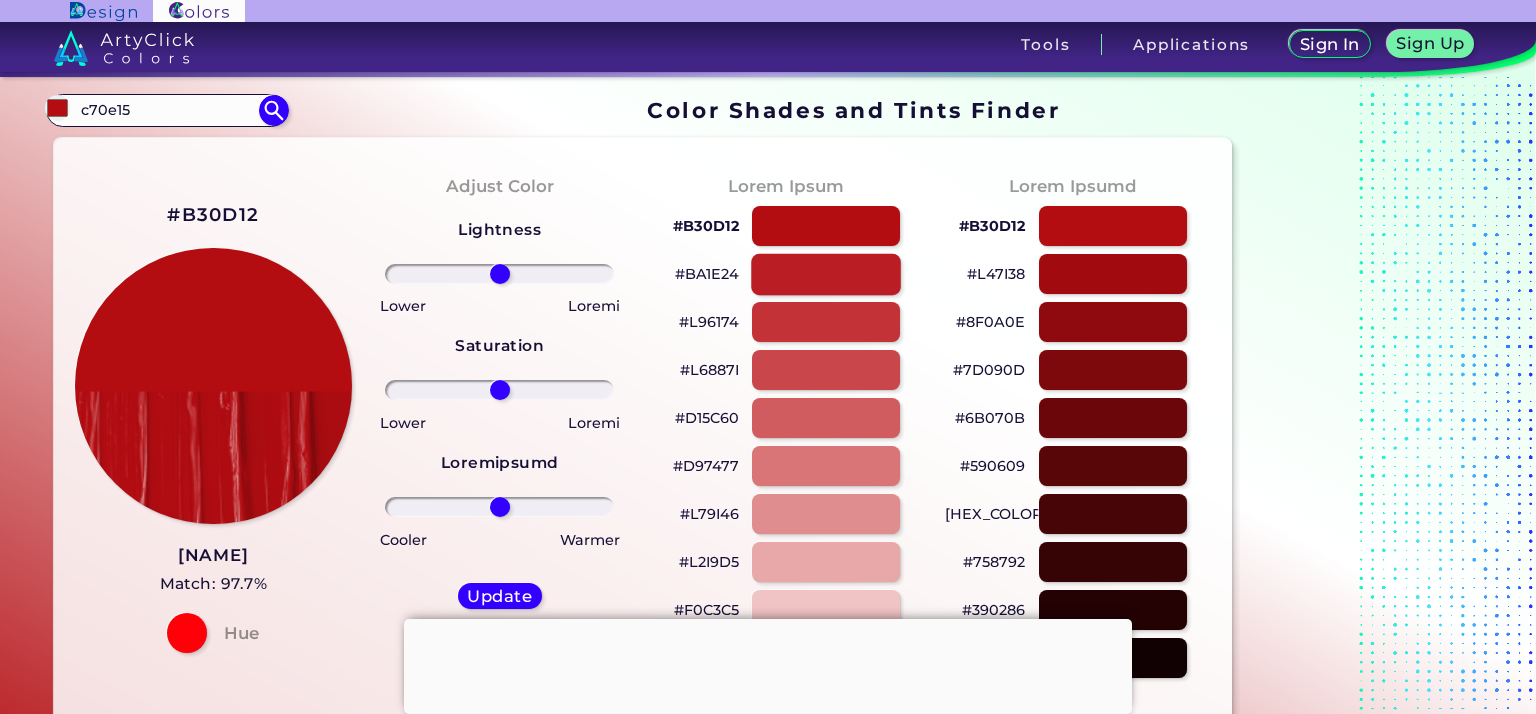 click at bounding box center [826, 273] 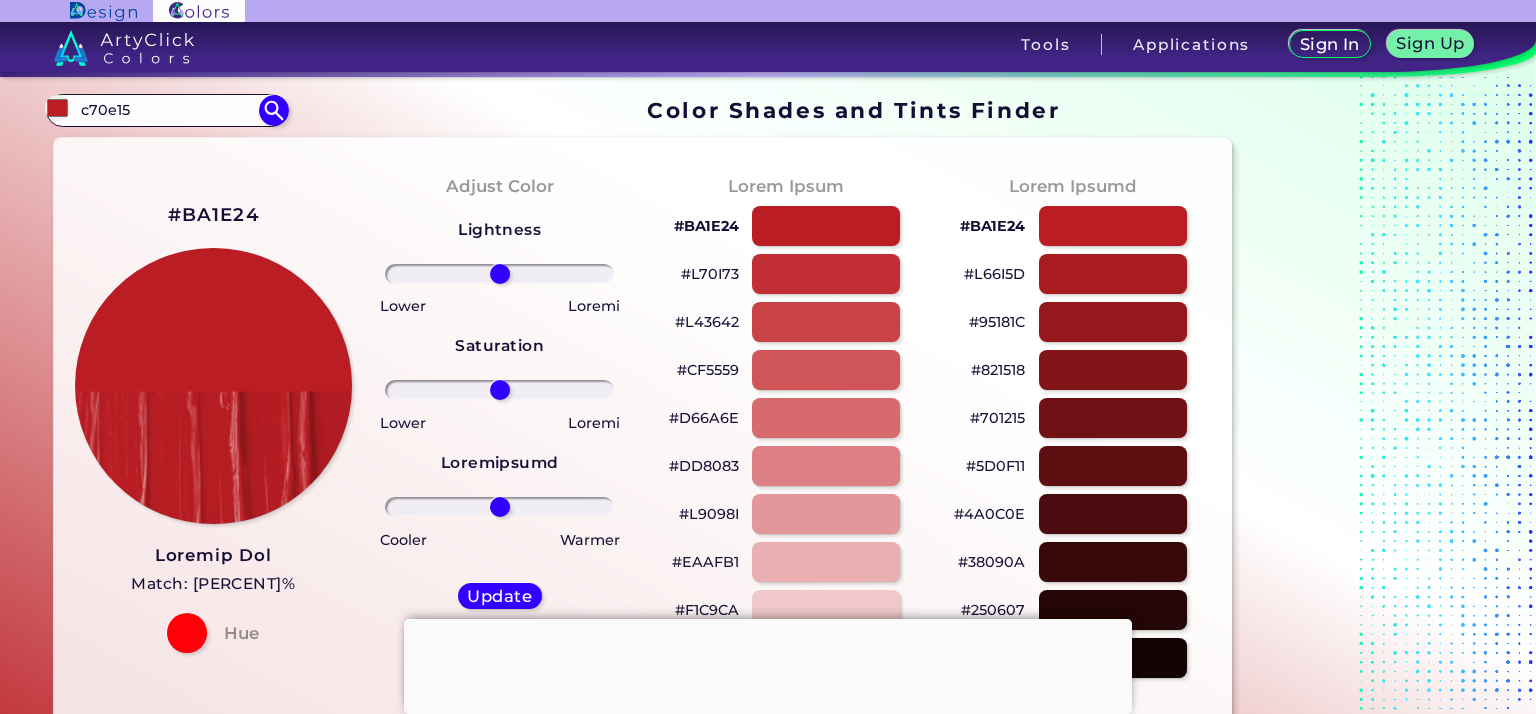 click on "#BA1E24" at bounding box center (213, 215) 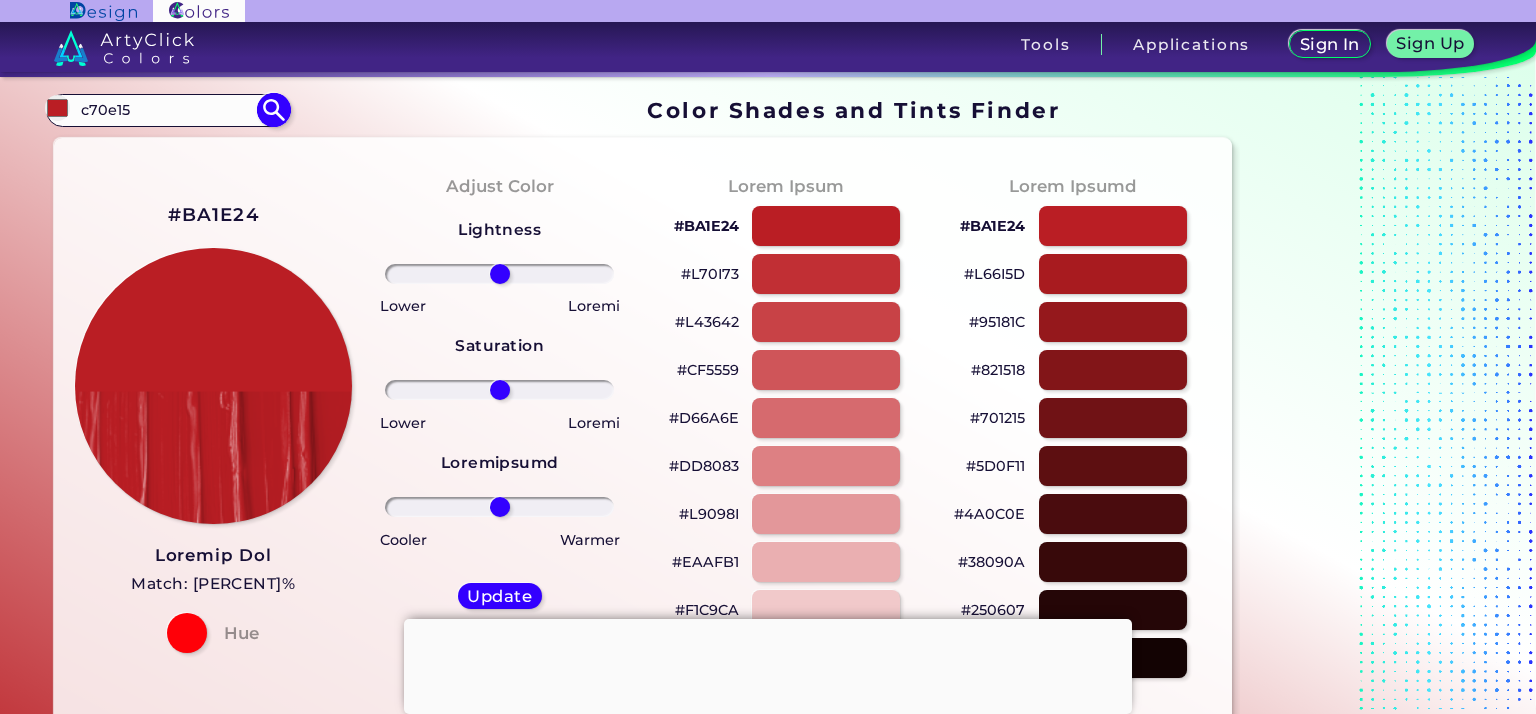 click at bounding box center (273, 110) 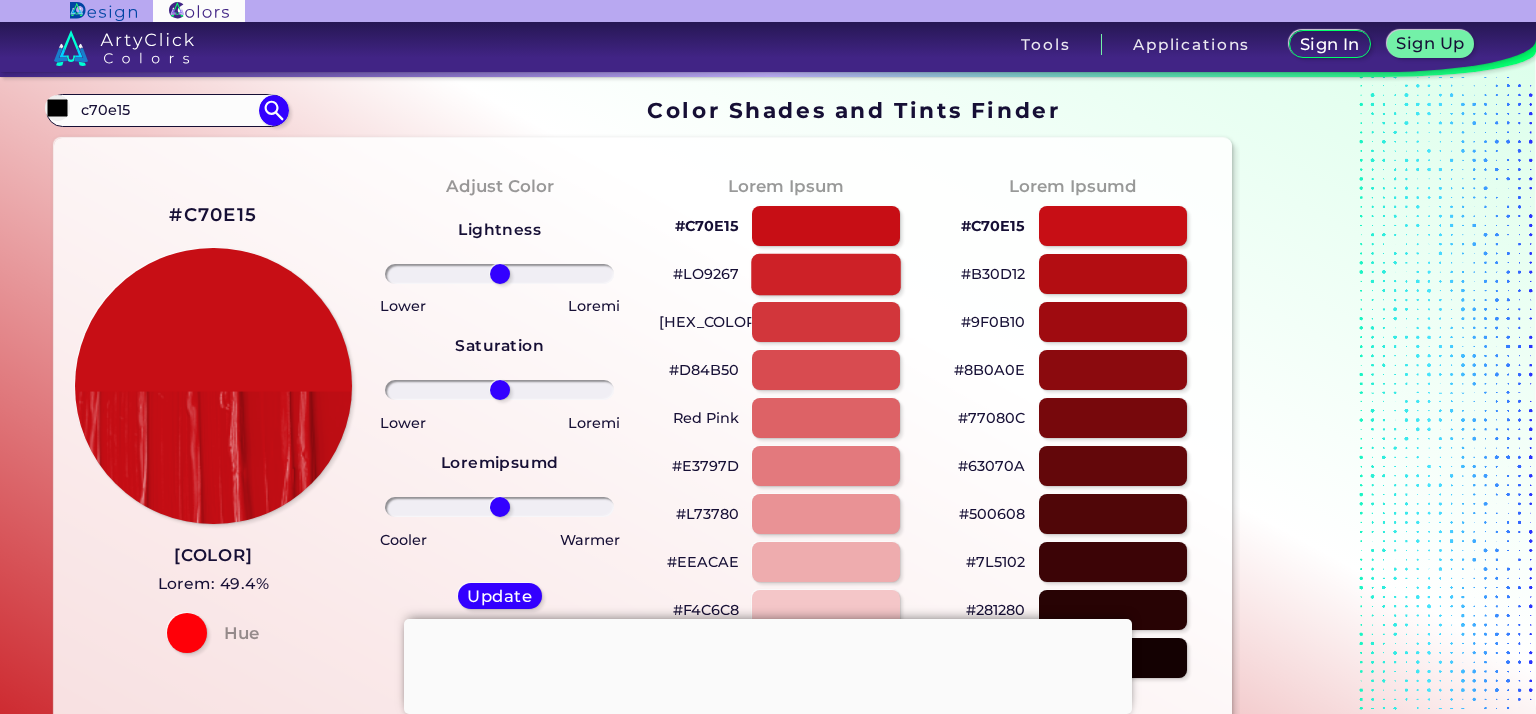 click at bounding box center (826, 273) 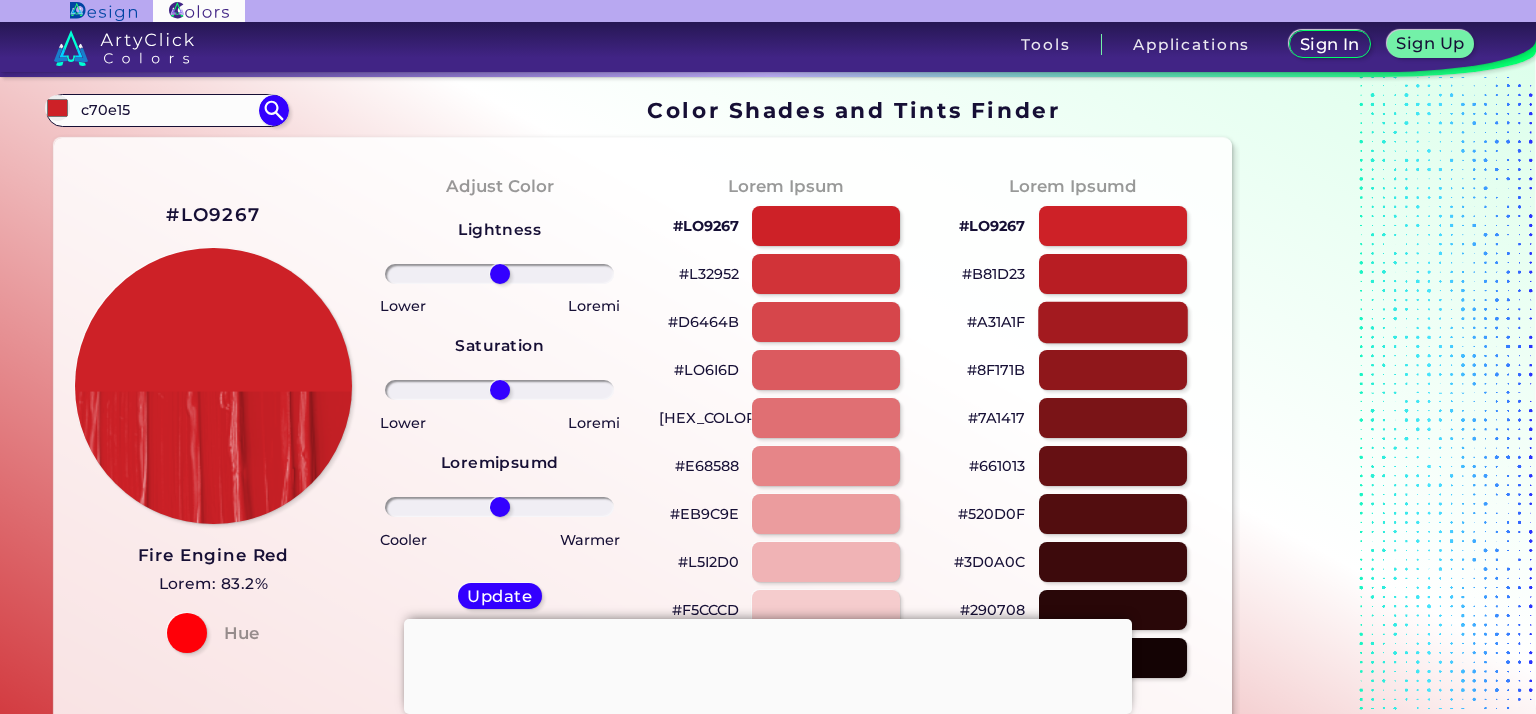 click at bounding box center (1113, 321) 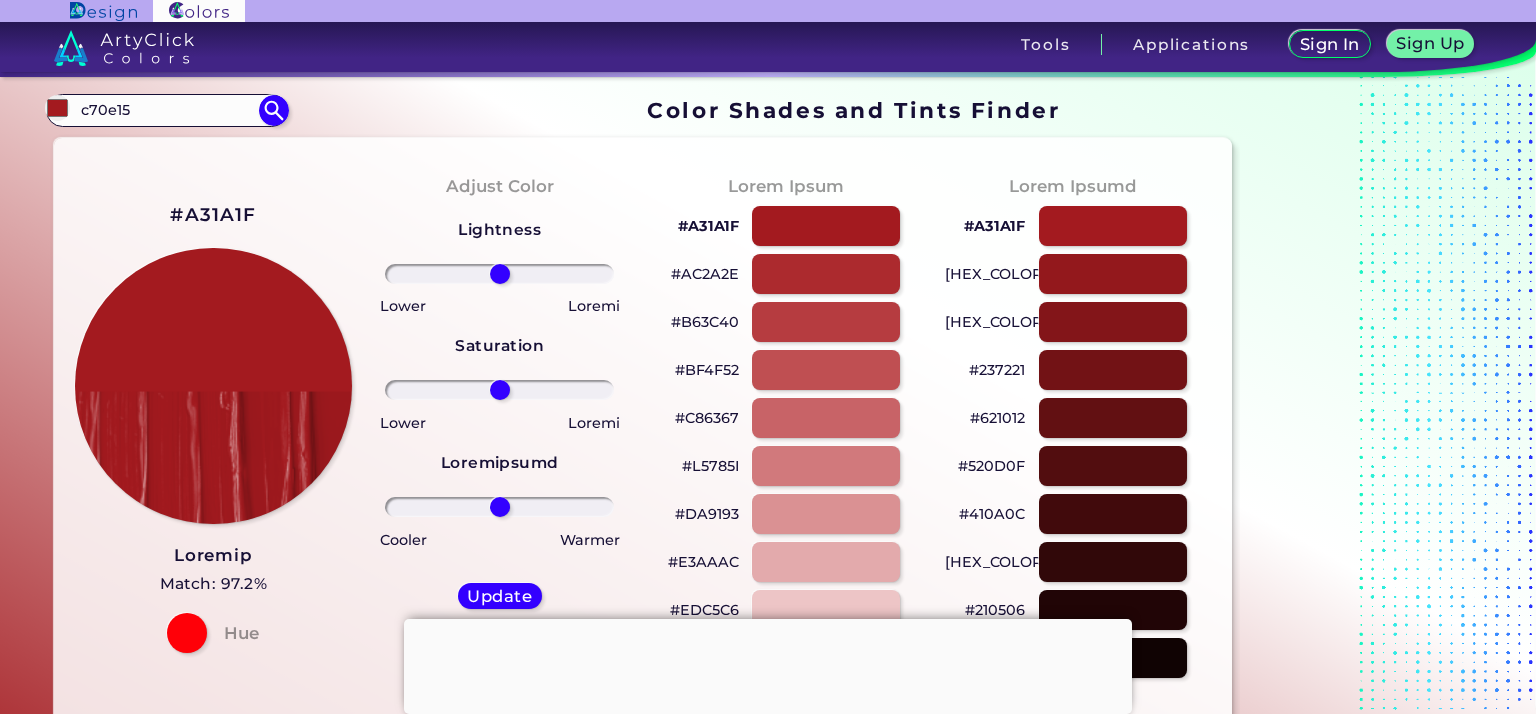 click on "#A31A1F" at bounding box center (213, 215) 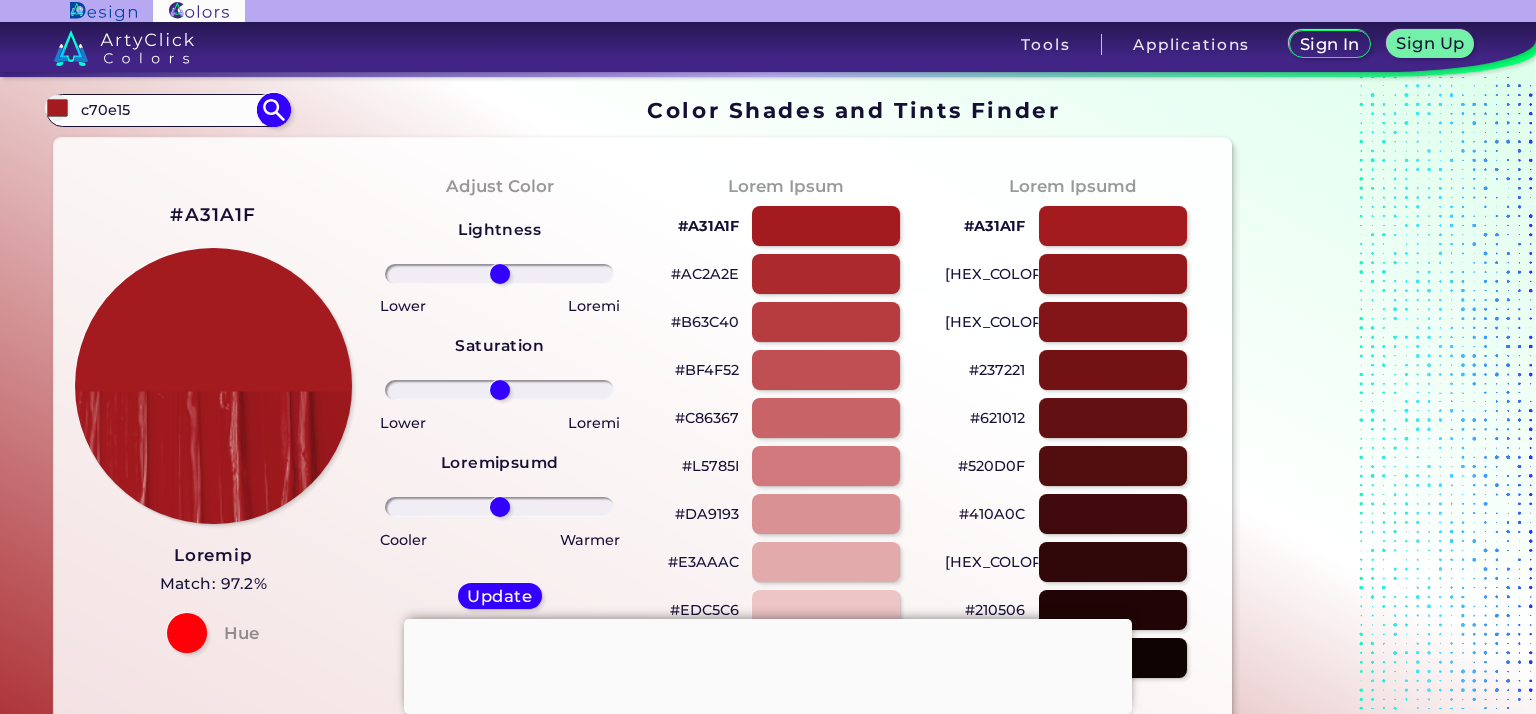 click at bounding box center (273, 110) 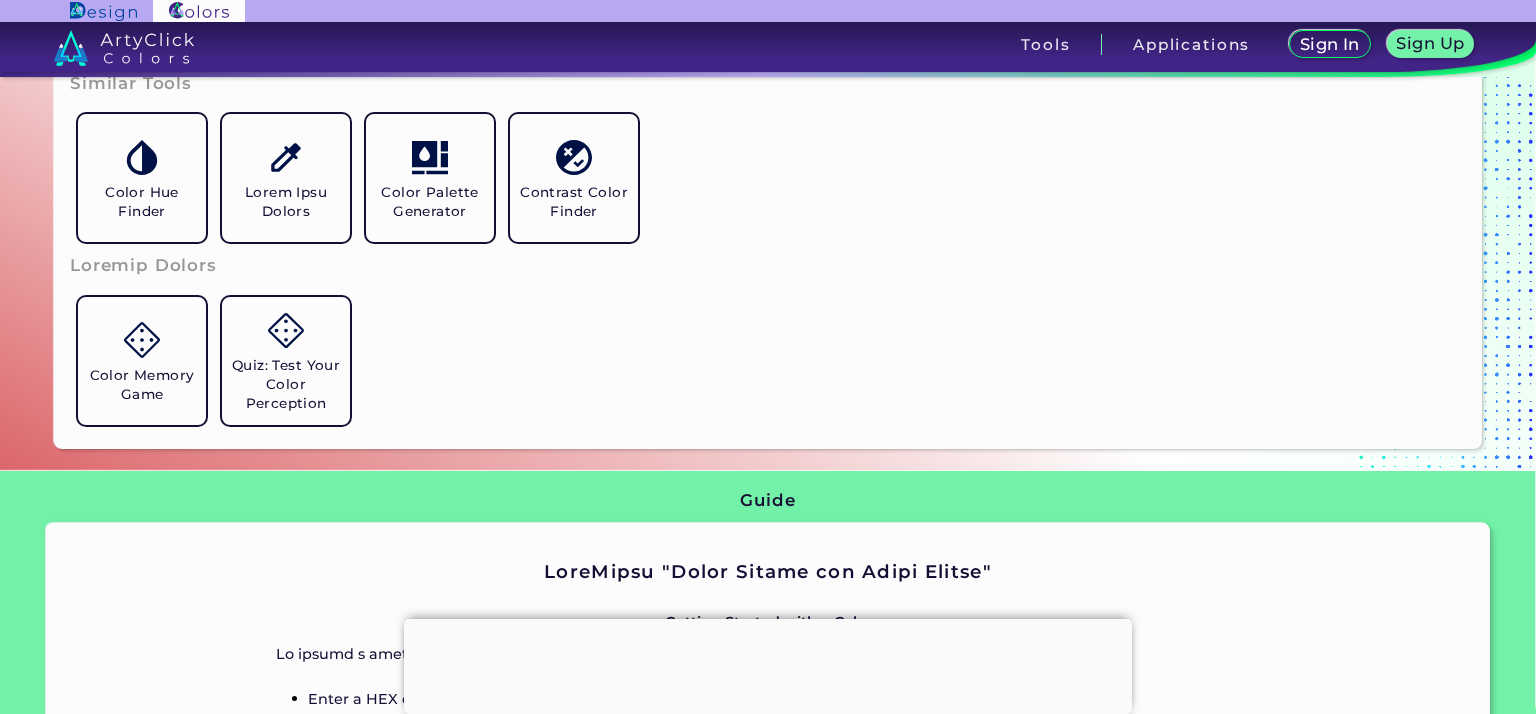 scroll, scrollTop: 1200, scrollLeft: 0, axis: vertical 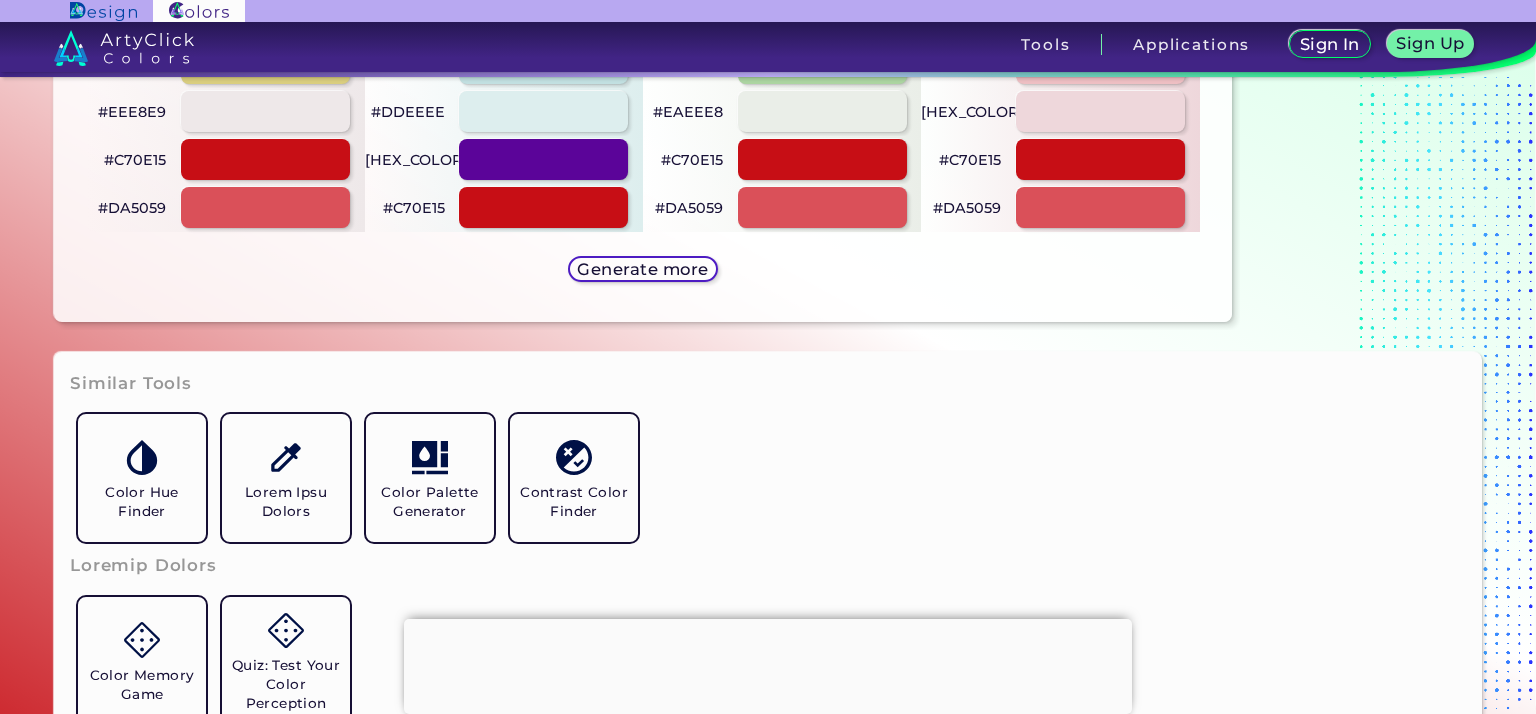 click on "Generate more" at bounding box center (643, 269) 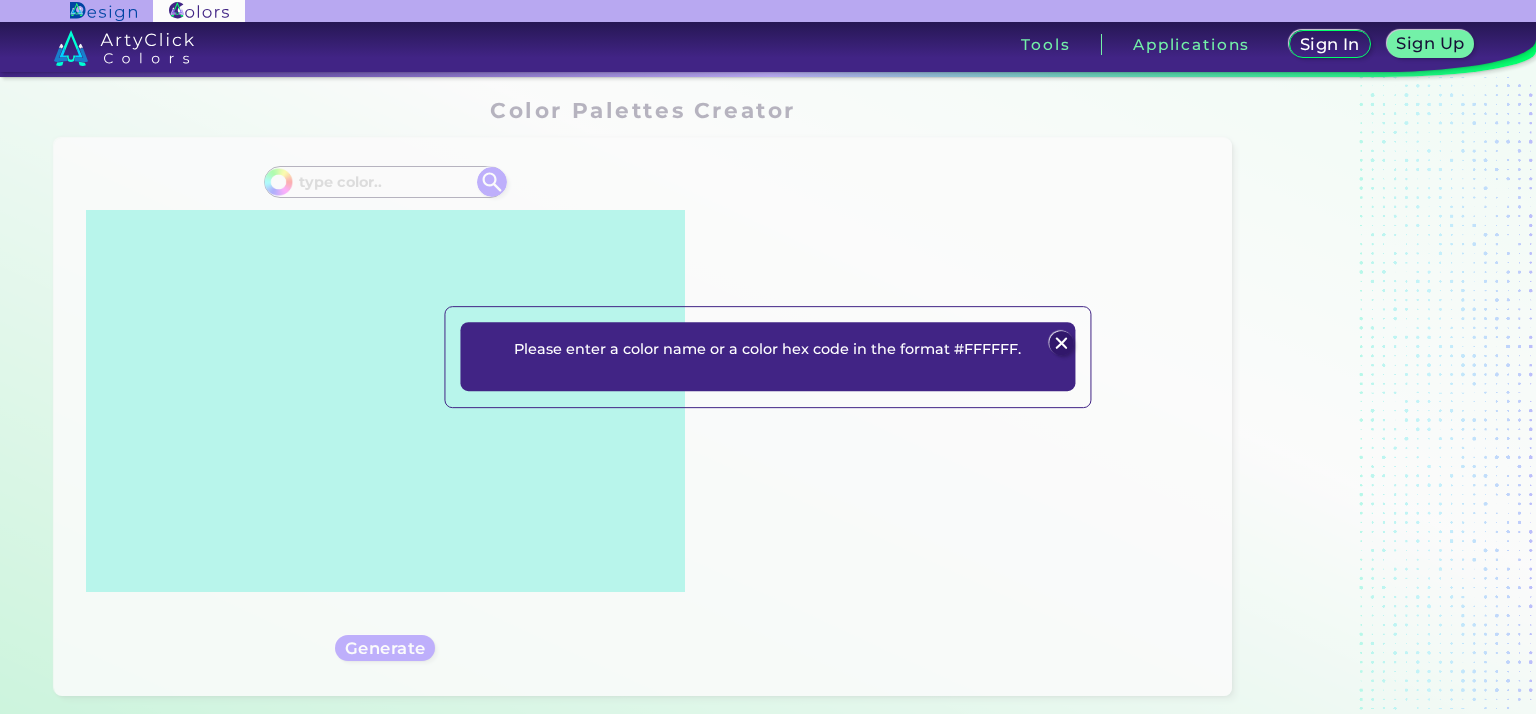 scroll, scrollTop: 0, scrollLeft: 0, axis: both 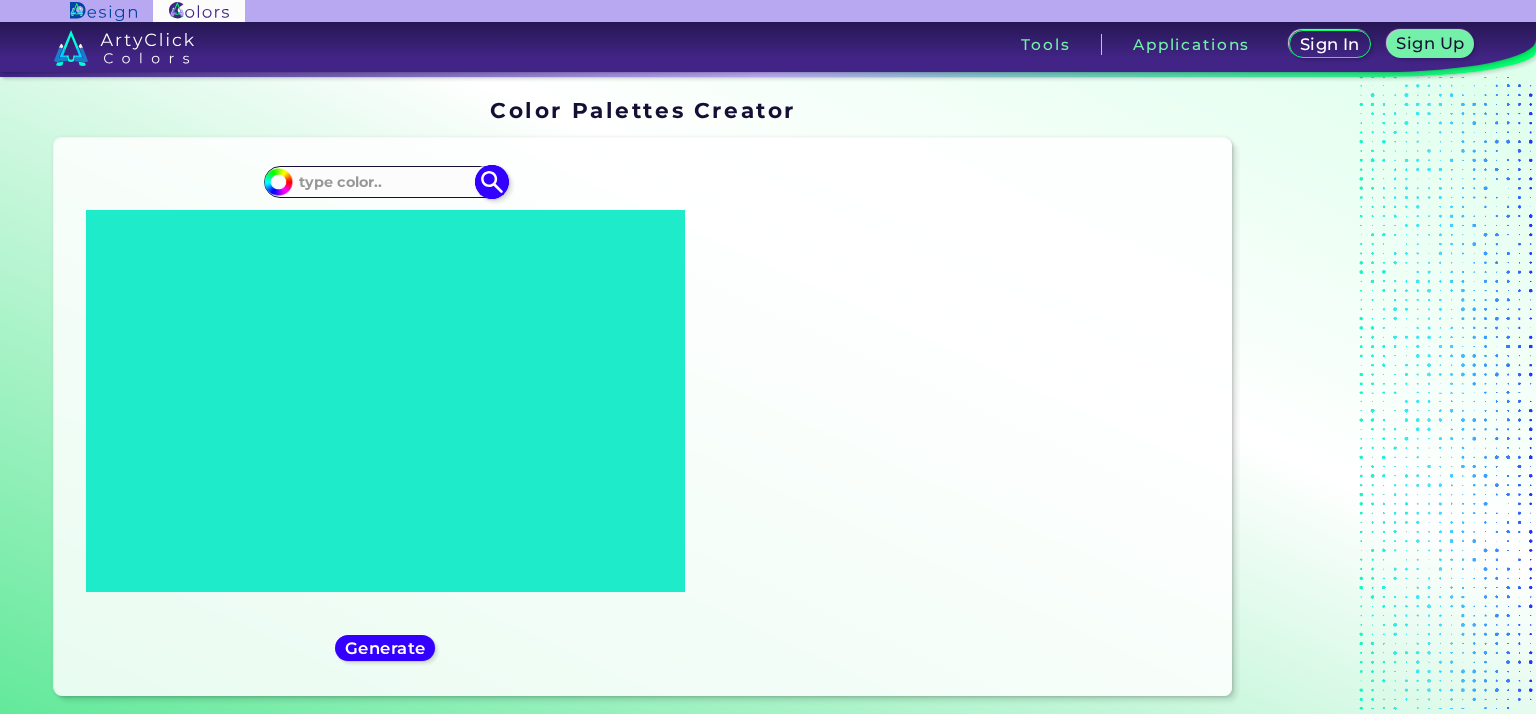 click at bounding box center (385, 181) 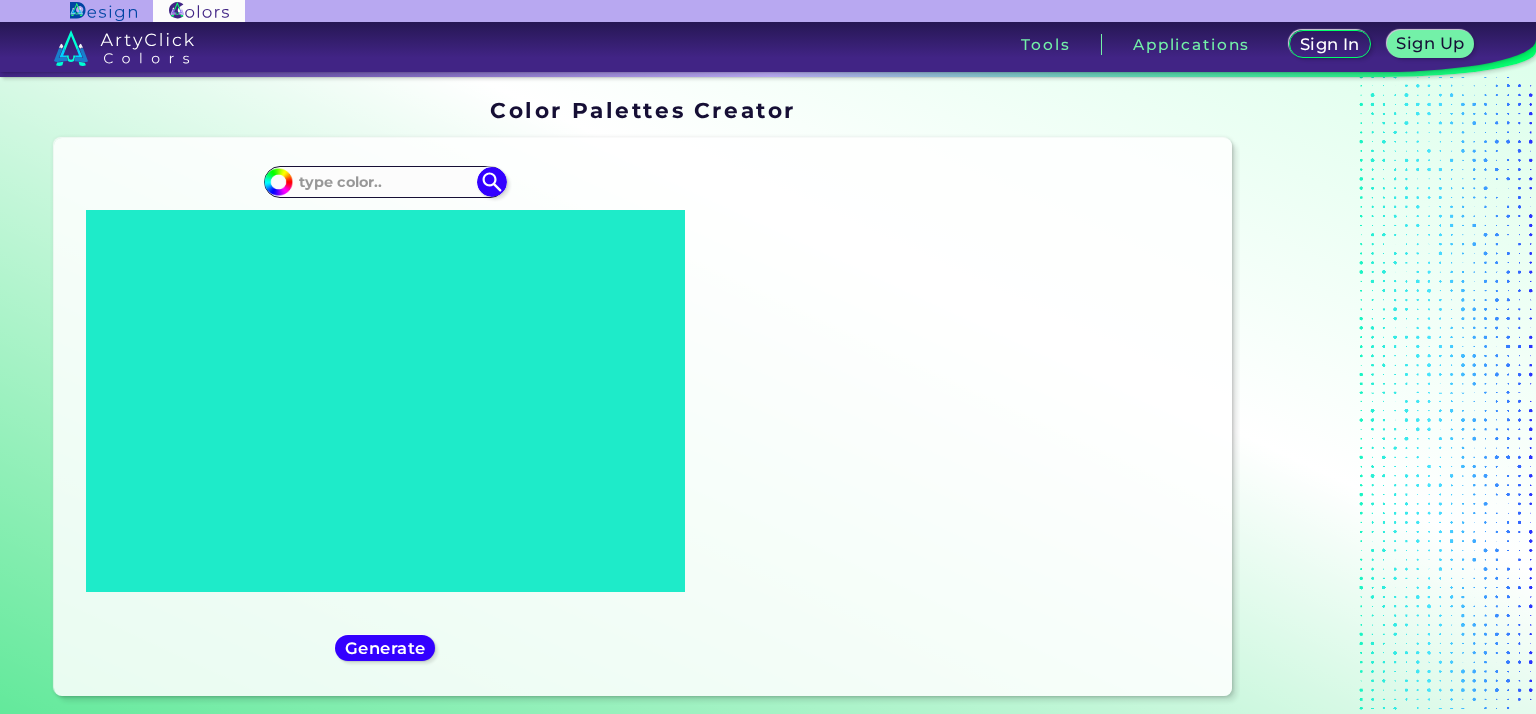 paste on "[COLOR]" 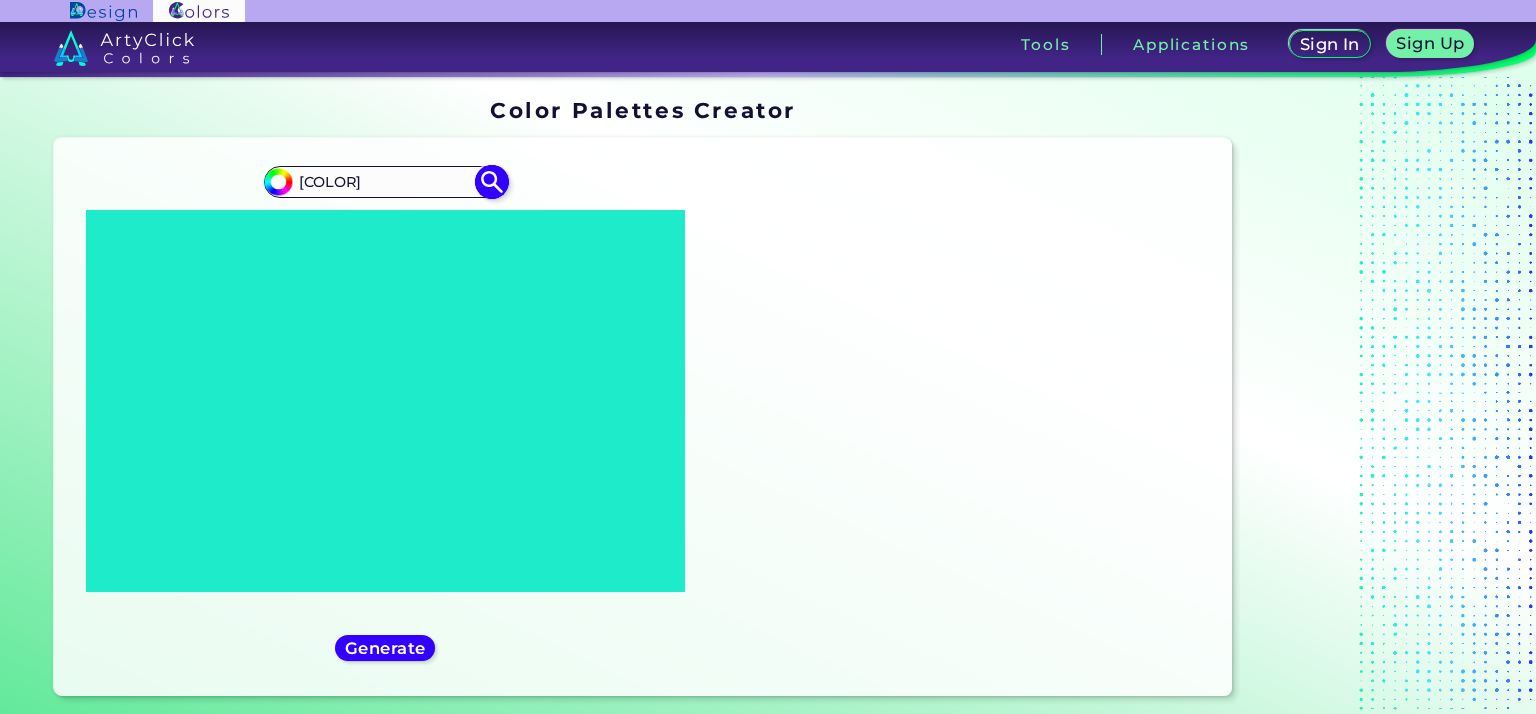 drag, startPoint x: 420, startPoint y: 184, endPoint x: 283, endPoint y: 184, distance: 137 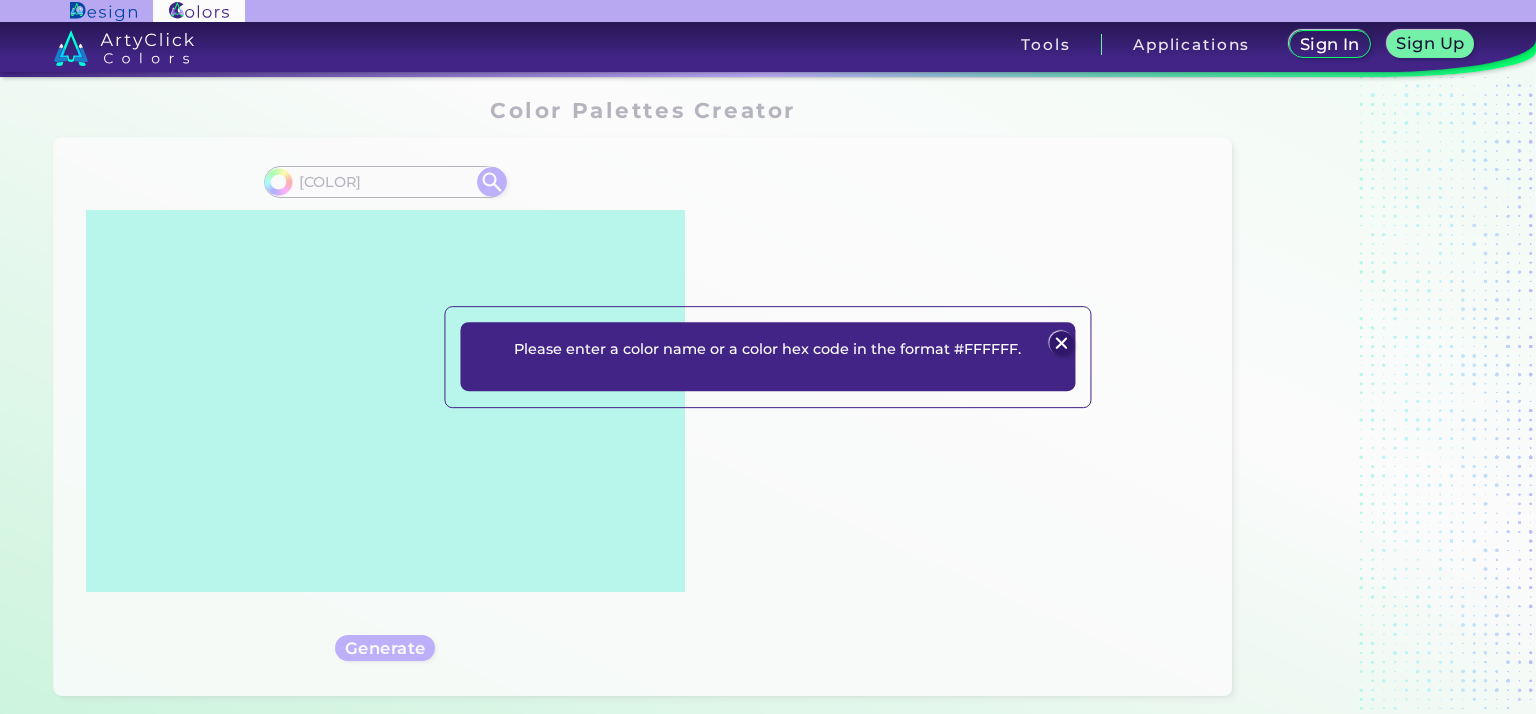 click on "Please enter a color name or a color hex code in the format #FFFFFF.
Plans
Sign Up
Sign In" at bounding box center [768, 357] 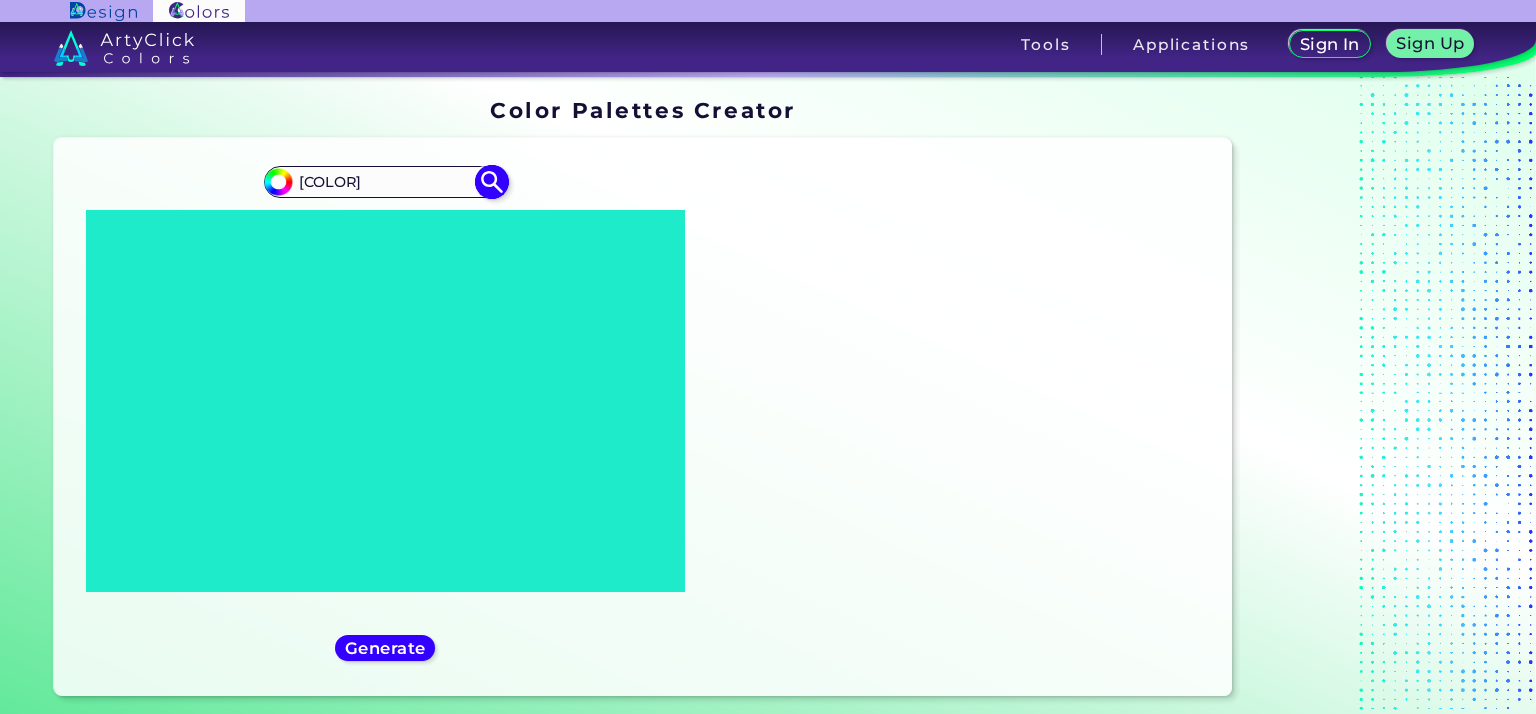 click on "[COLOR]" at bounding box center [385, 181] 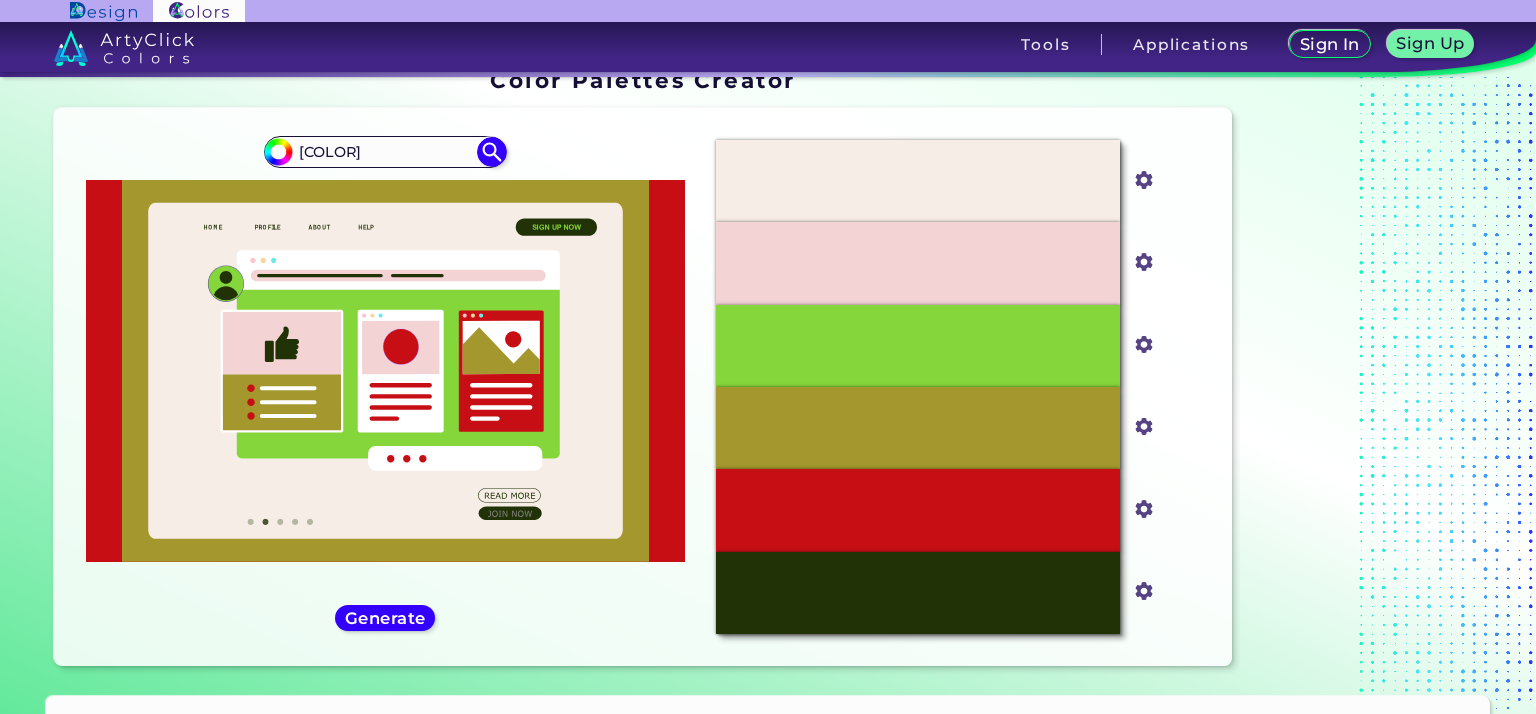 scroll, scrollTop: 130, scrollLeft: 0, axis: vertical 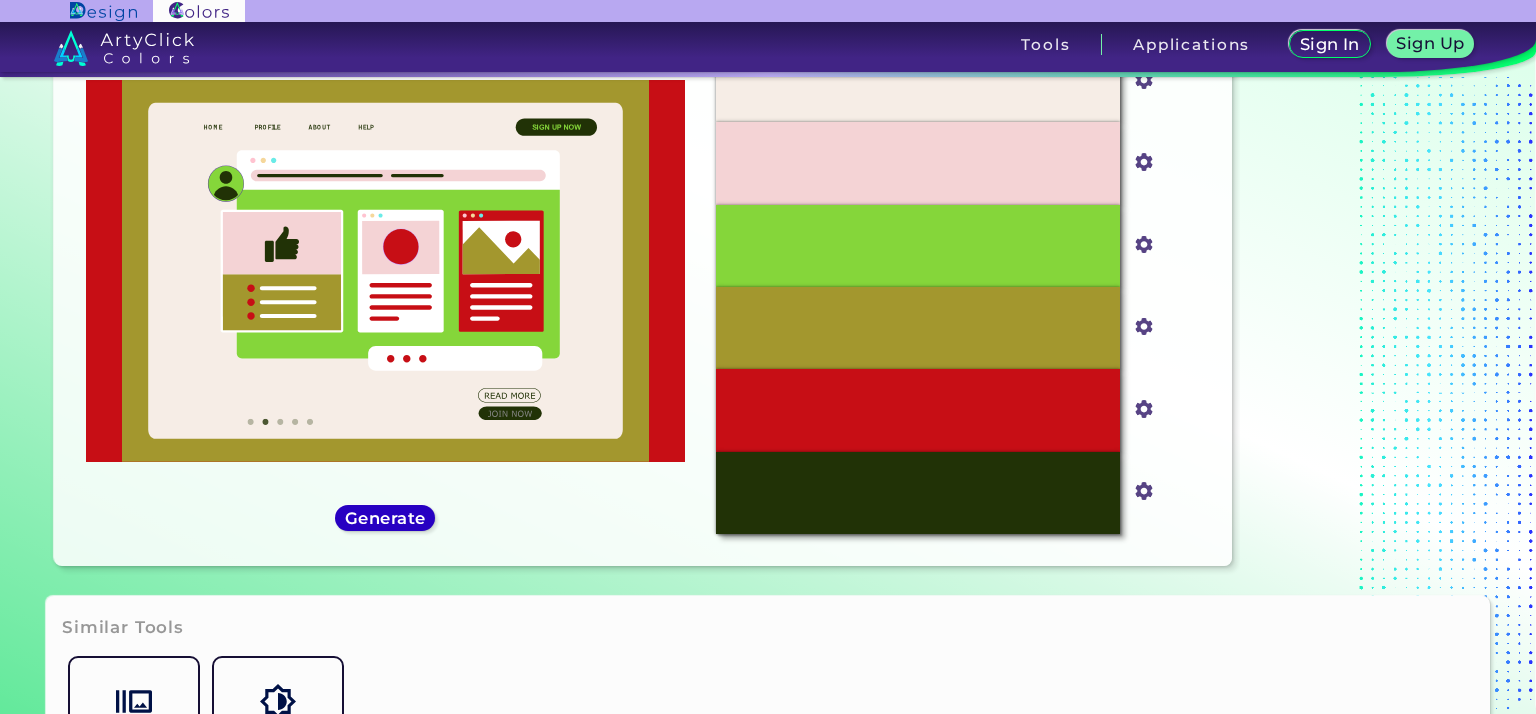 click on "Generate" at bounding box center (385, 517) 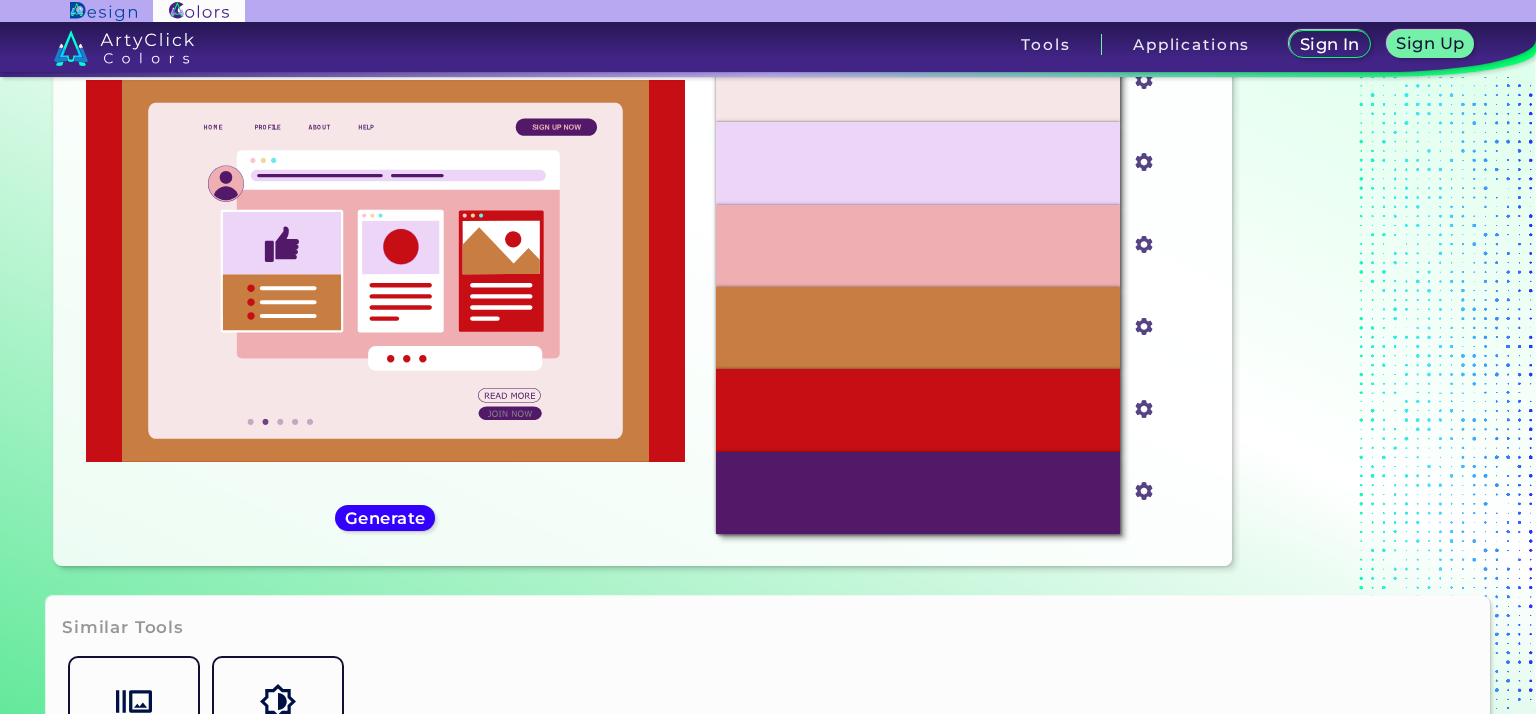 scroll, scrollTop: 30, scrollLeft: 0, axis: vertical 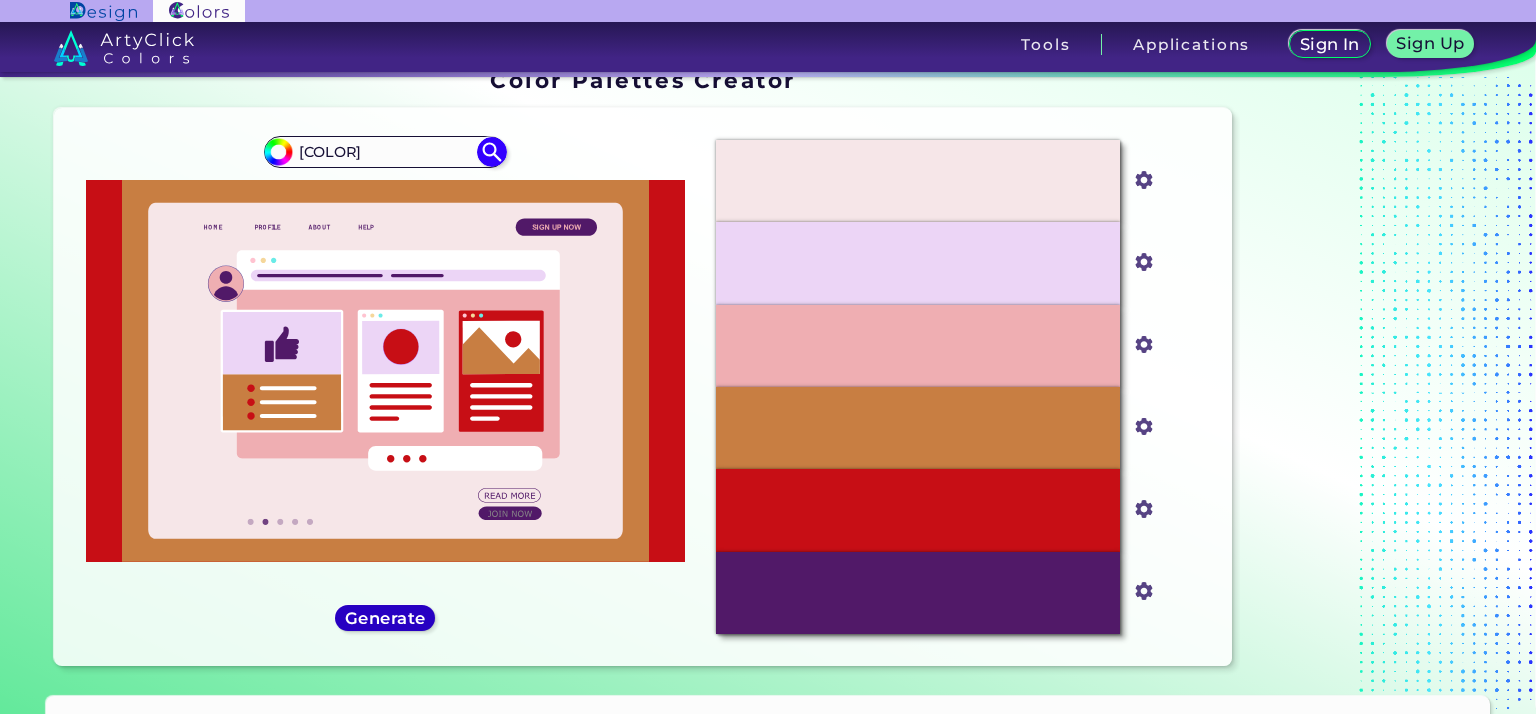 click on "Generate" at bounding box center (385, 617) 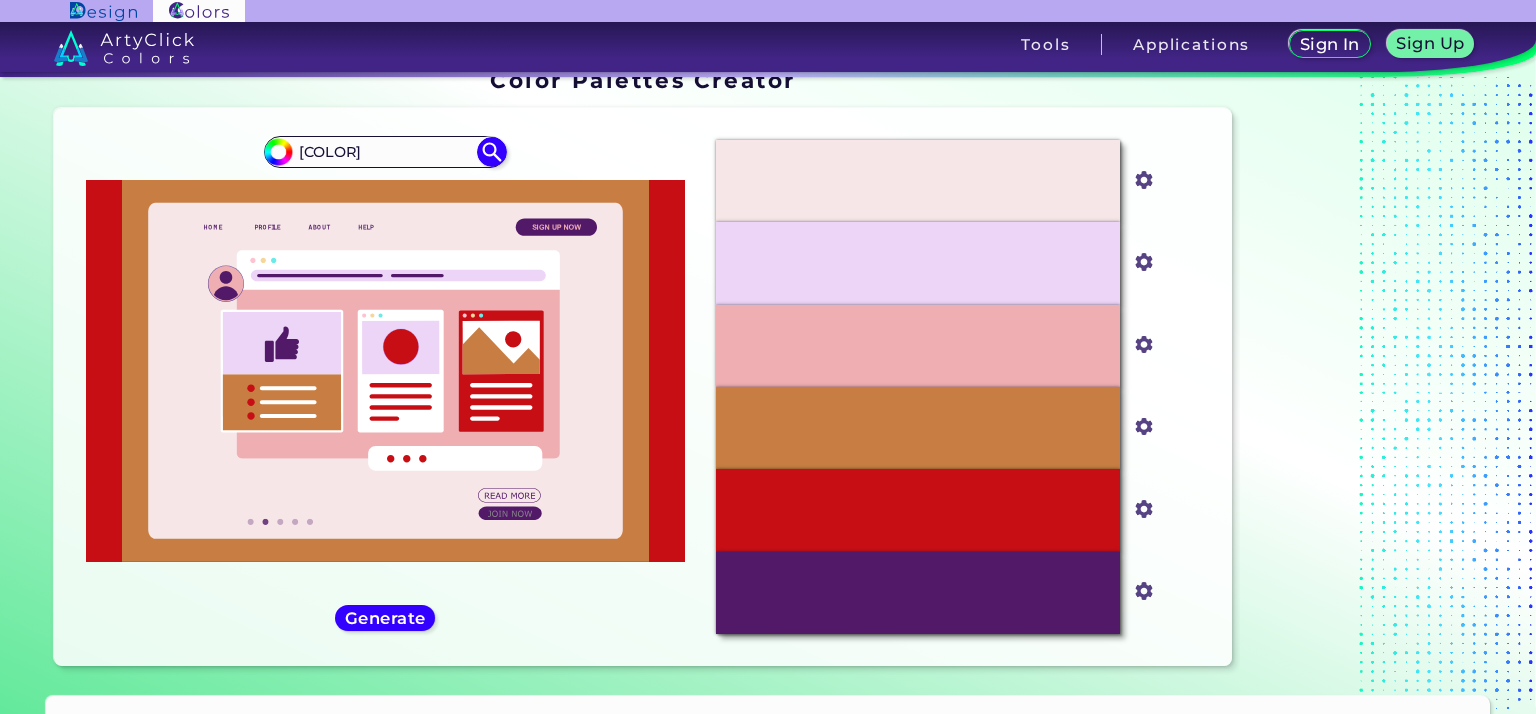 click on "#c70e15
#c70e15" at bounding box center (385, 387) 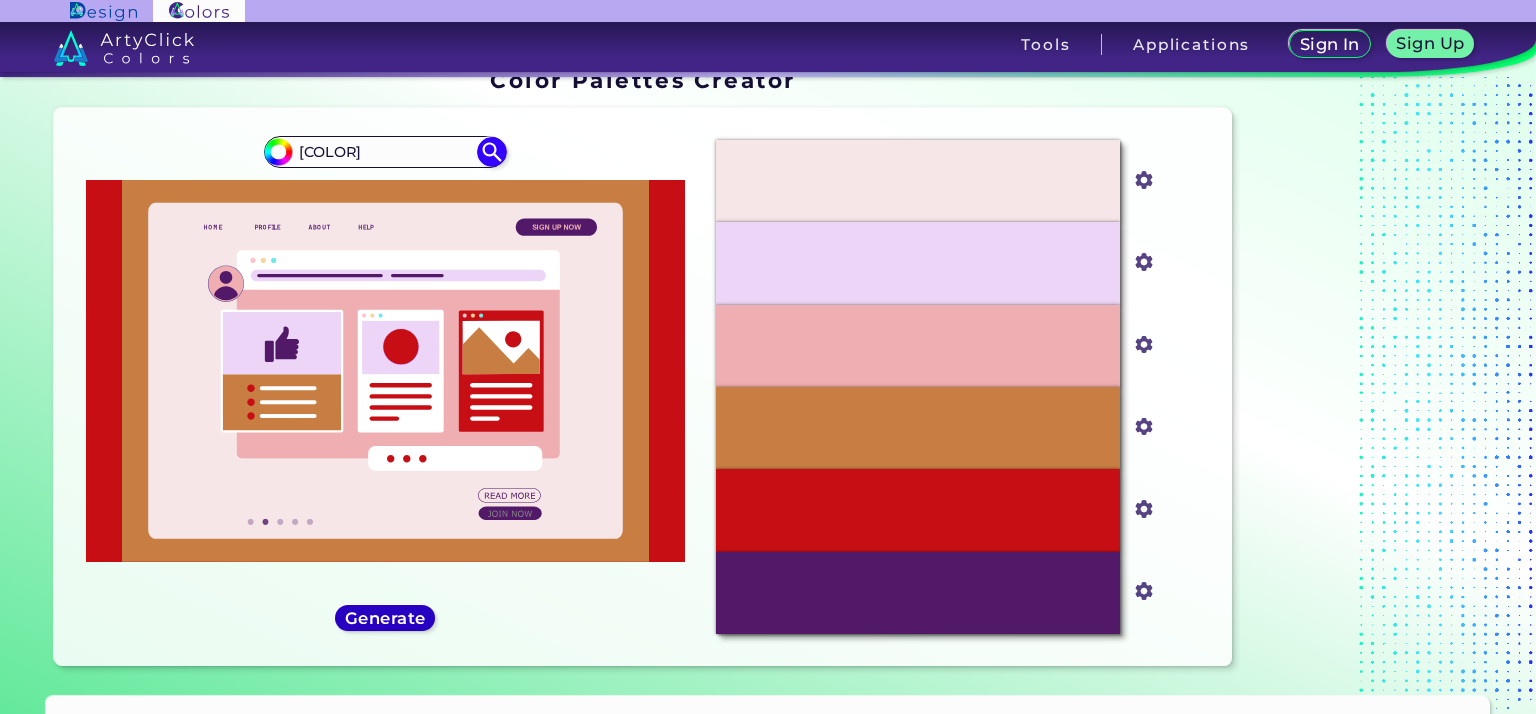 click on "Generate" at bounding box center [385, 617] 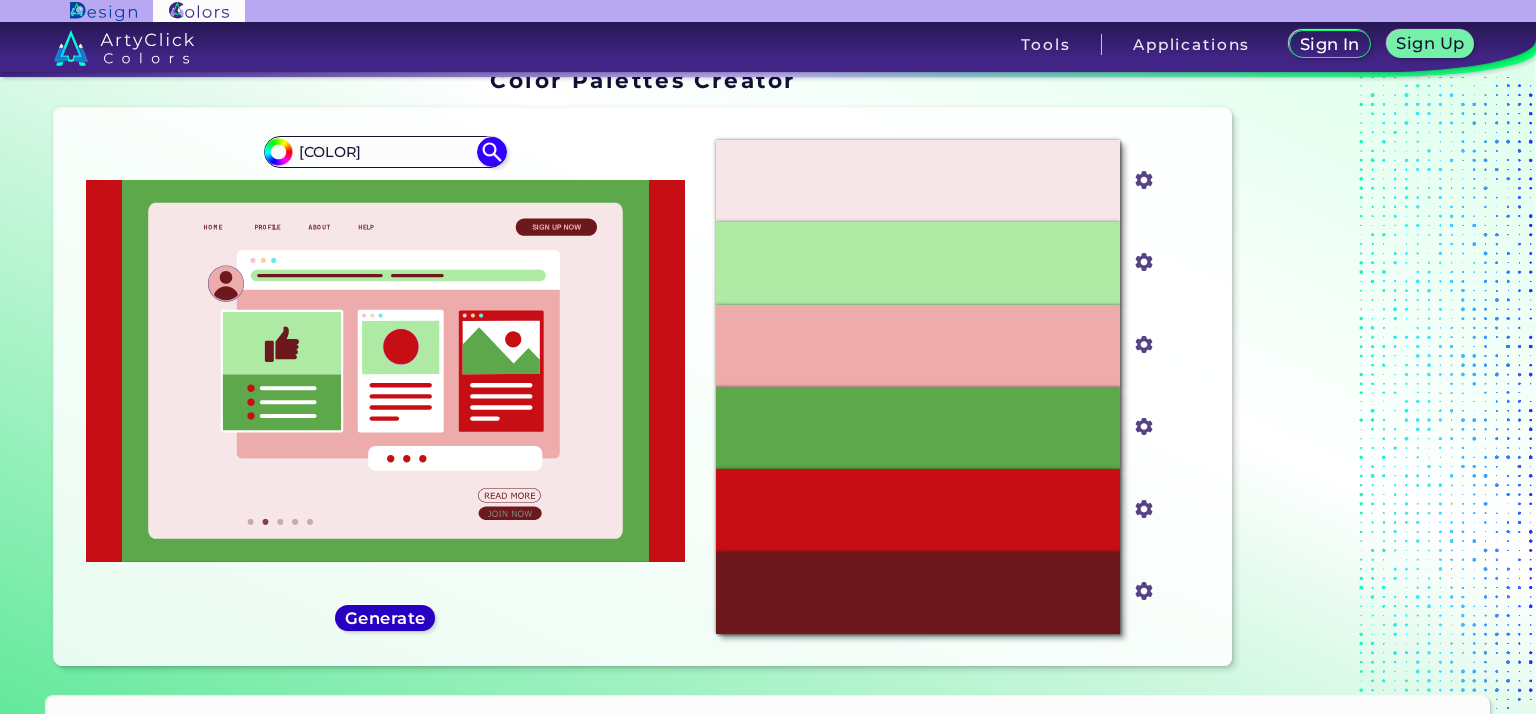 click on "Generate" at bounding box center (385, 617) 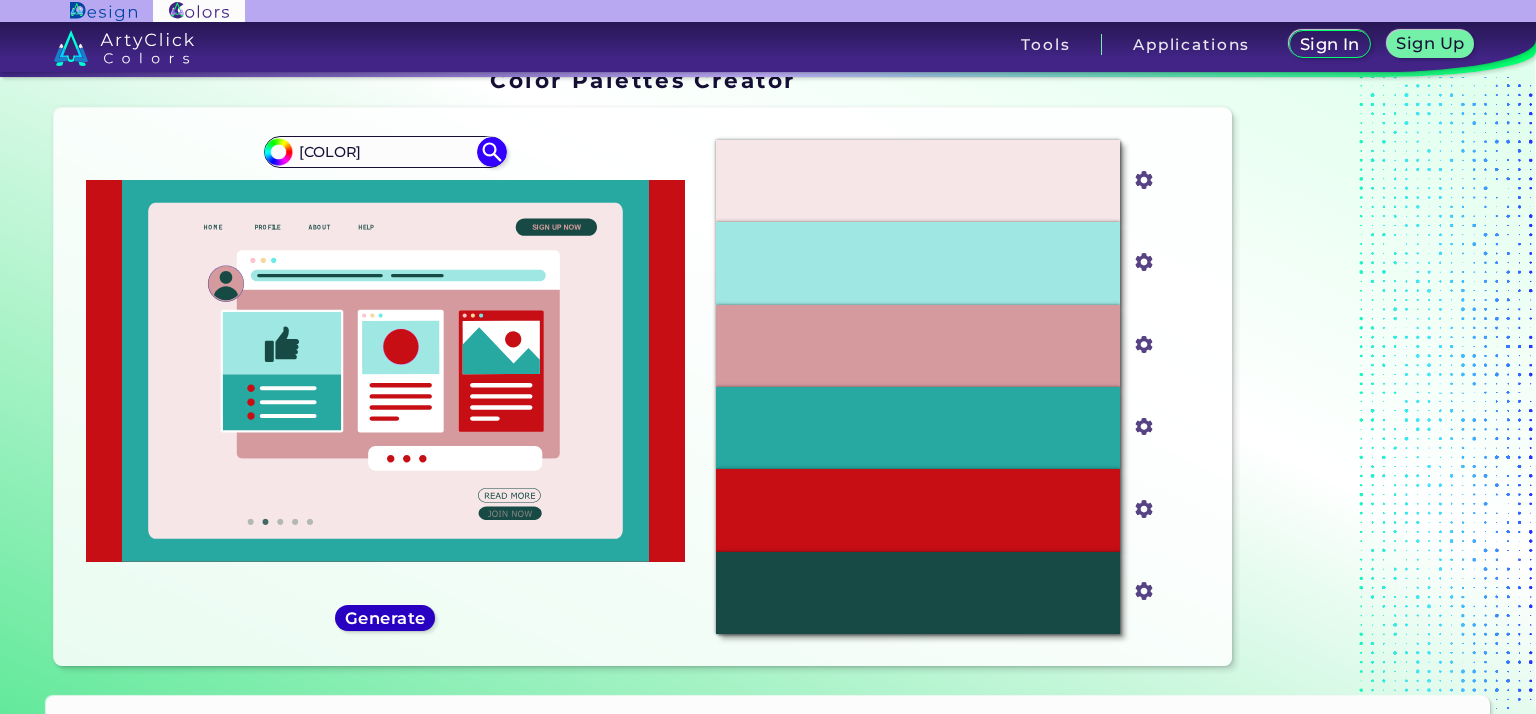 click on "Generate" at bounding box center [385, 617] 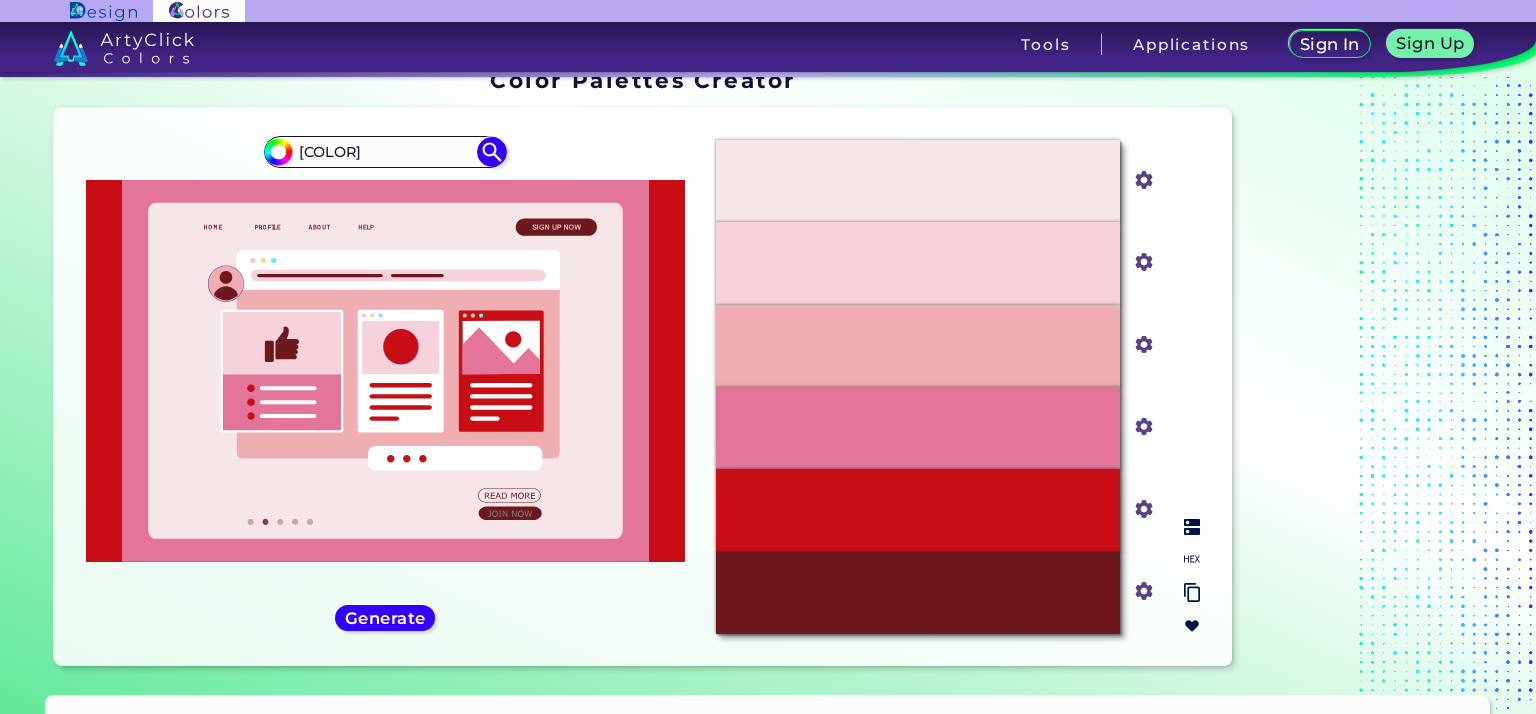 click at bounding box center (1192, 592) 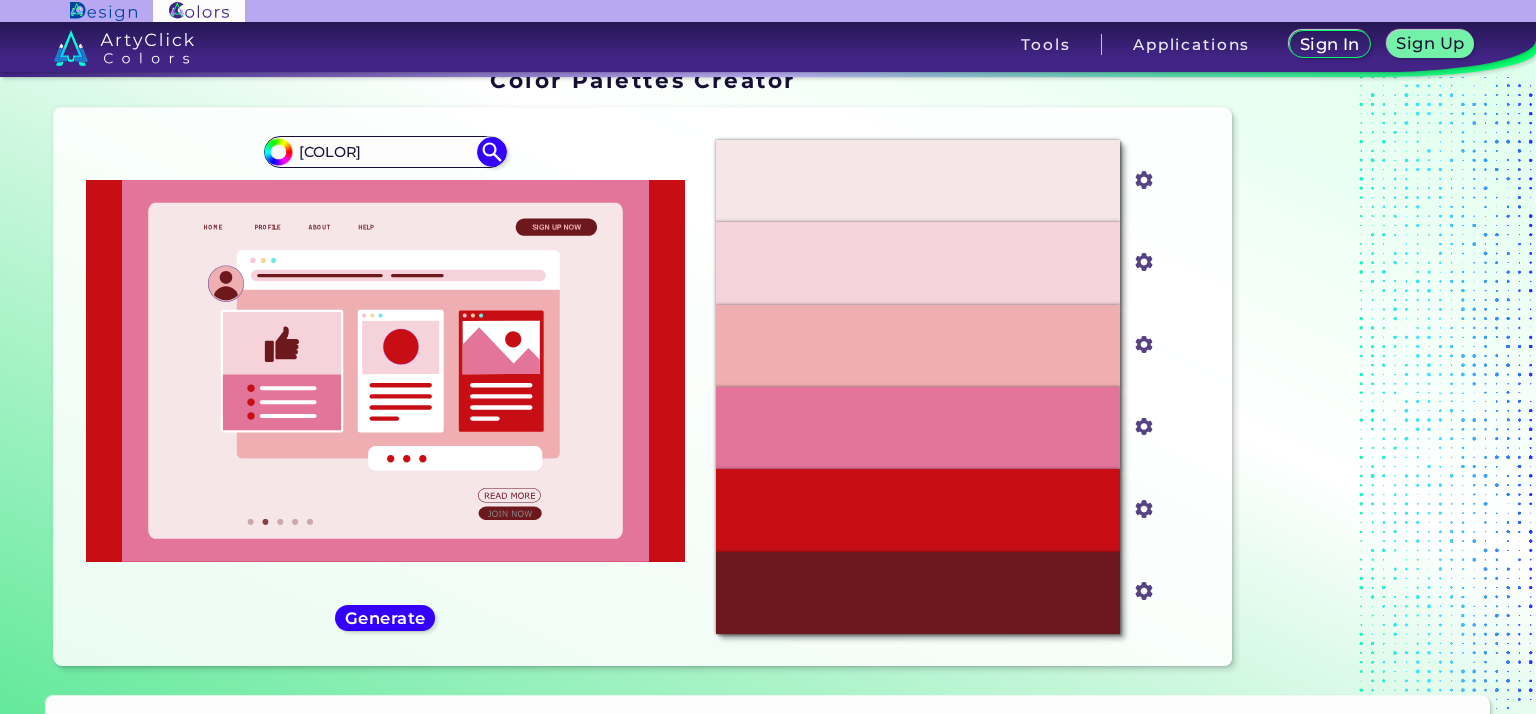 scroll, scrollTop: 0, scrollLeft: 0, axis: both 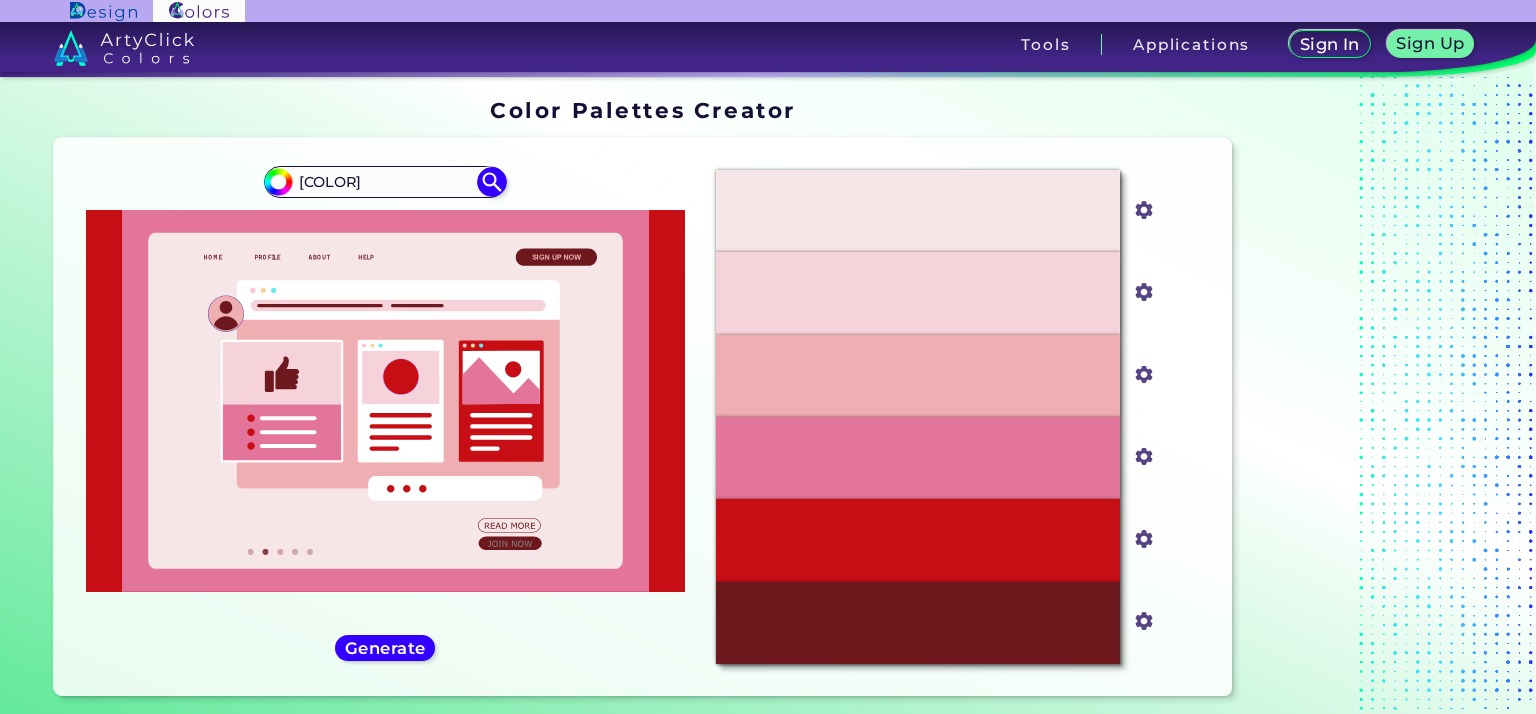 drag, startPoint x: 380, startPoint y: 175, endPoint x: 244, endPoint y: 192, distance: 137.05838 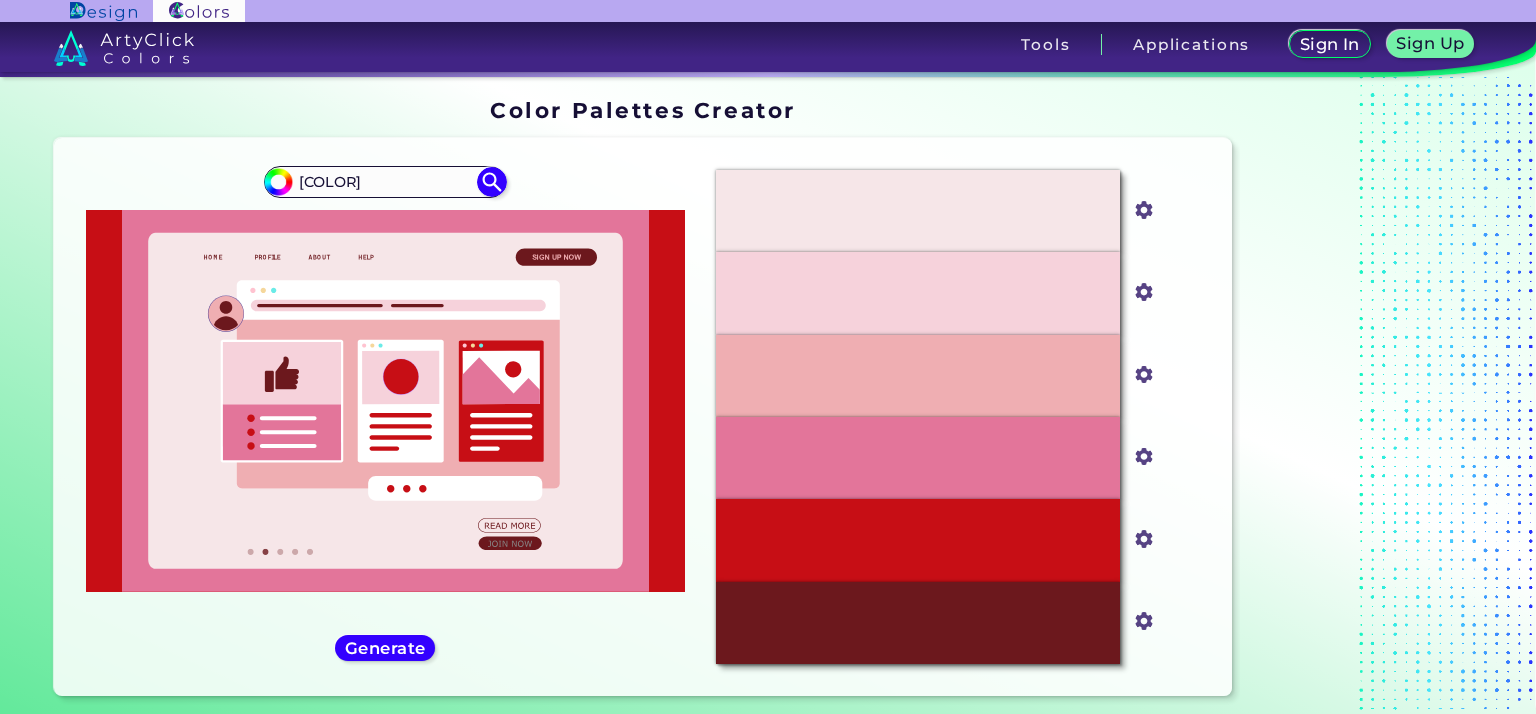 paste on "F6E6E8,#F6D2DB,#EFAEB2,#E3759A,#C70E15,#6C181D" 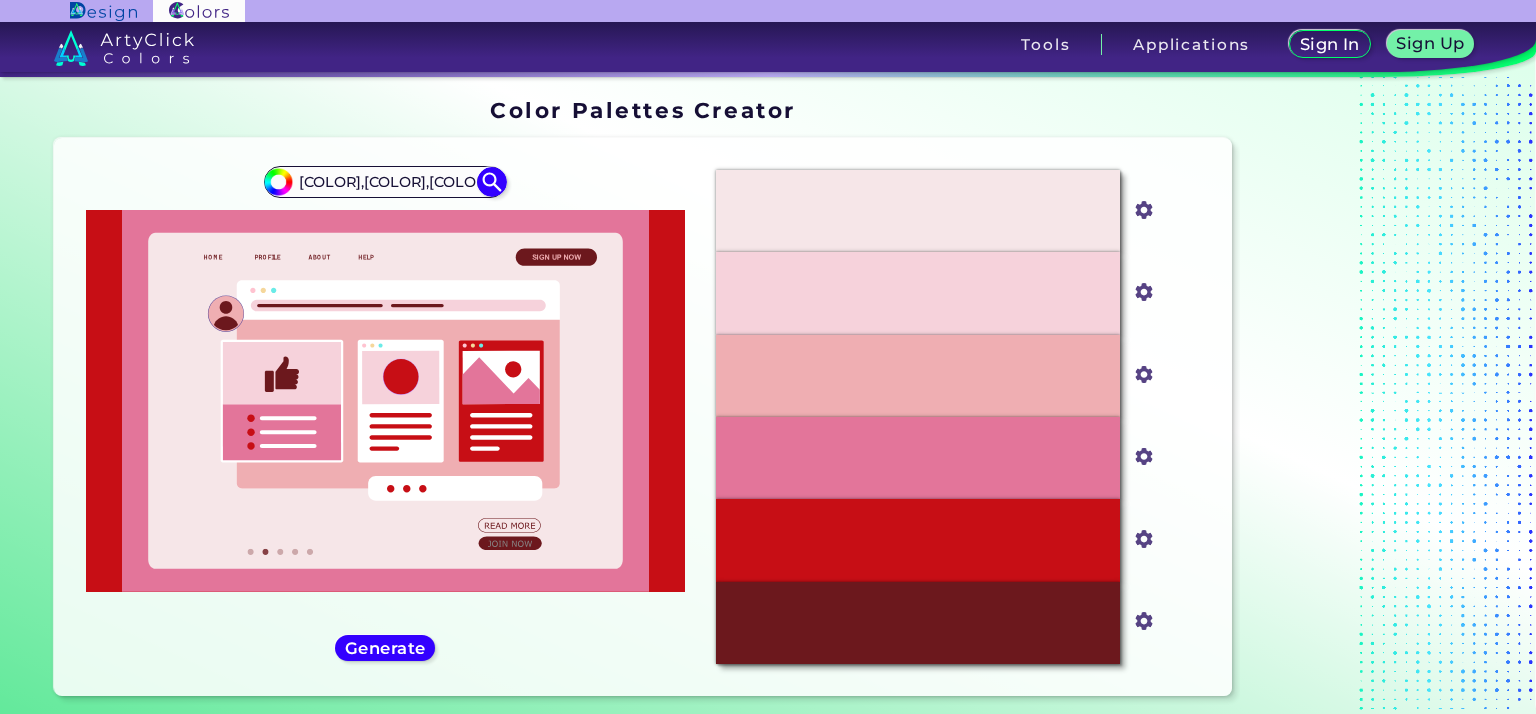 scroll, scrollTop: 0, scrollLeft: 228, axis: horizontal 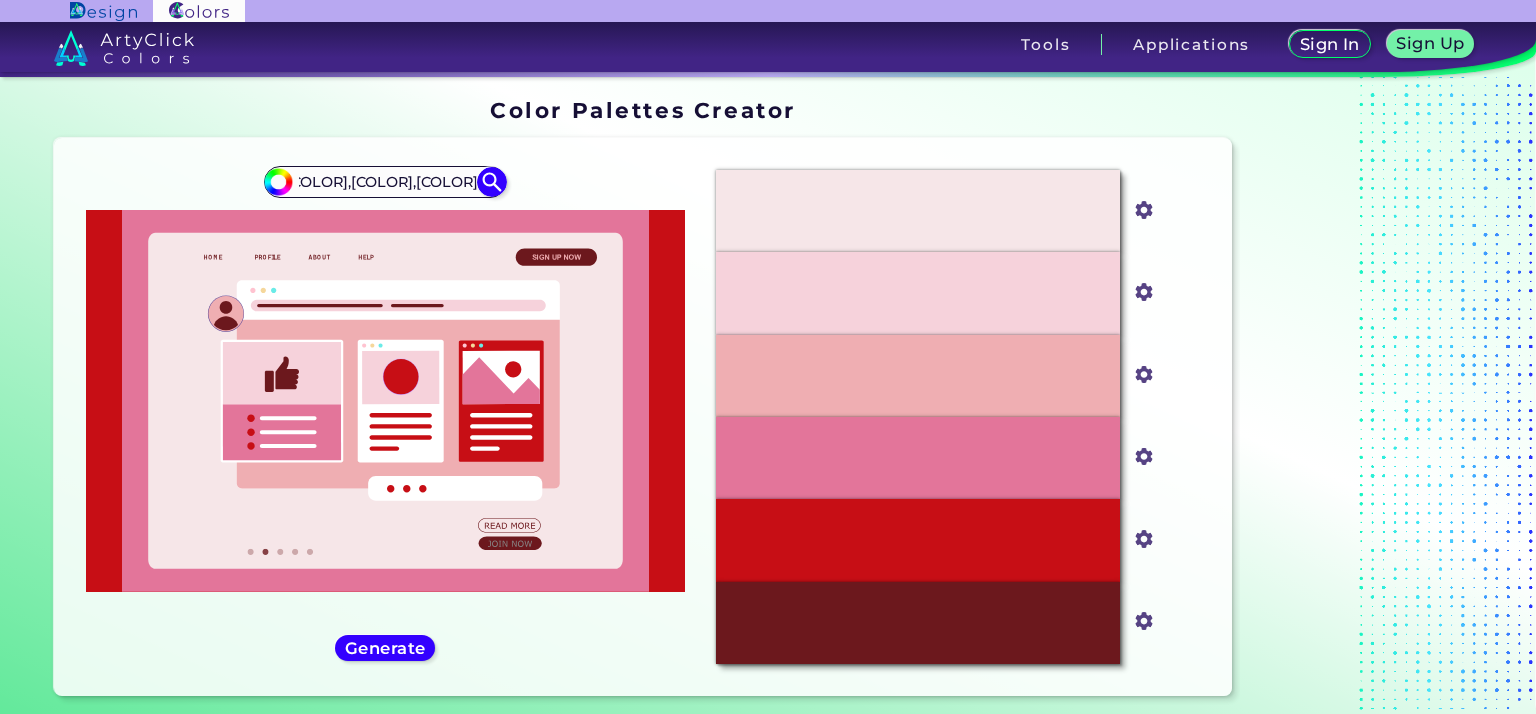 drag, startPoint x: 418, startPoint y: 180, endPoint x: 515, endPoint y: 182, distance: 97.020615 